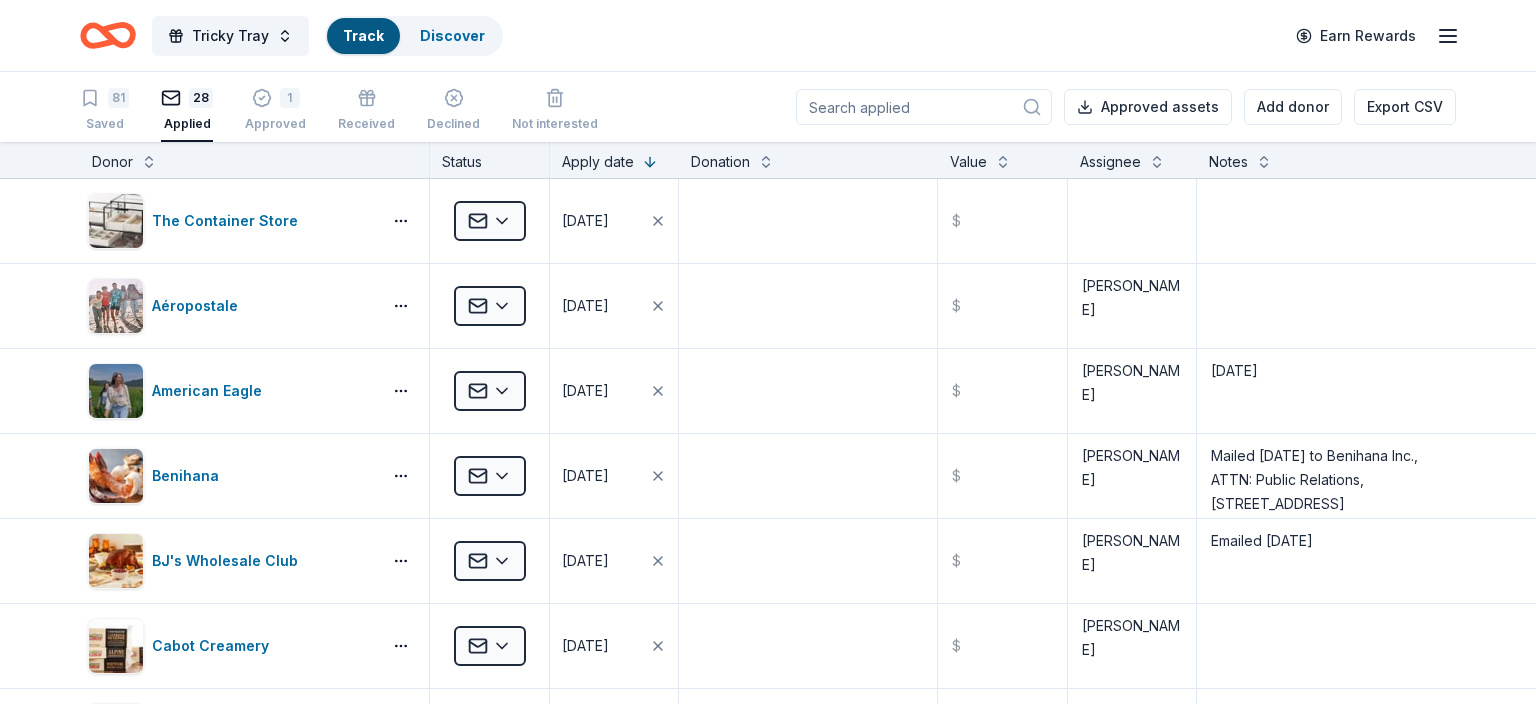scroll, scrollTop: 0, scrollLeft: 0, axis: both 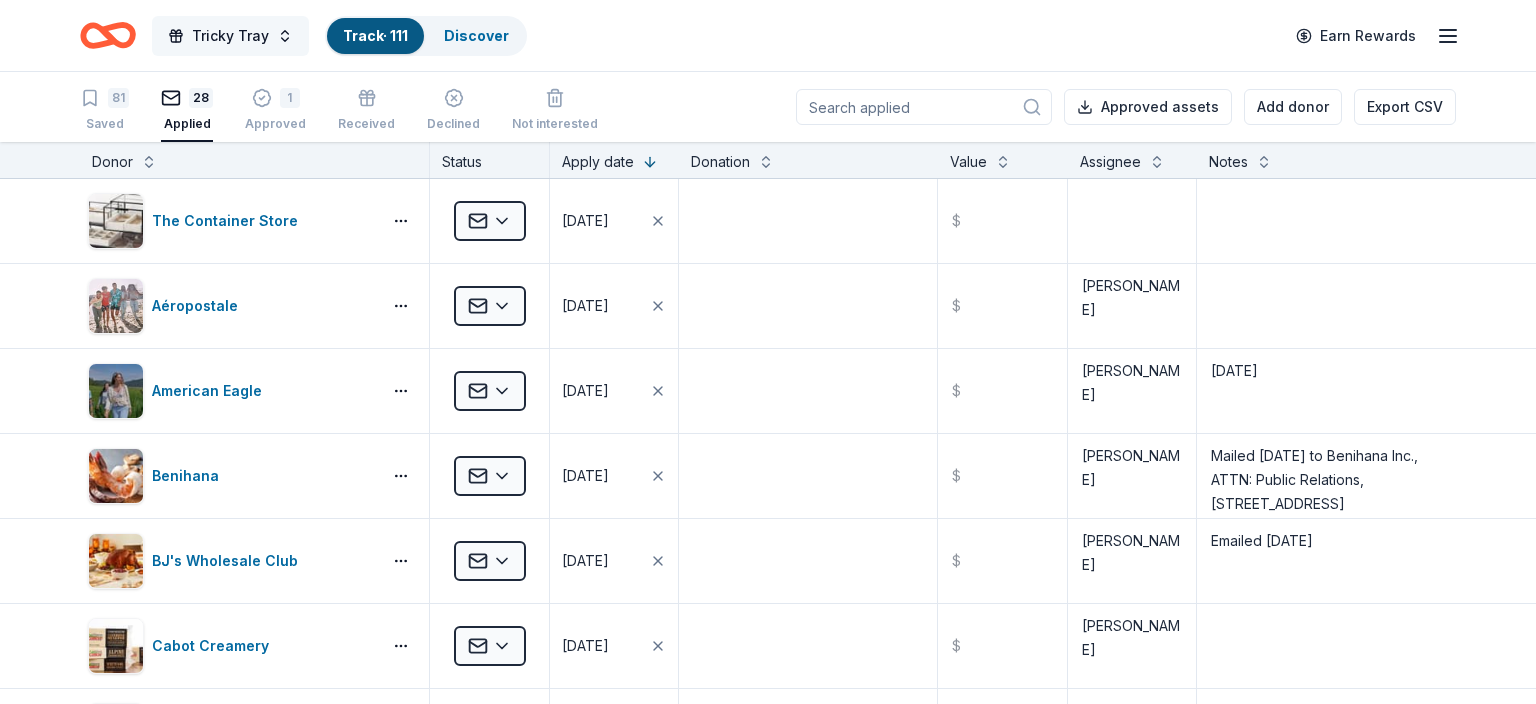click on "Tricky Tray" at bounding box center (230, 36) 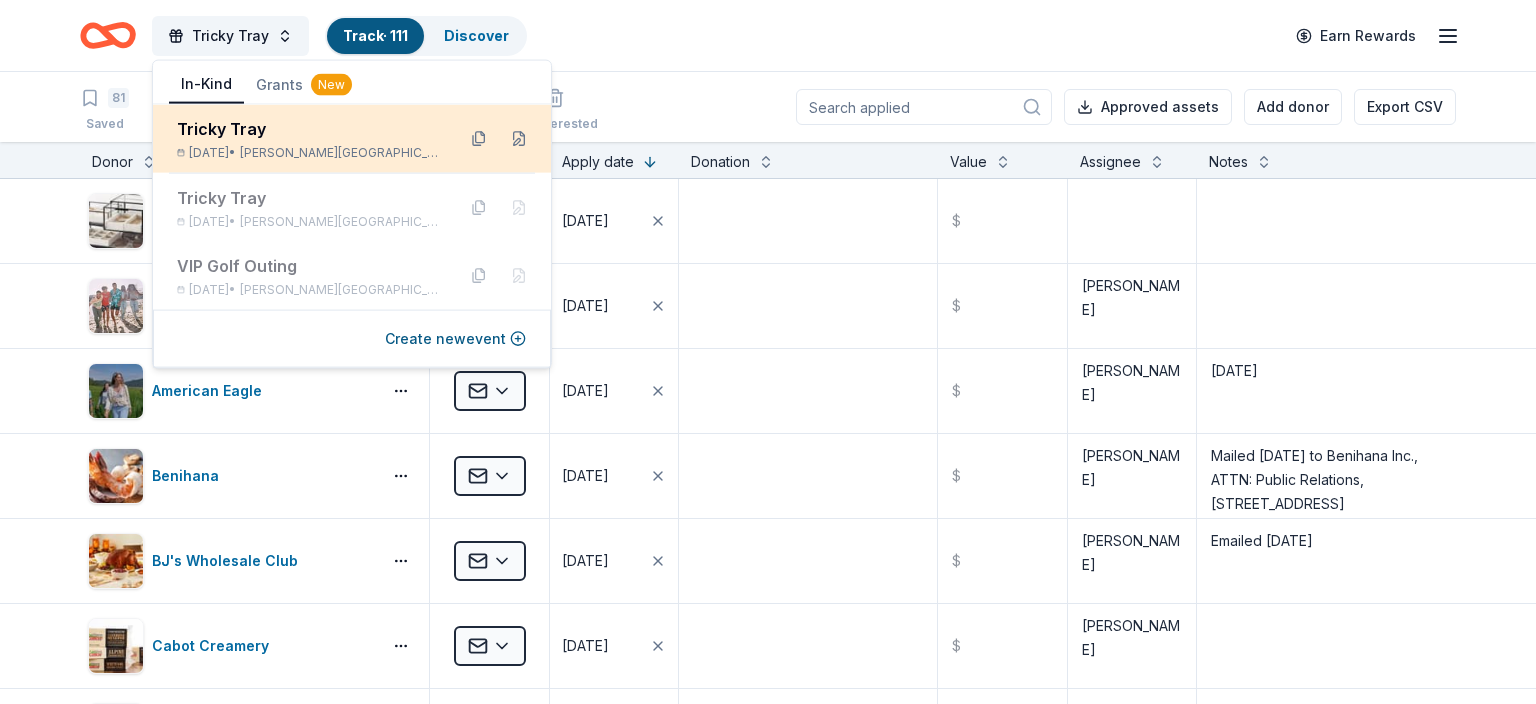 click on "Tricky Tray" at bounding box center [308, 129] 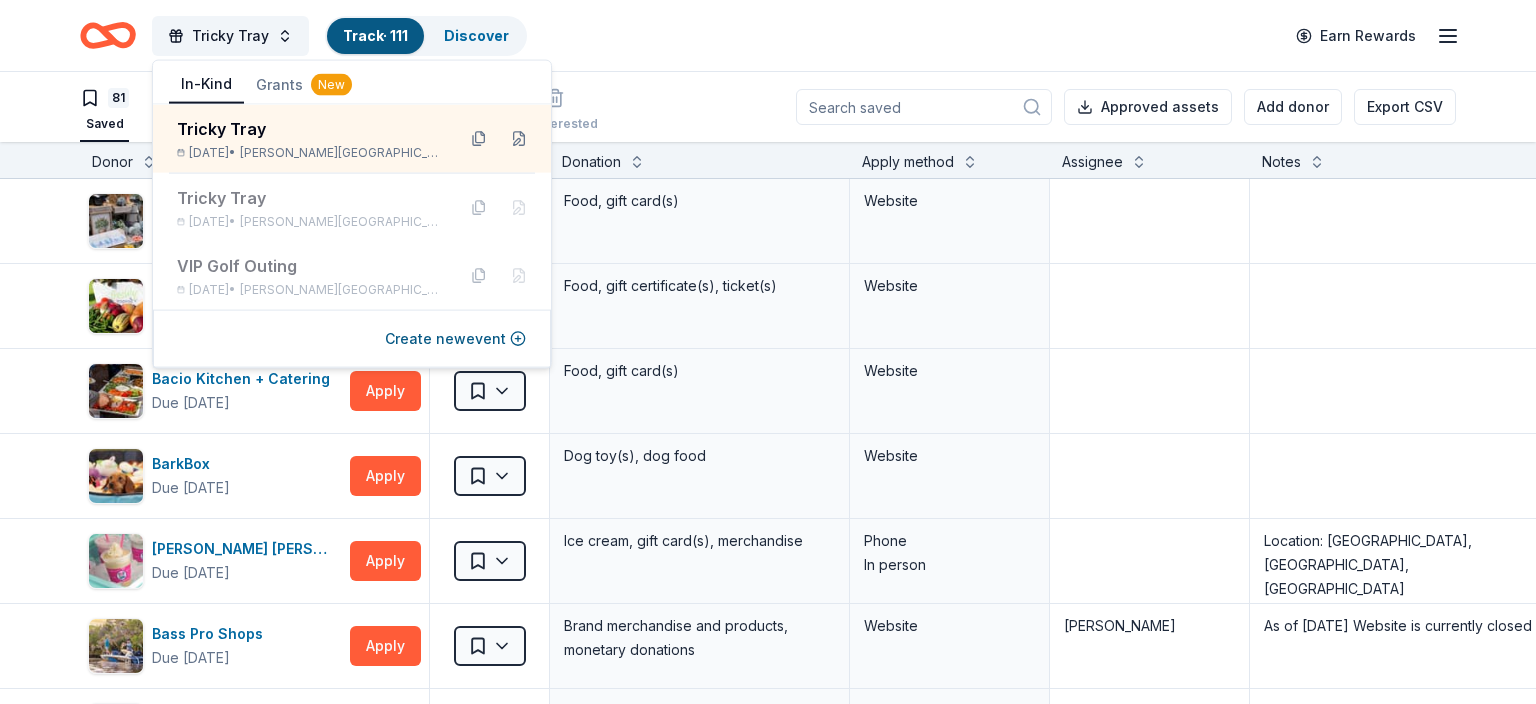 click on "Tricky Tray Track  · 111 Discover Earn Rewards" at bounding box center (768, 35) 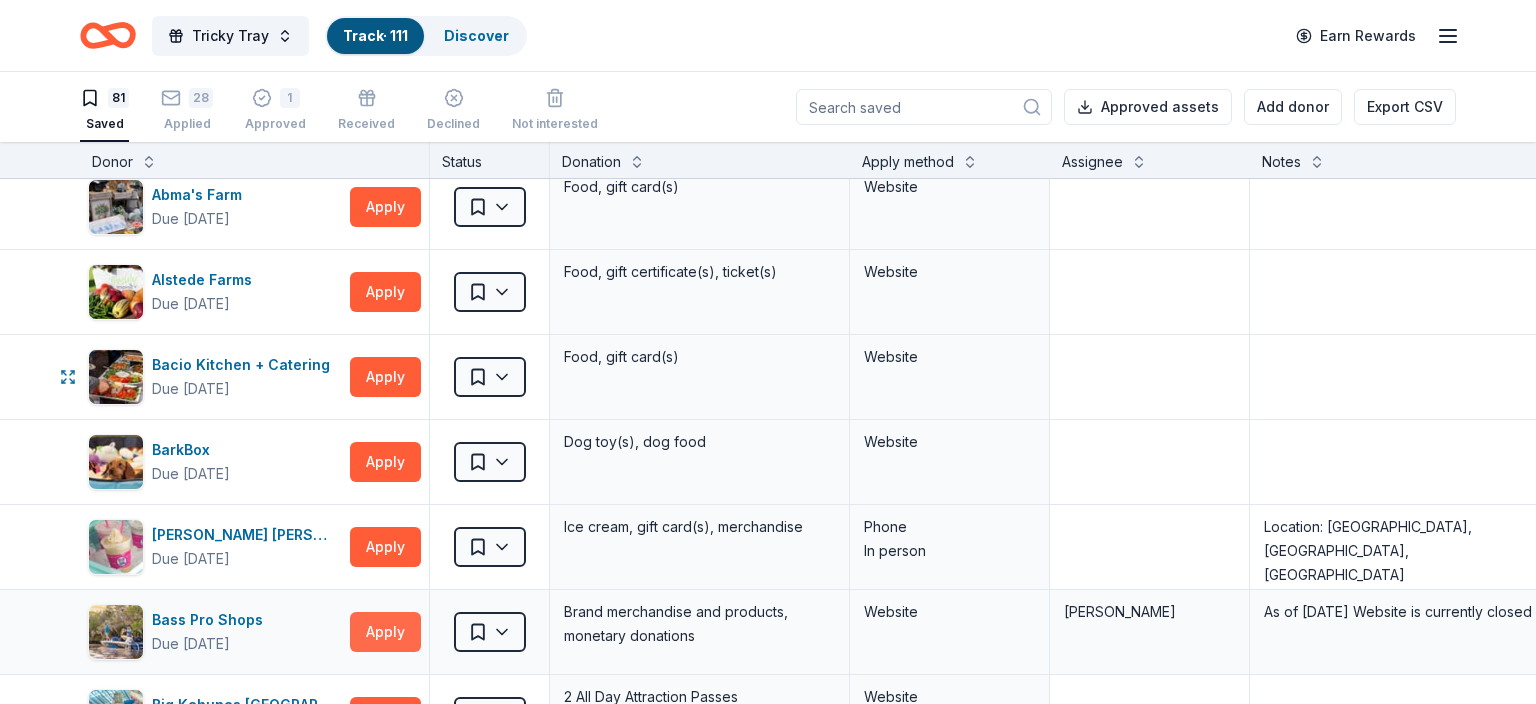 scroll, scrollTop: 0, scrollLeft: 0, axis: both 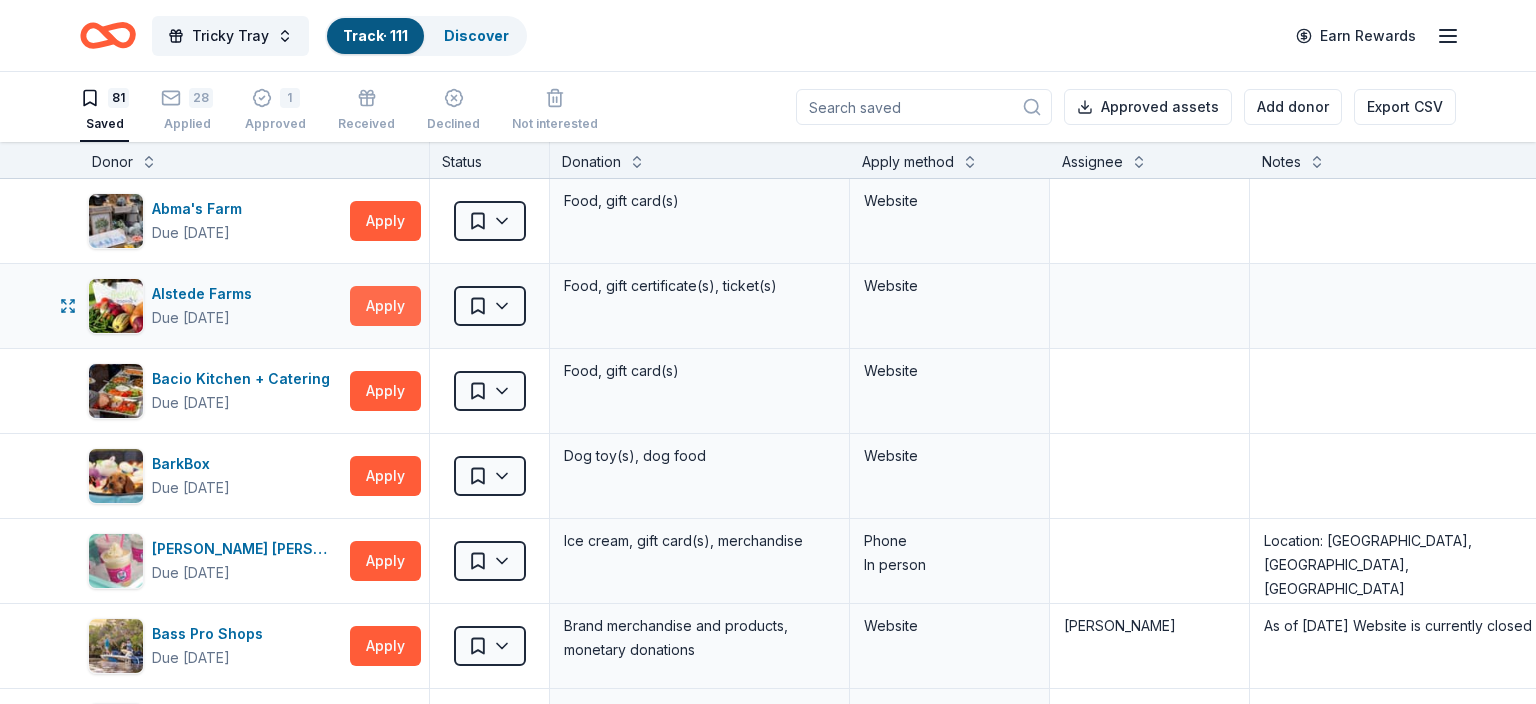 click on "Apply" at bounding box center [385, 306] 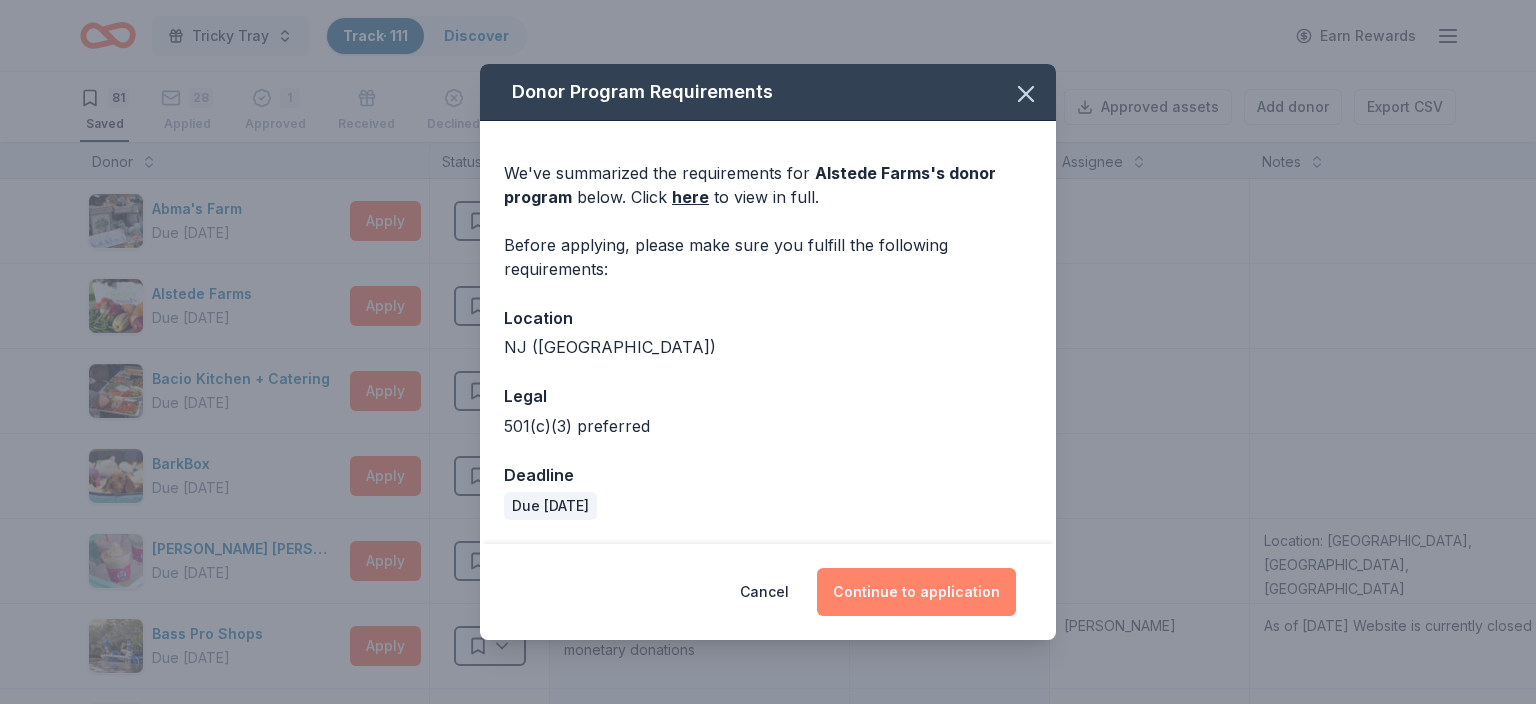 click on "Continue to application" at bounding box center (916, 592) 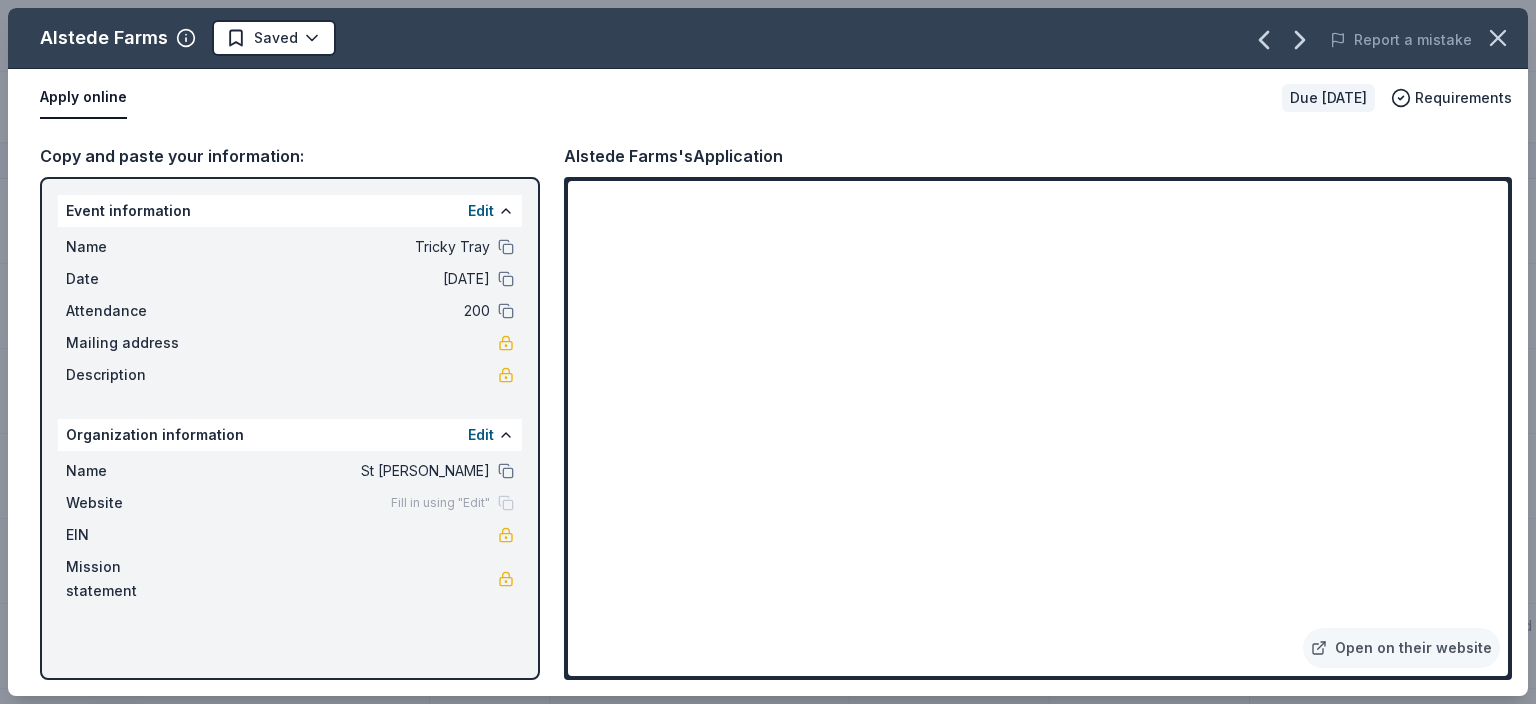 click on "Apply online" at bounding box center (653, 98) 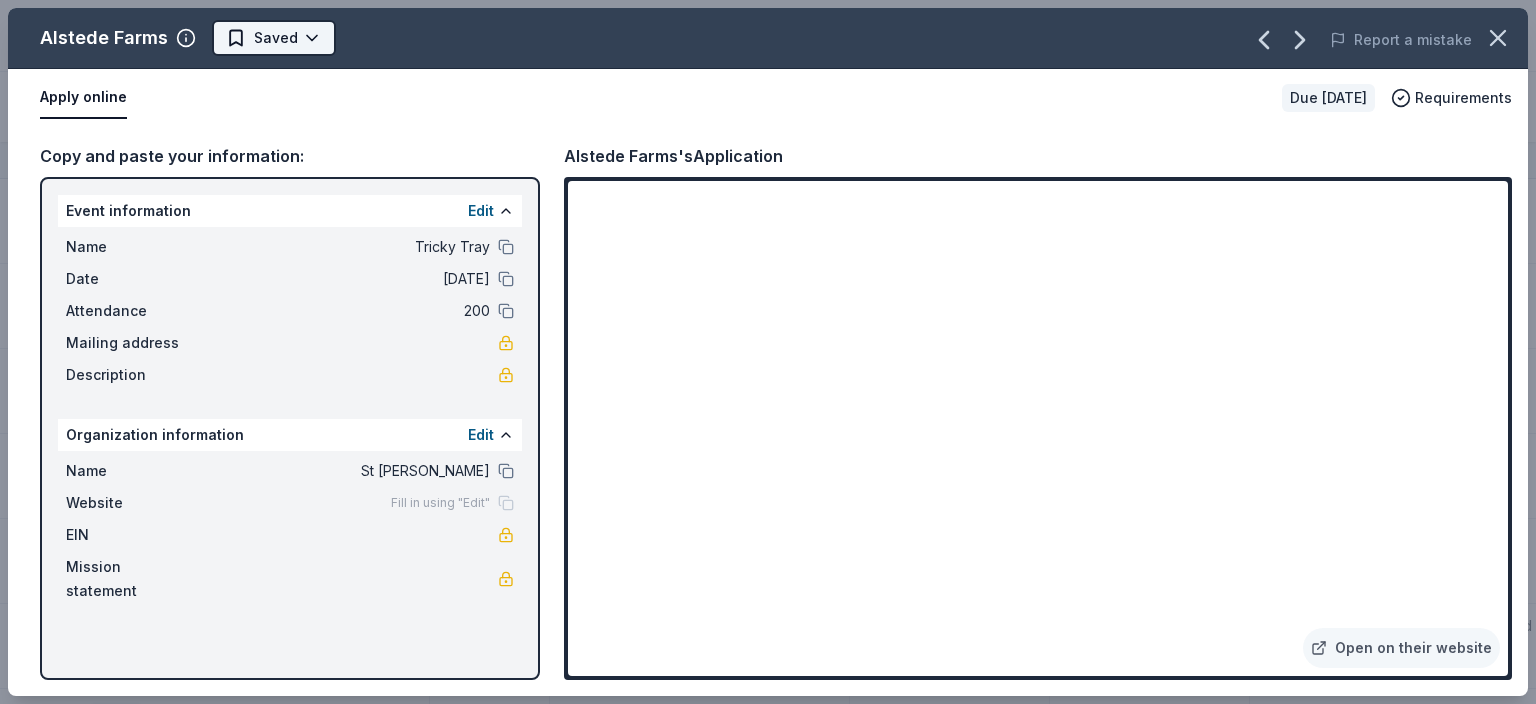 click on "Tricky Tray Track  · 111 Discover Earn Rewards 81 Saved 28 Applied 1 Approved Received Declined Not interested  Approved assets Add donor Export CSV Donor Status Donation Apply method Assignee Notes Abma's Farm Due in 86 days Apply Saved Food, gift card(s) Website Alstede Farms Due in 102 days Apply Saved Food, gift certificate(s), ticket(s) Website Bacio Kitchen + Catering Due in 88 days Apply Saved Food, gift card(s) Website BarkBox Due in 86 days Apply Saved Dog toy(s), dog food Website Baskin Robbins Due in 86 days Apply Saved Ice cream, gift card(s), merchandise Phone In person Location: Kinnelon, Wayne, Pompton Plains Bass Pro Shops Due in 56 days Apply Saved Brand merchandise and products, monetary donations Website Cathy Kenny As of 6/24/25 Website is currently closed Big Kahunas NJ Donating paused Apply Saved 2 All Day Attraction Passes Website BlenderBottle Due in 86 days Apply Saved BlenderBottle products, monetary donation Website Blimpie Due in 86 days Apply Saved Food, gift card(s) Phone Apply" at bounding box center (768, 352) 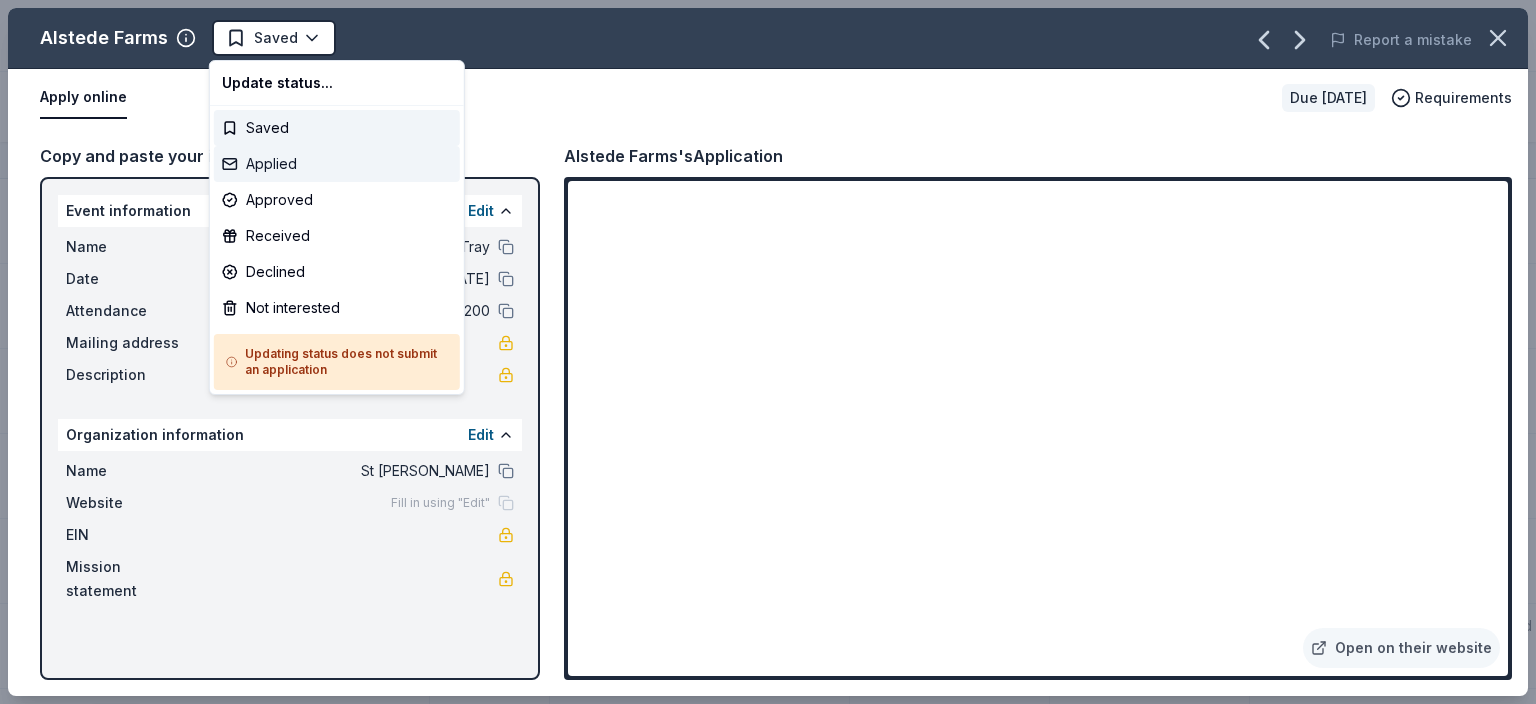 click on "Applied" at bounding box center [337, 164] 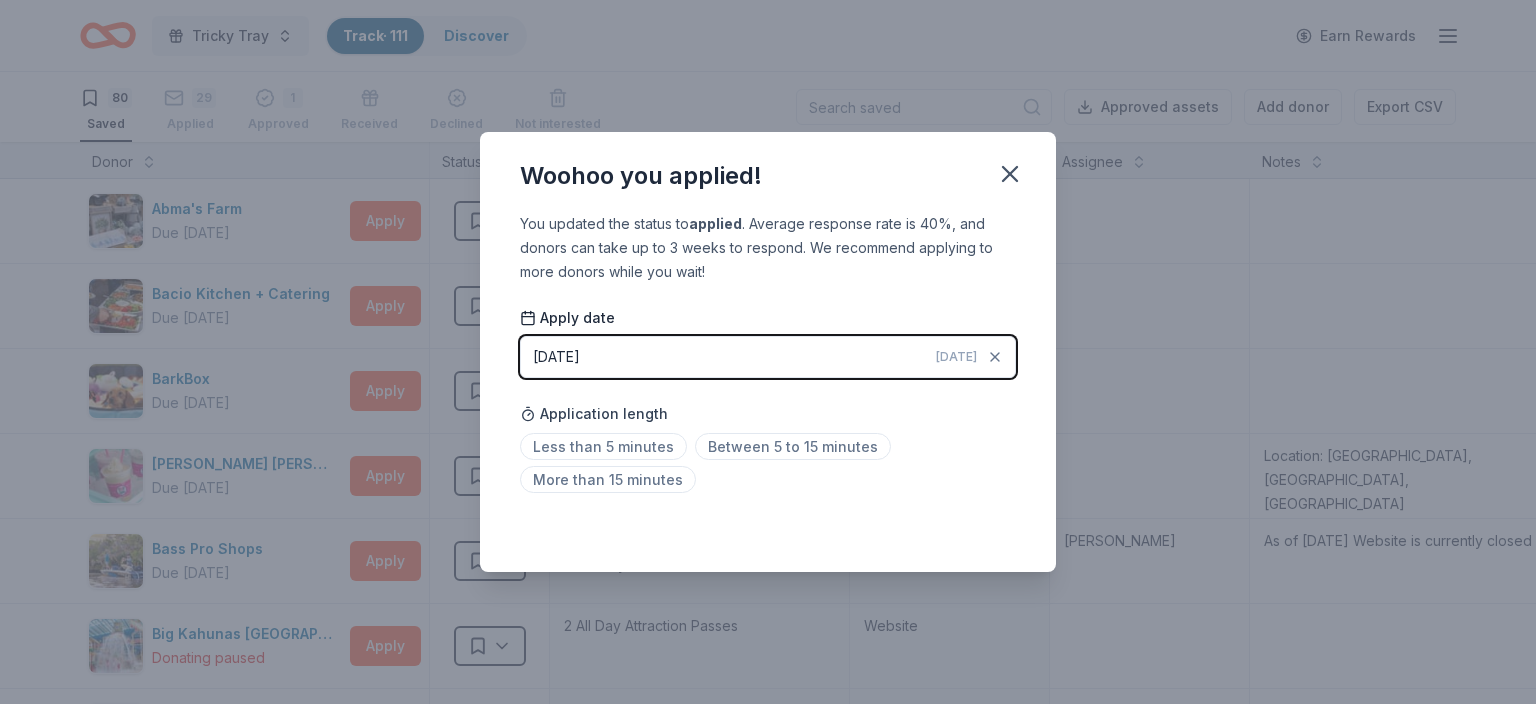 click on "07/14/2025 Today" at bounding box center (768, 357) 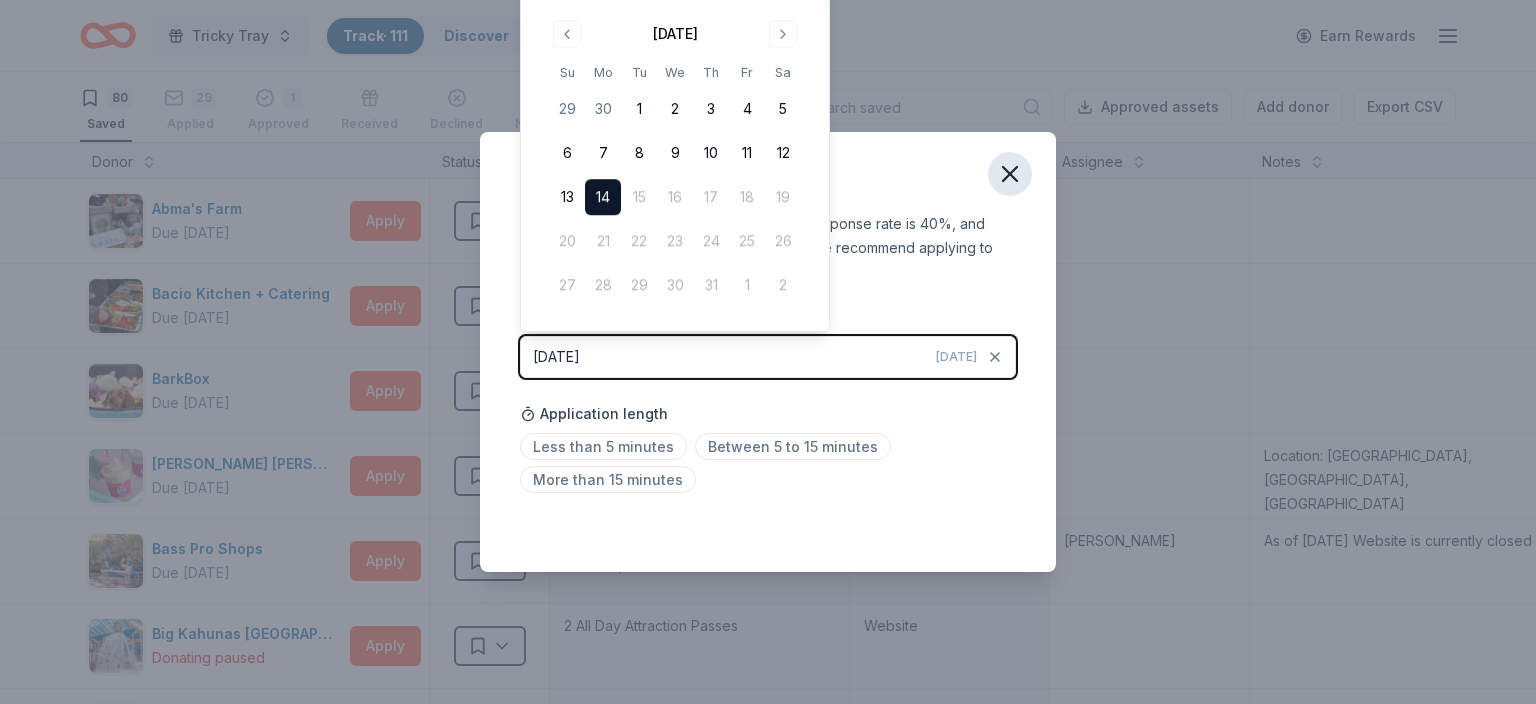 click 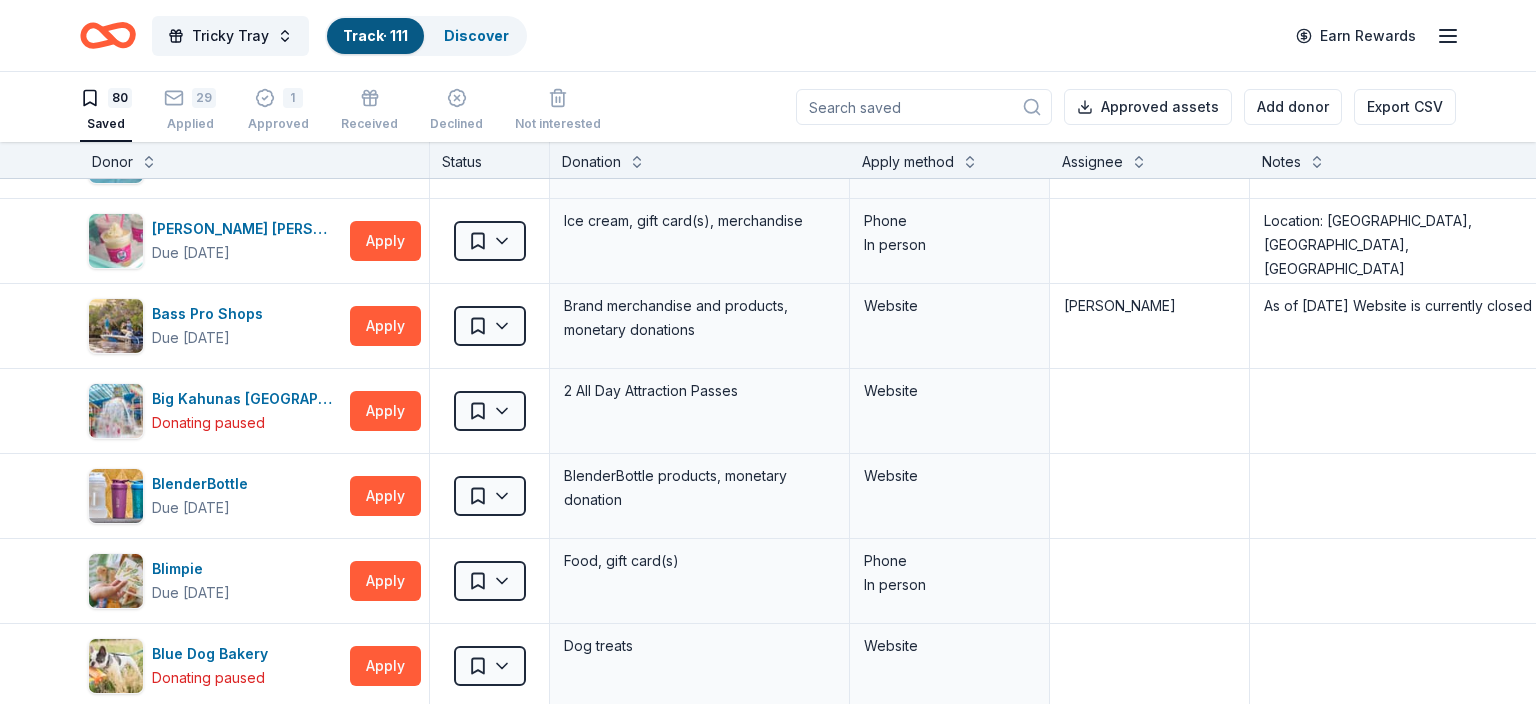 scroll, scrollTop: 0, scrollLeft: 0, axis: both 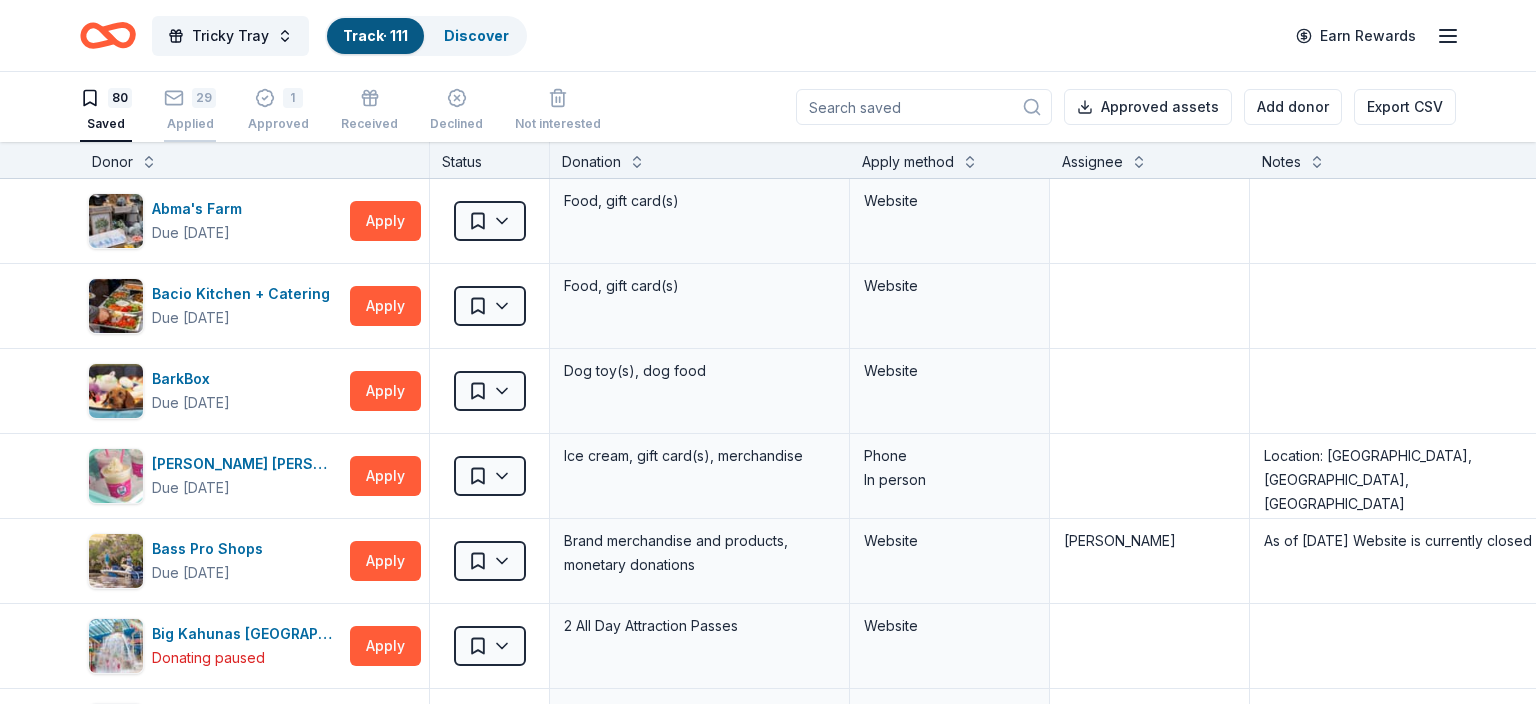 click on "29 Applied" at bounding box center (190, 110) 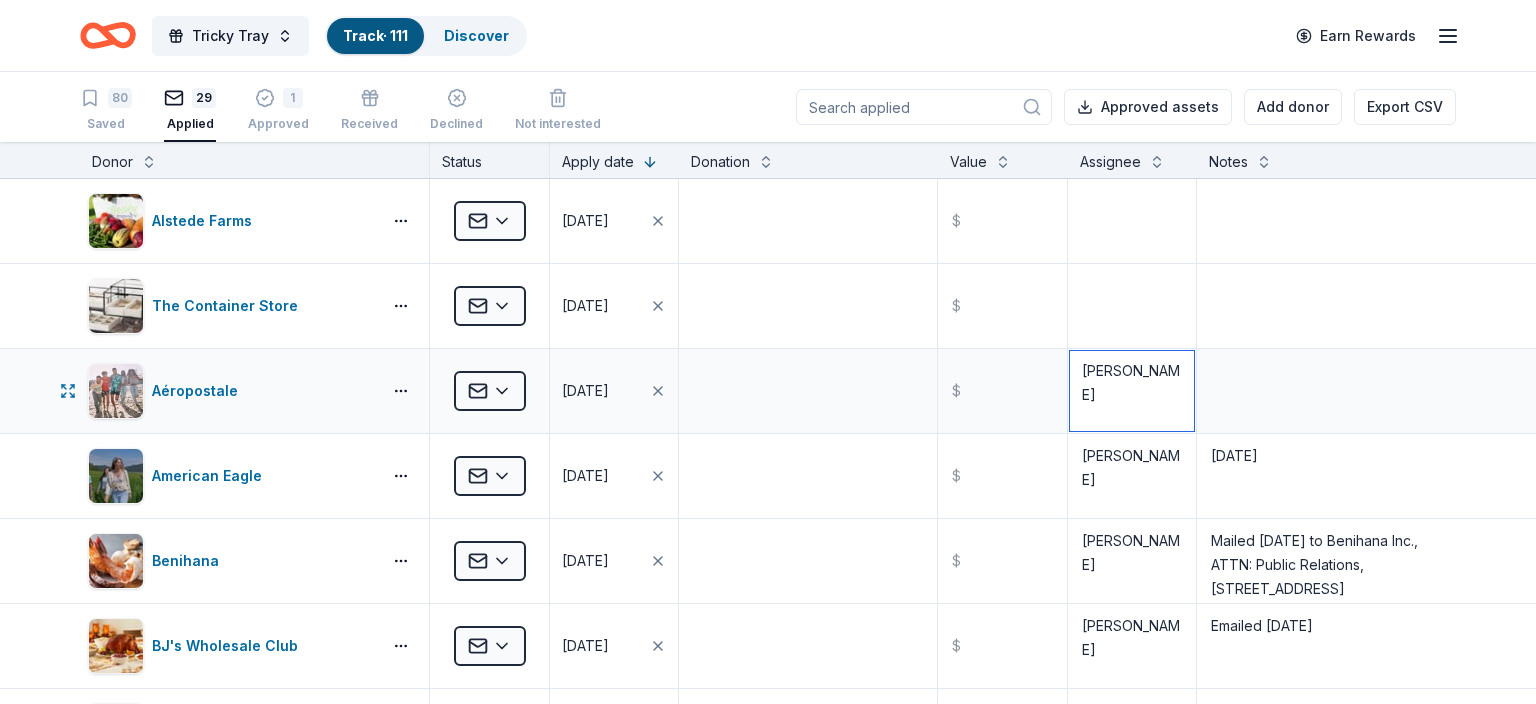 drag, startPoint x: 1086, startPoint y: 369, endPoint x: 1167, endPoint y: 377, distance: 81.394104 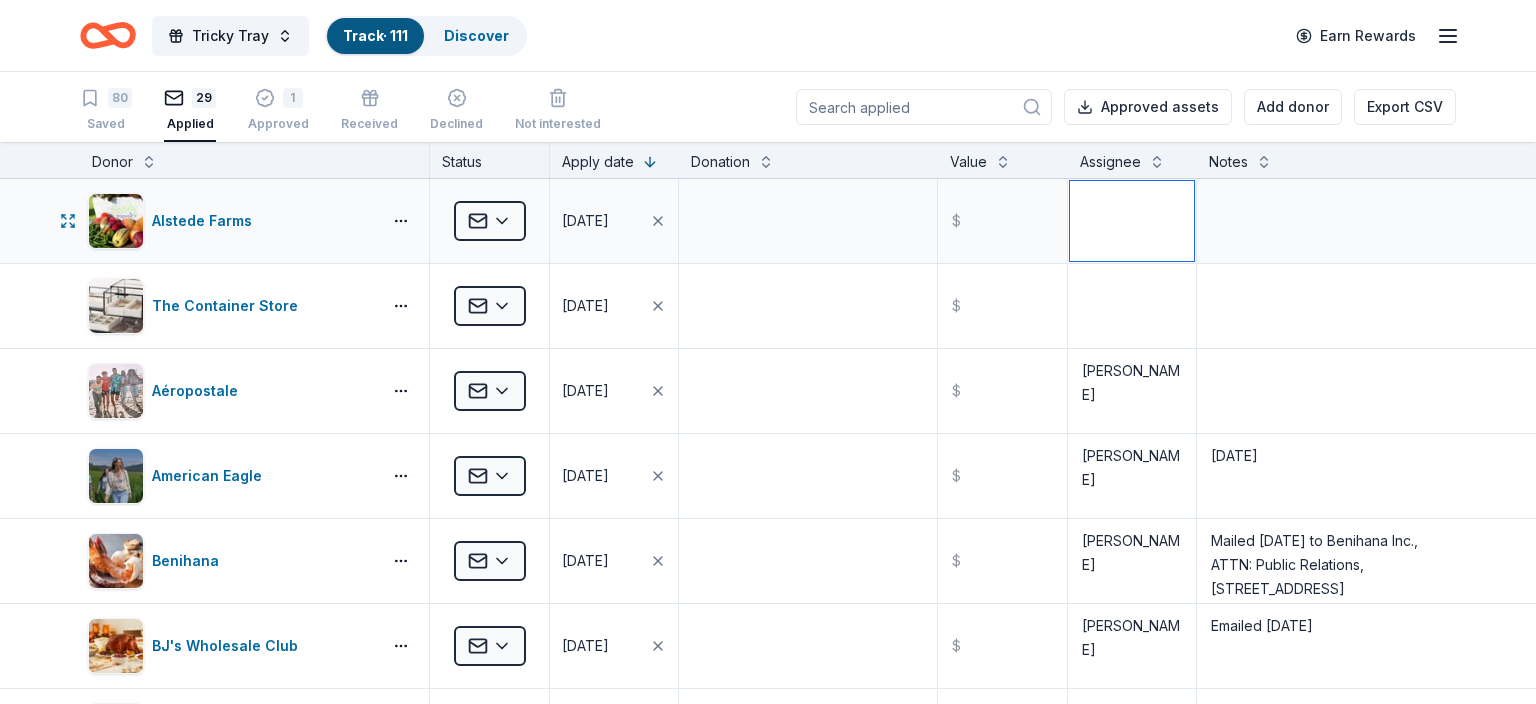 click at bounding box center (1132, 221) 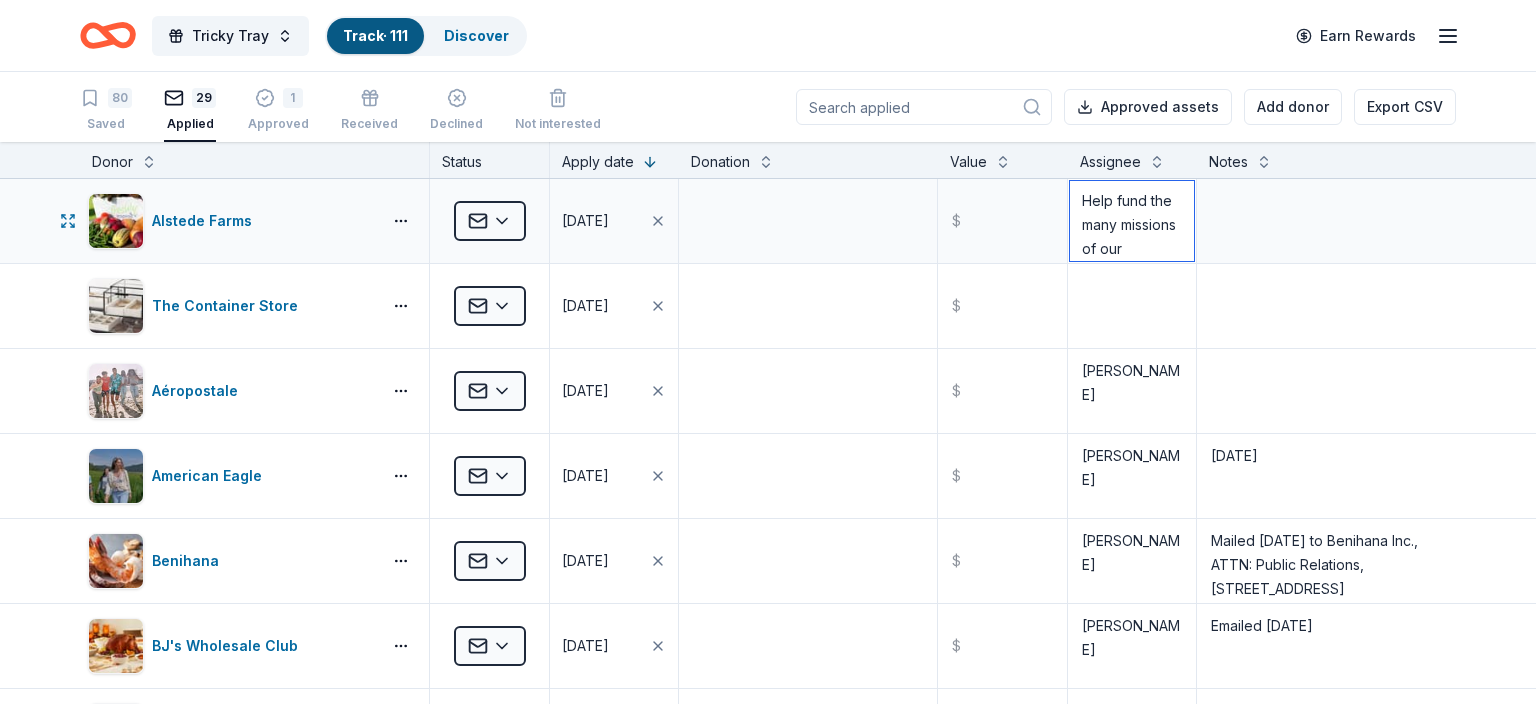 scroll, scrollTop: 1100, scrollLeft: 0, axis: vertical 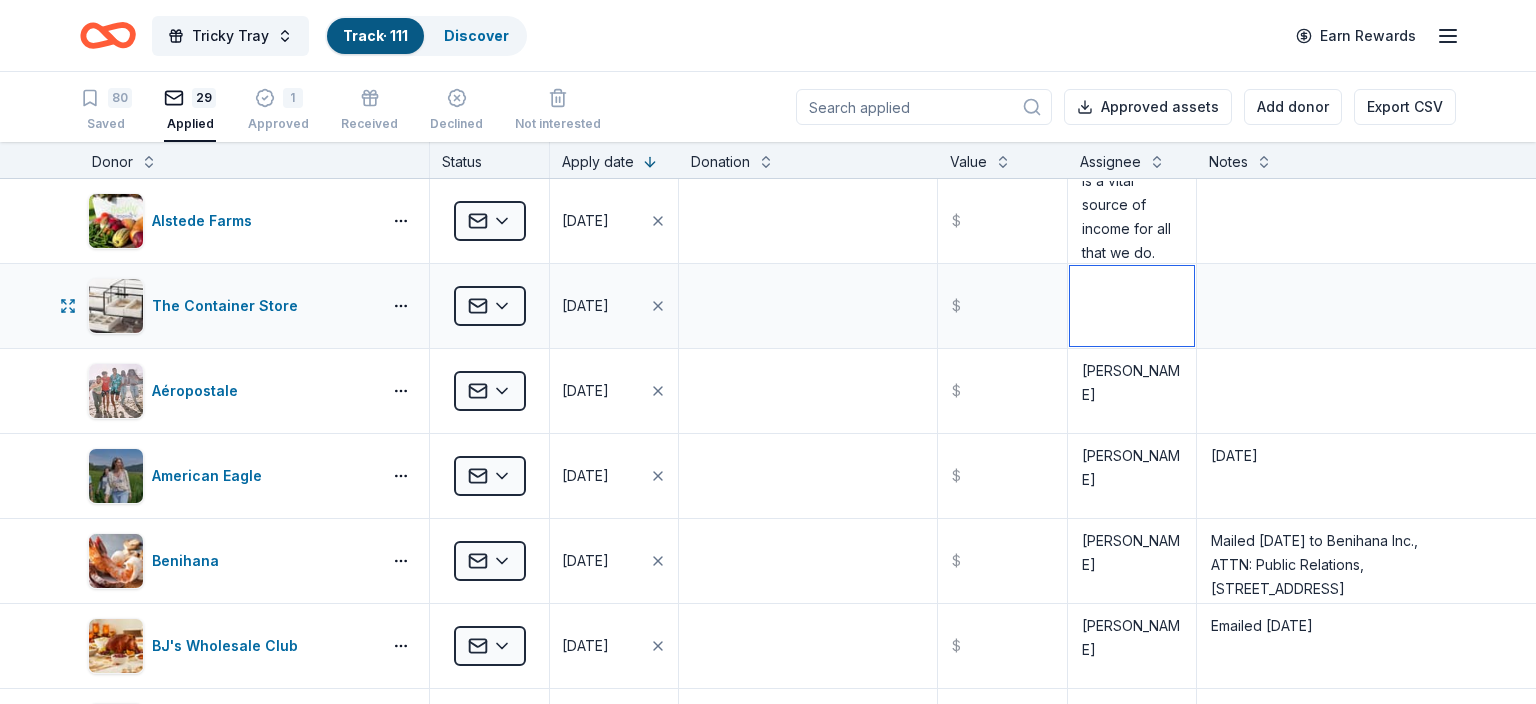 click at bounding box center [1132, 306] 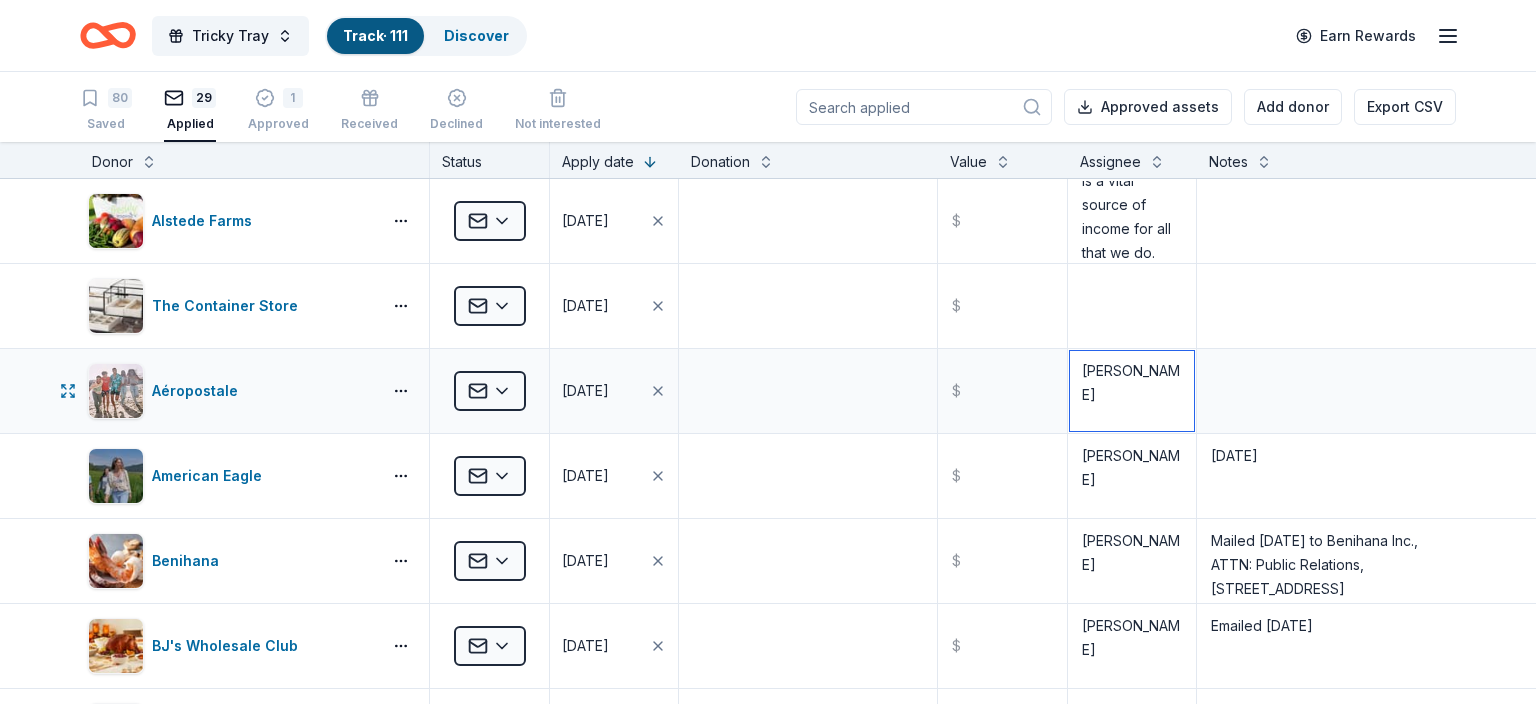 drag, startPoint x: 1120, startPoint y: 377, endPoint x: 1178, endPoint y: 385, distance: 58.549126 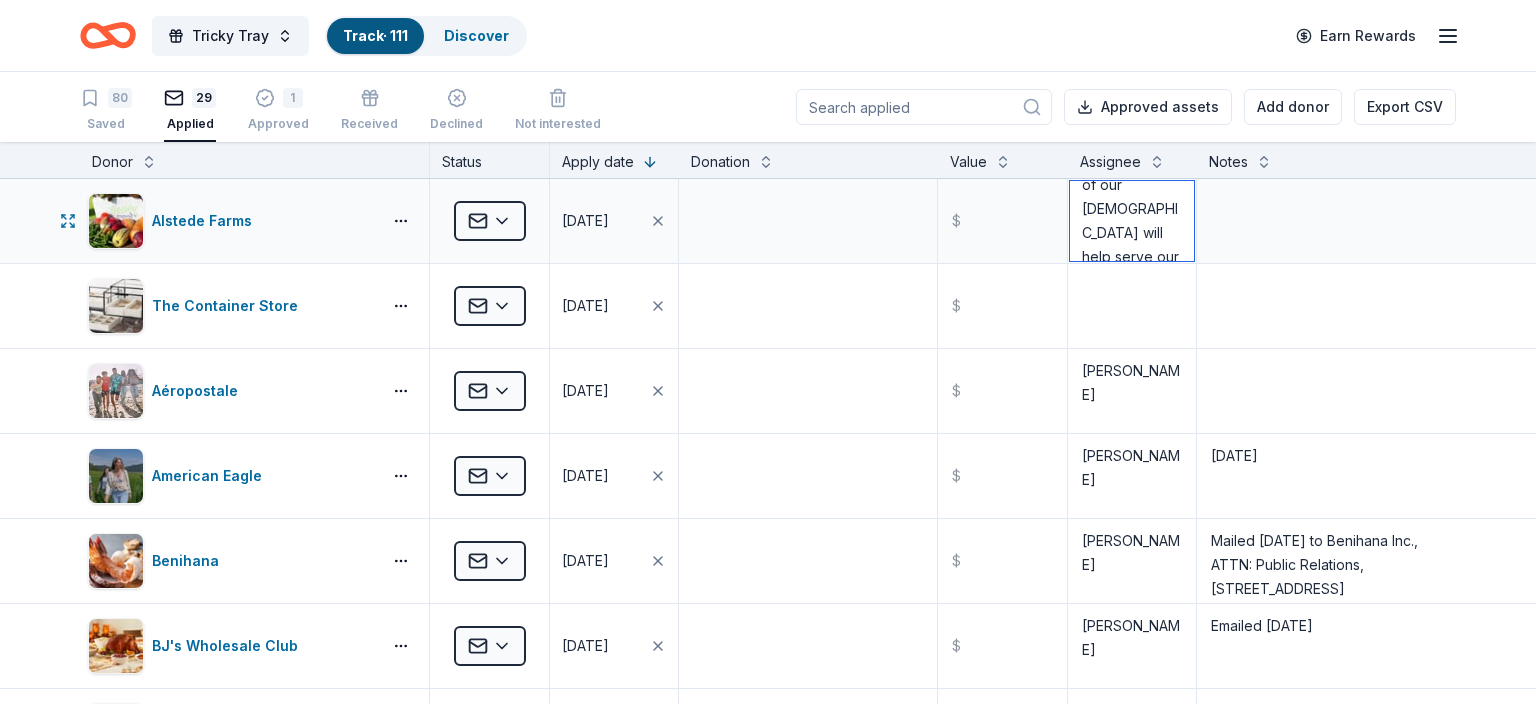 scroll, scrollTop: 0, scrollLeft: 0, axis: both 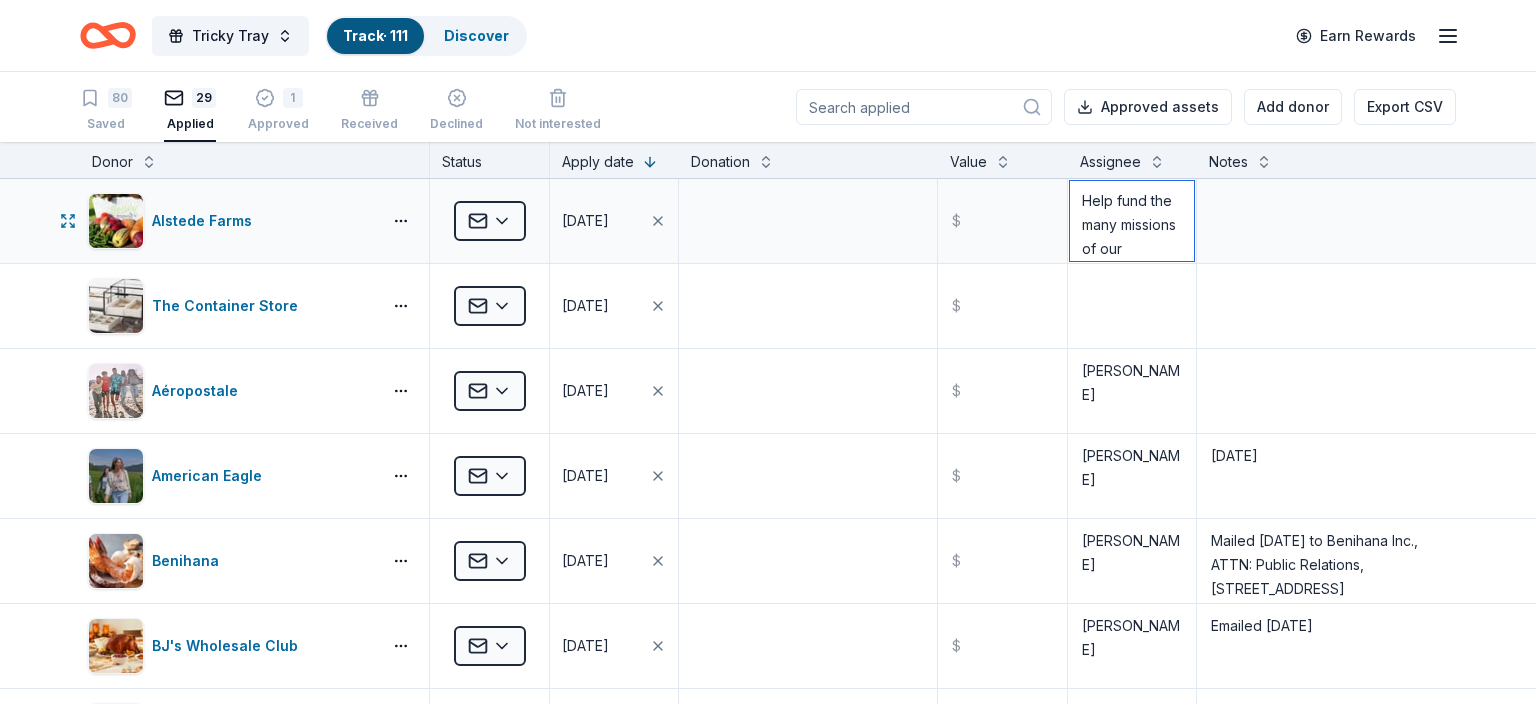 drag, startPoint x: 1170, startPoint y: 256, endPoint x: 1075, endPoint y: 172, distance: 126.81088 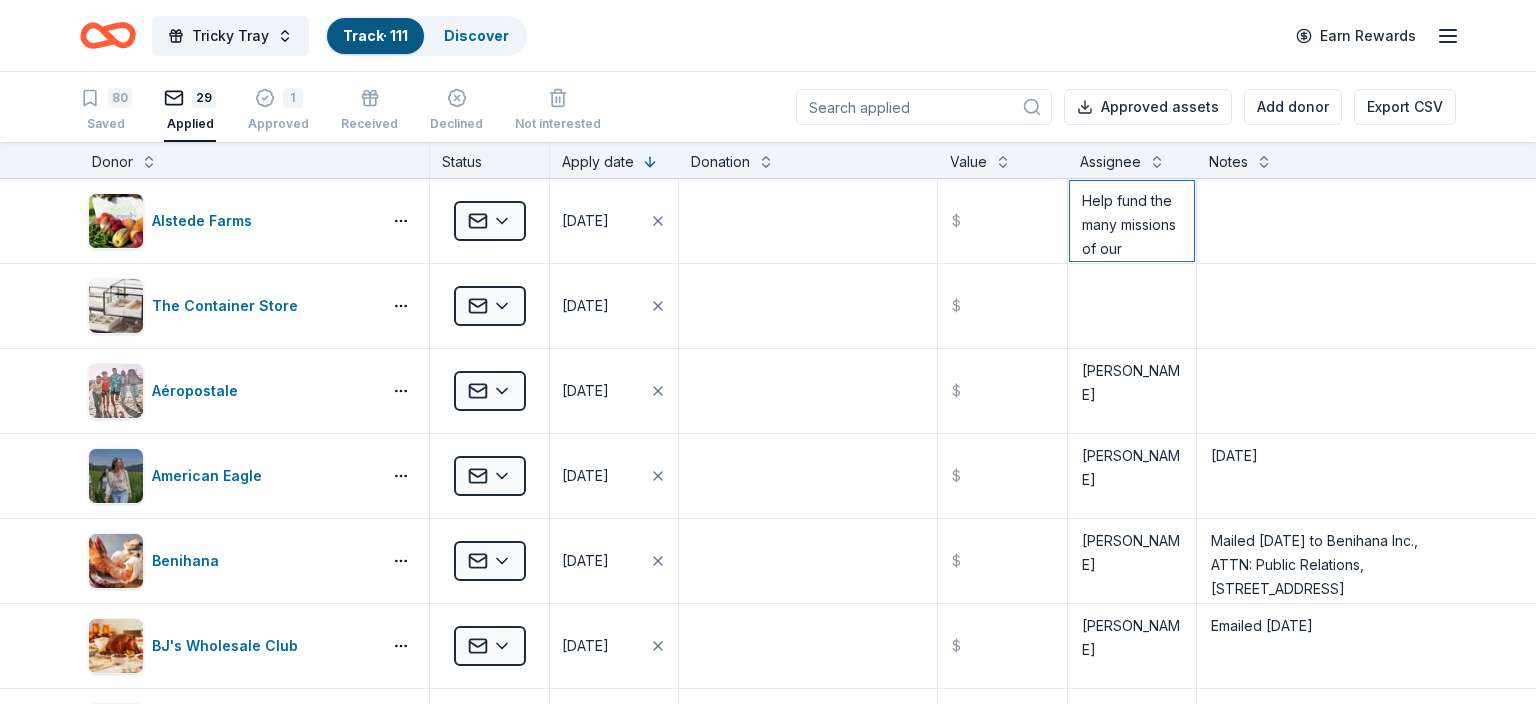 paste on "Cathy Kenny" 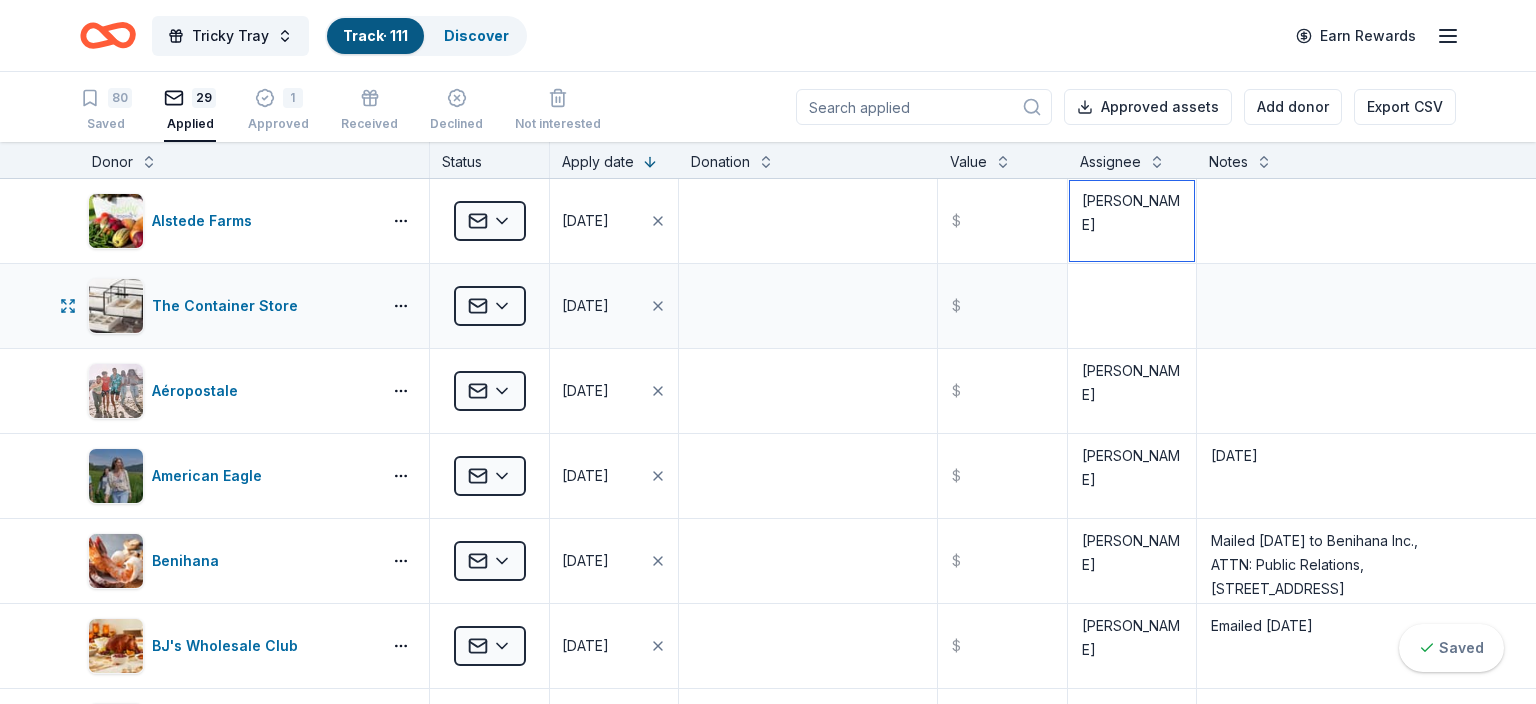 type on "Cathy Kenny" 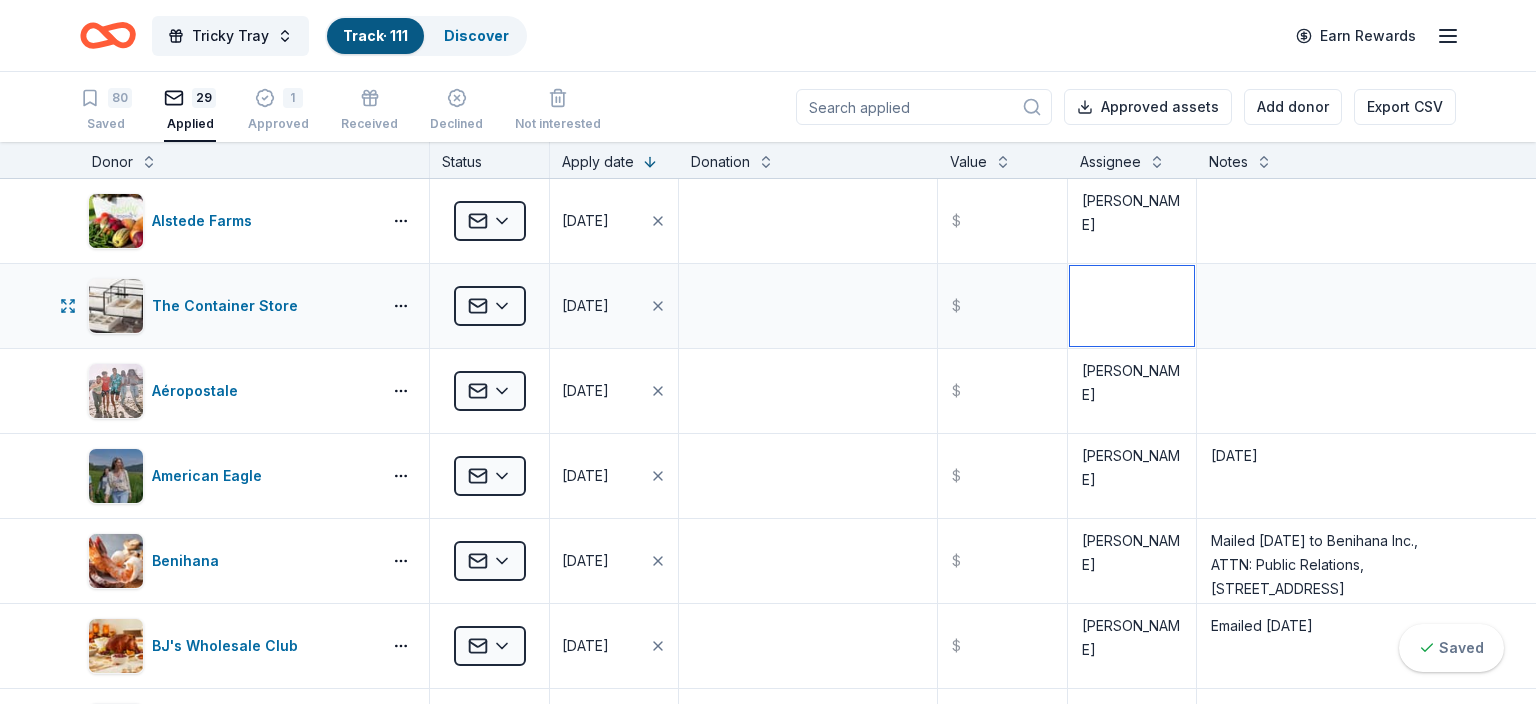 click at bounding box center (1132, 306) 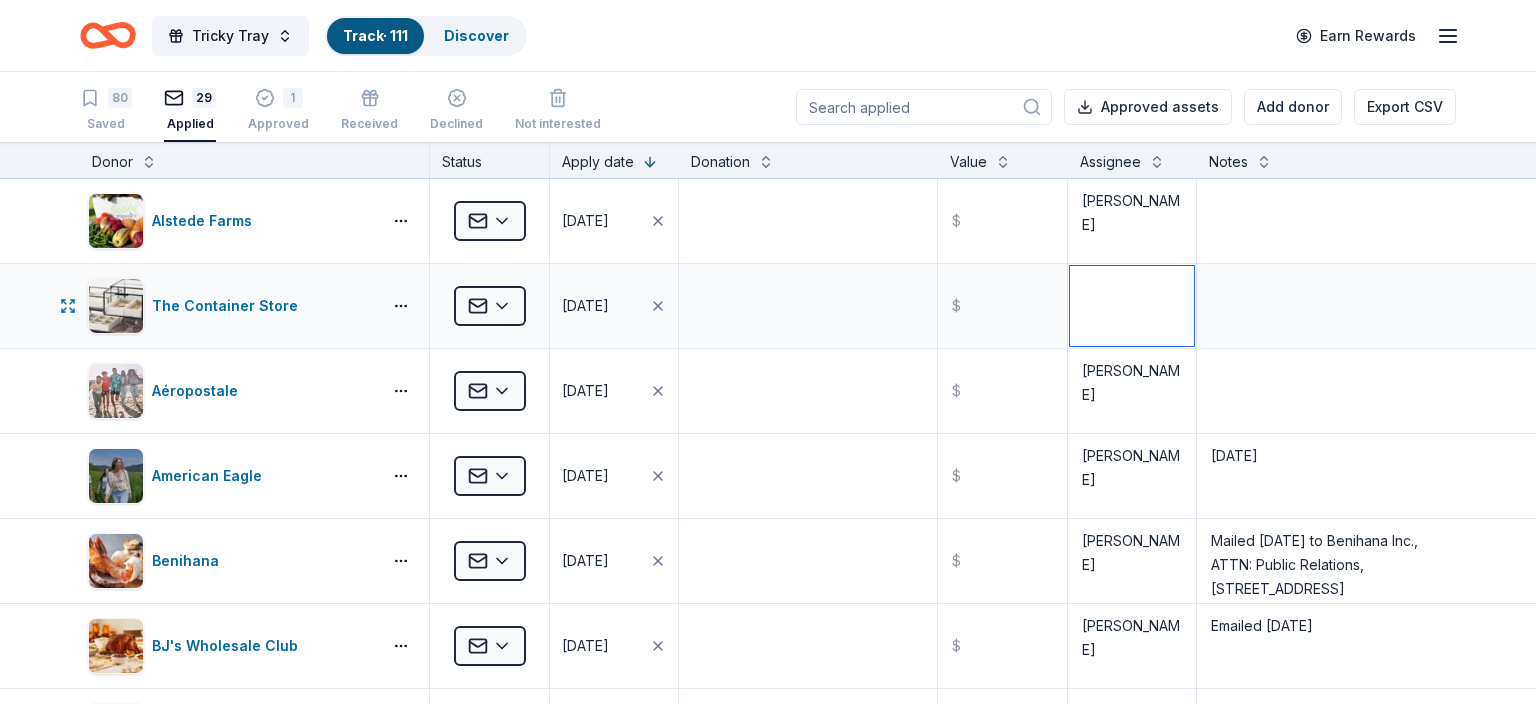 paste on "Cathy Kenny" 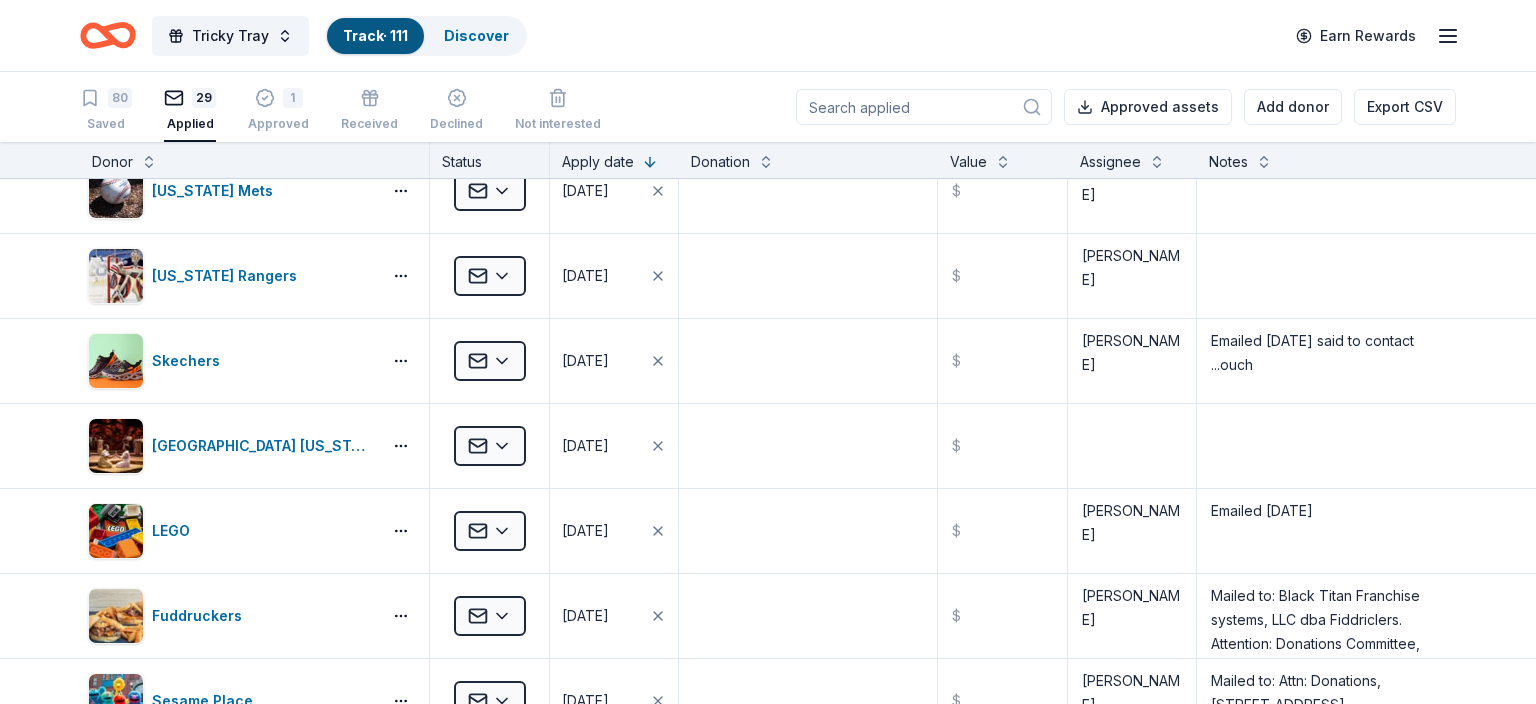 scroll, scrollTop: 1490, scrollLeft: 0, axis: vertical 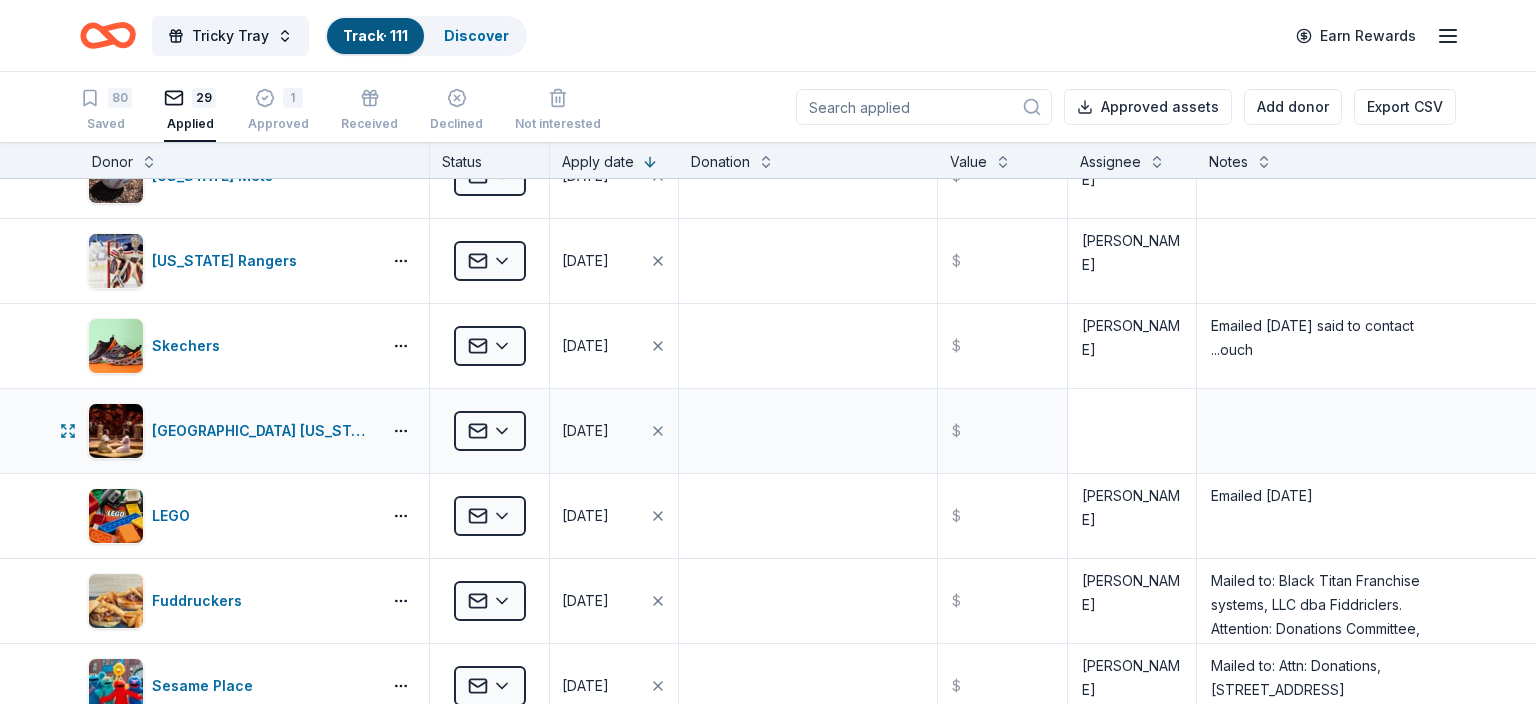 type on "Cathy Kenny" 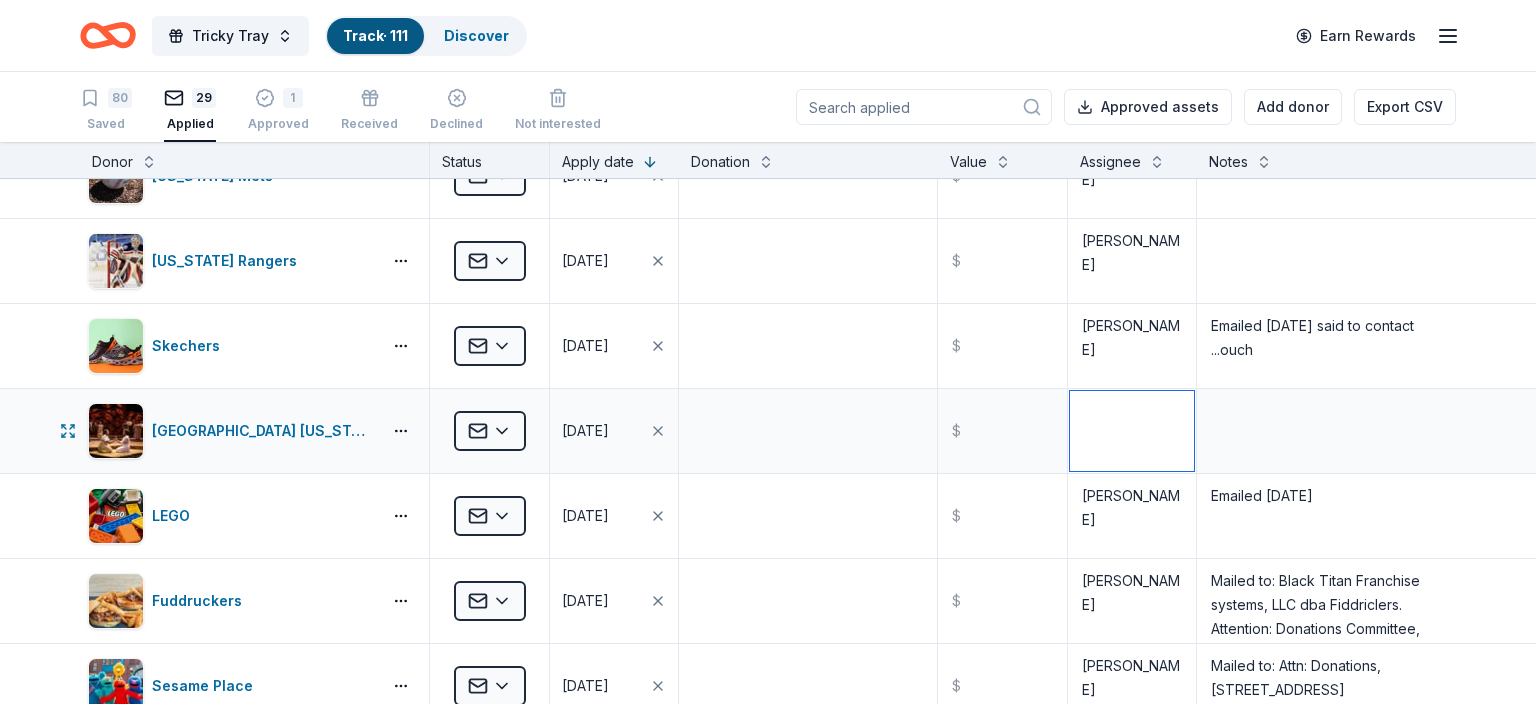 click at bounding box center (1132, 431) 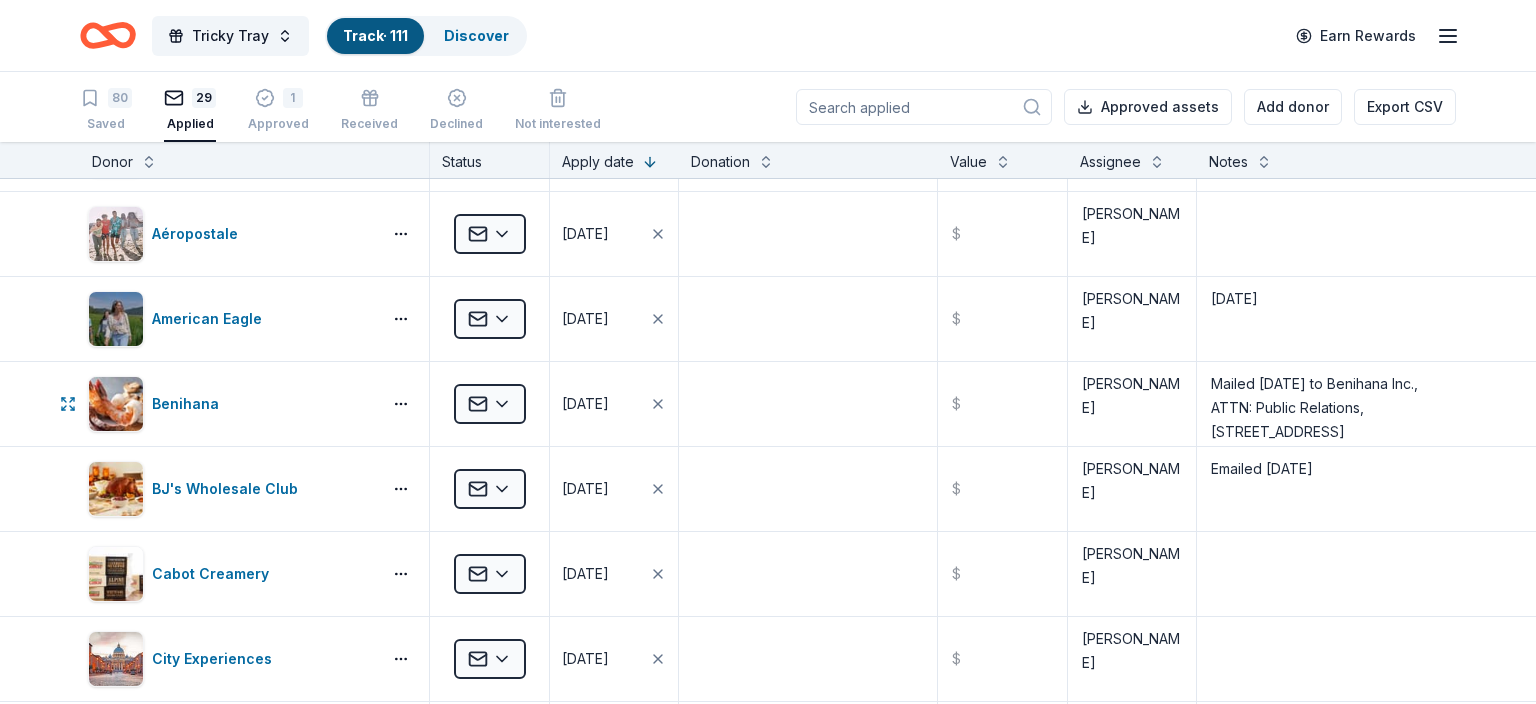 scroll, scrollTop: 0, scrollLeft: 0, axis: both 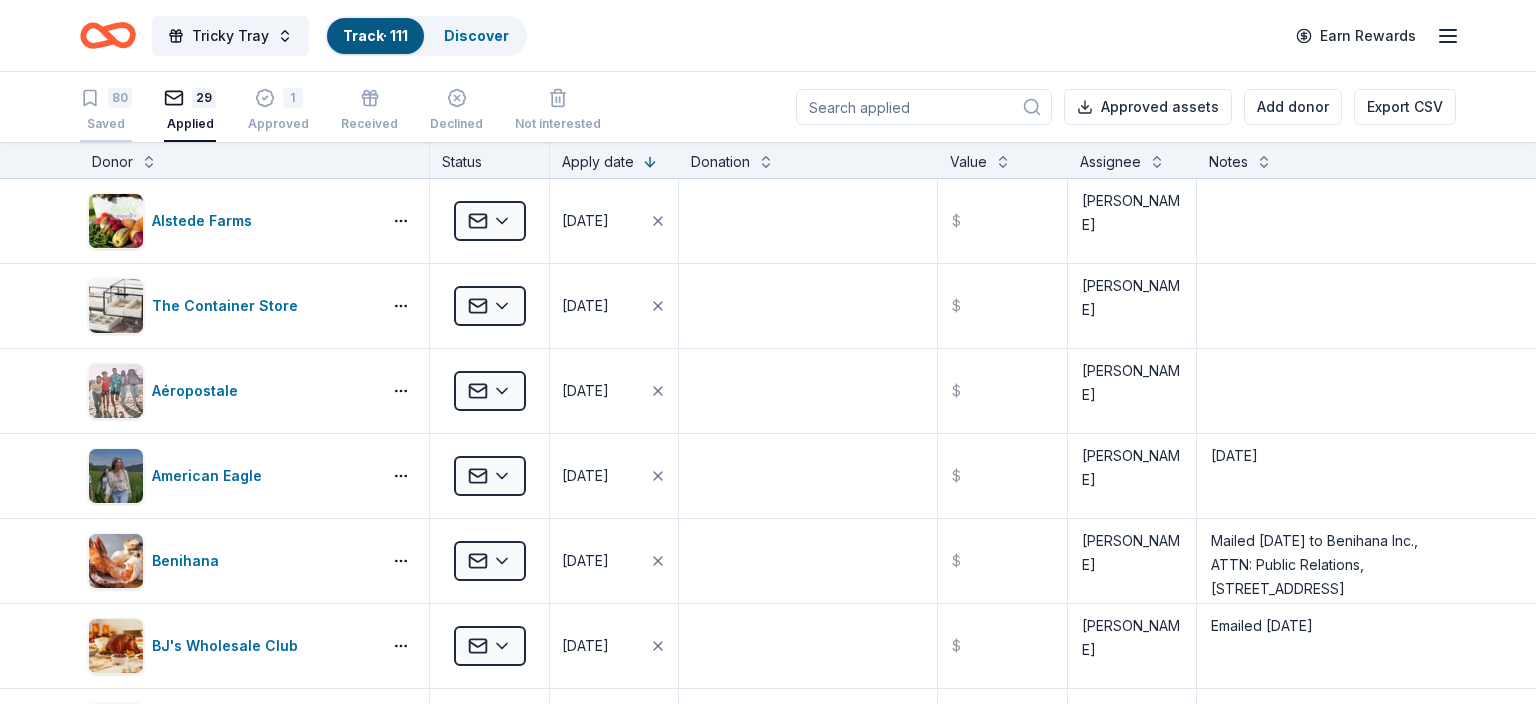 type on "Cathy Kenny" 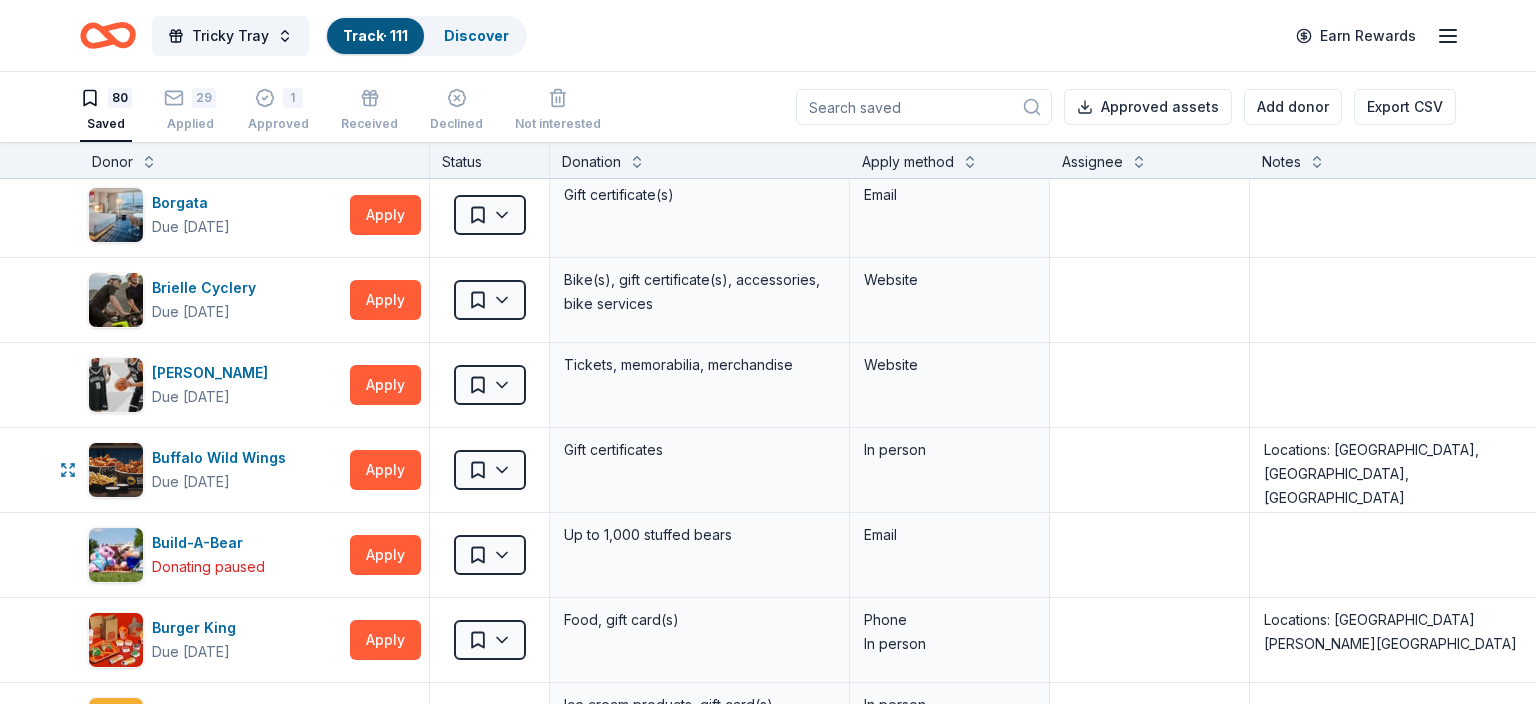 scroll, scrollTop: 980, scrollLeft: 0, axis: vertical 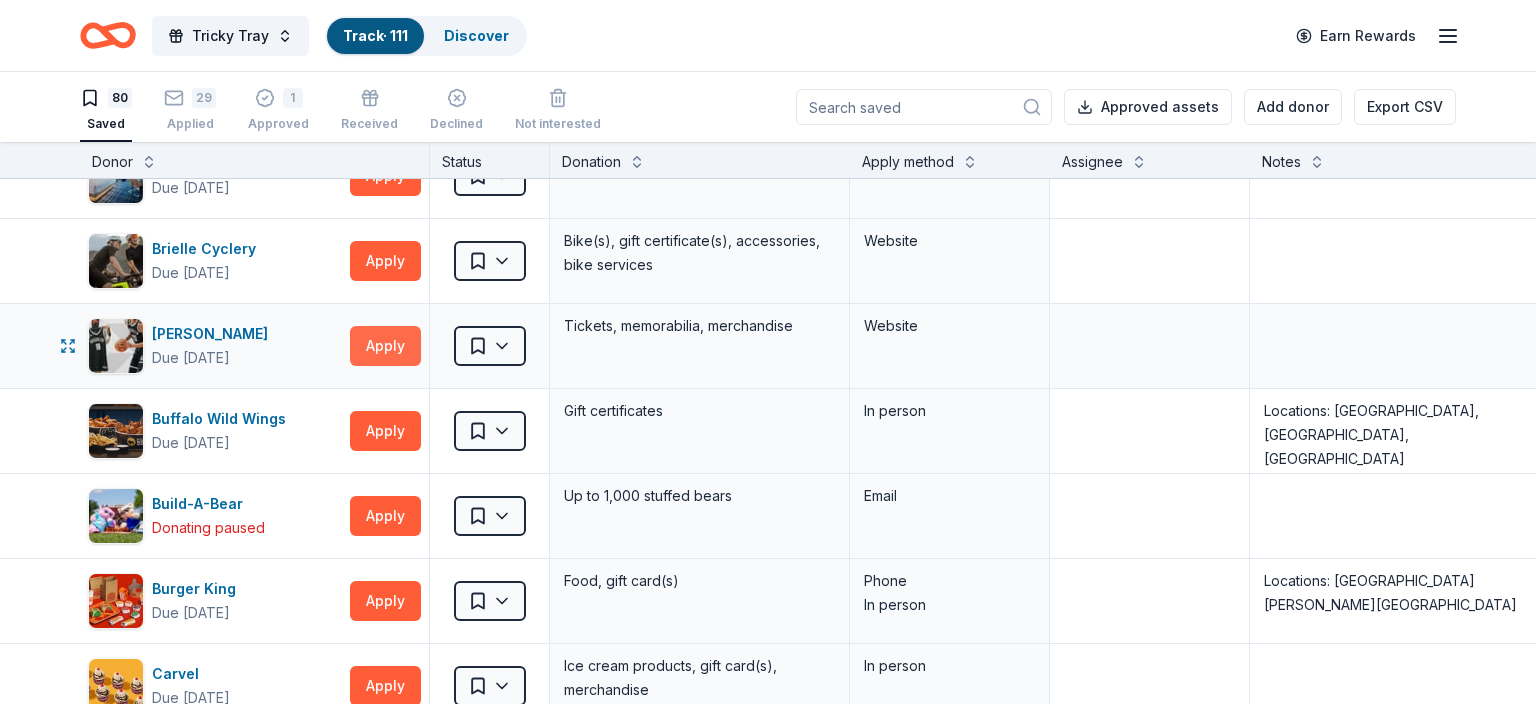 click on "Apply" at bounding box center [385, 346] 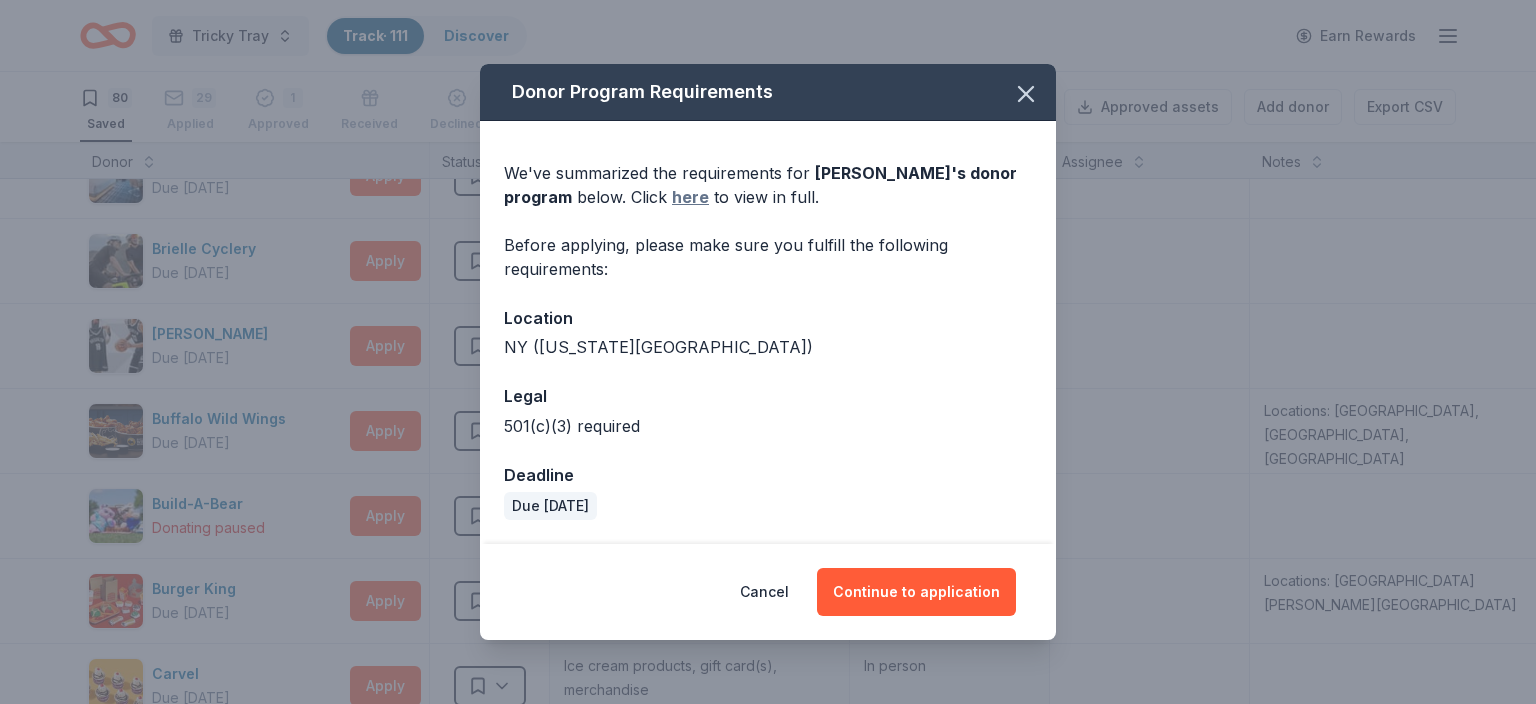 click on "here" at bounding box center [690, 197] 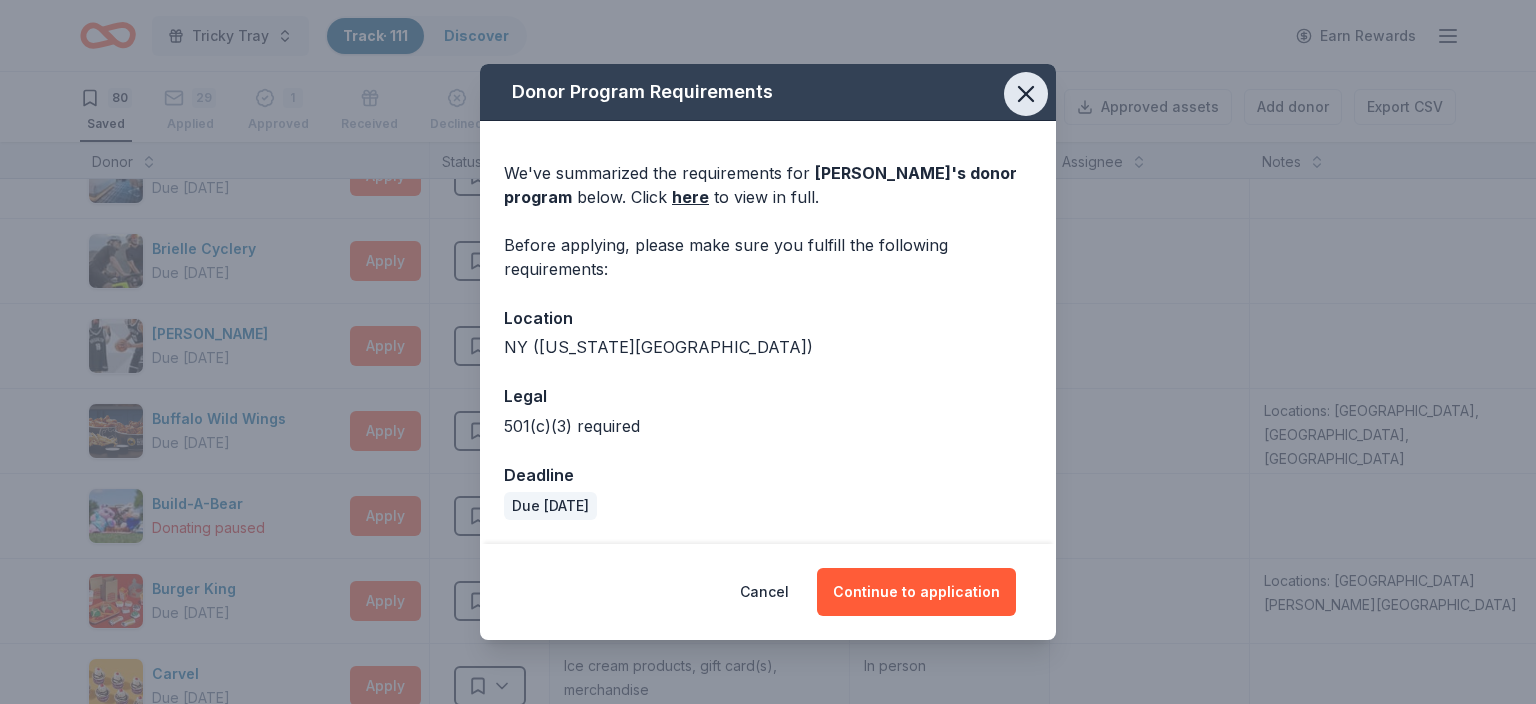click 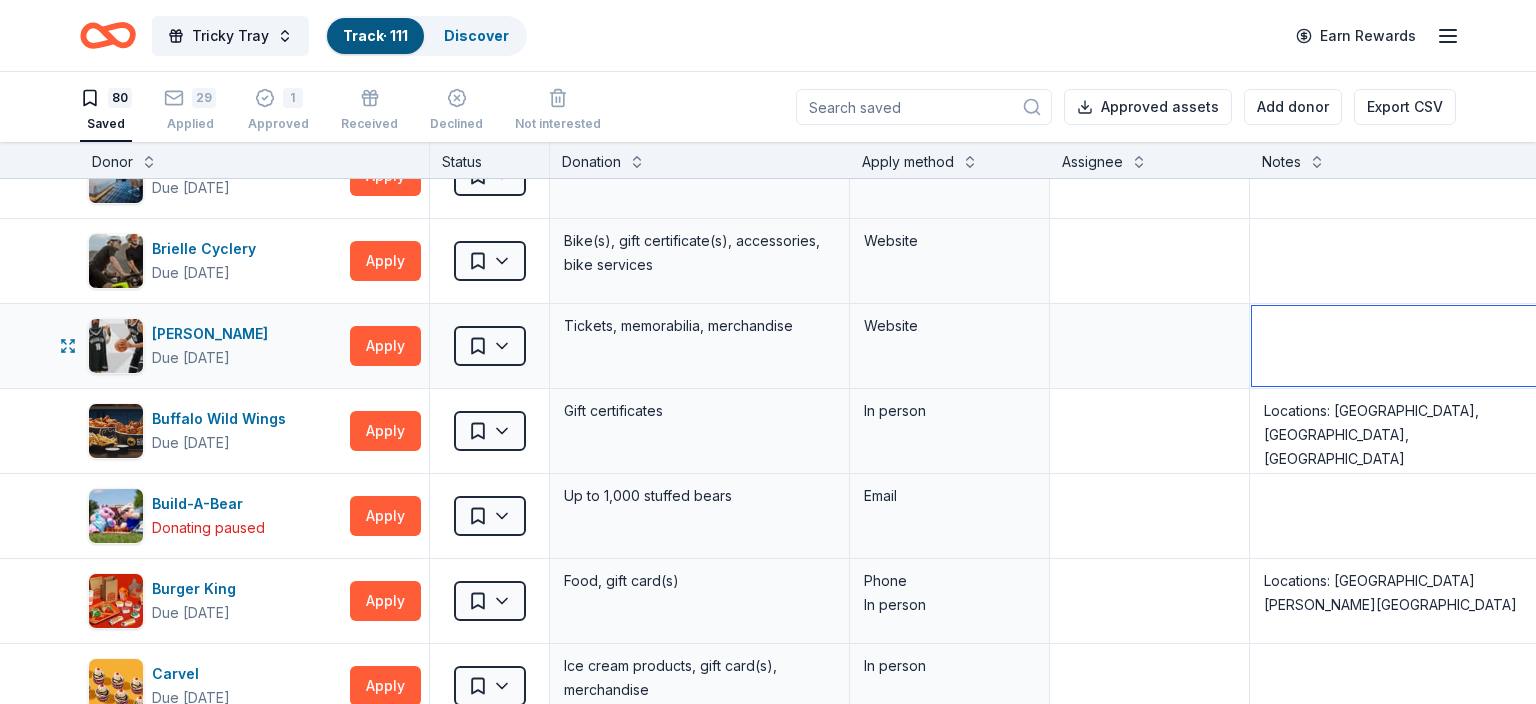 click at bounding box center (1399, 346) 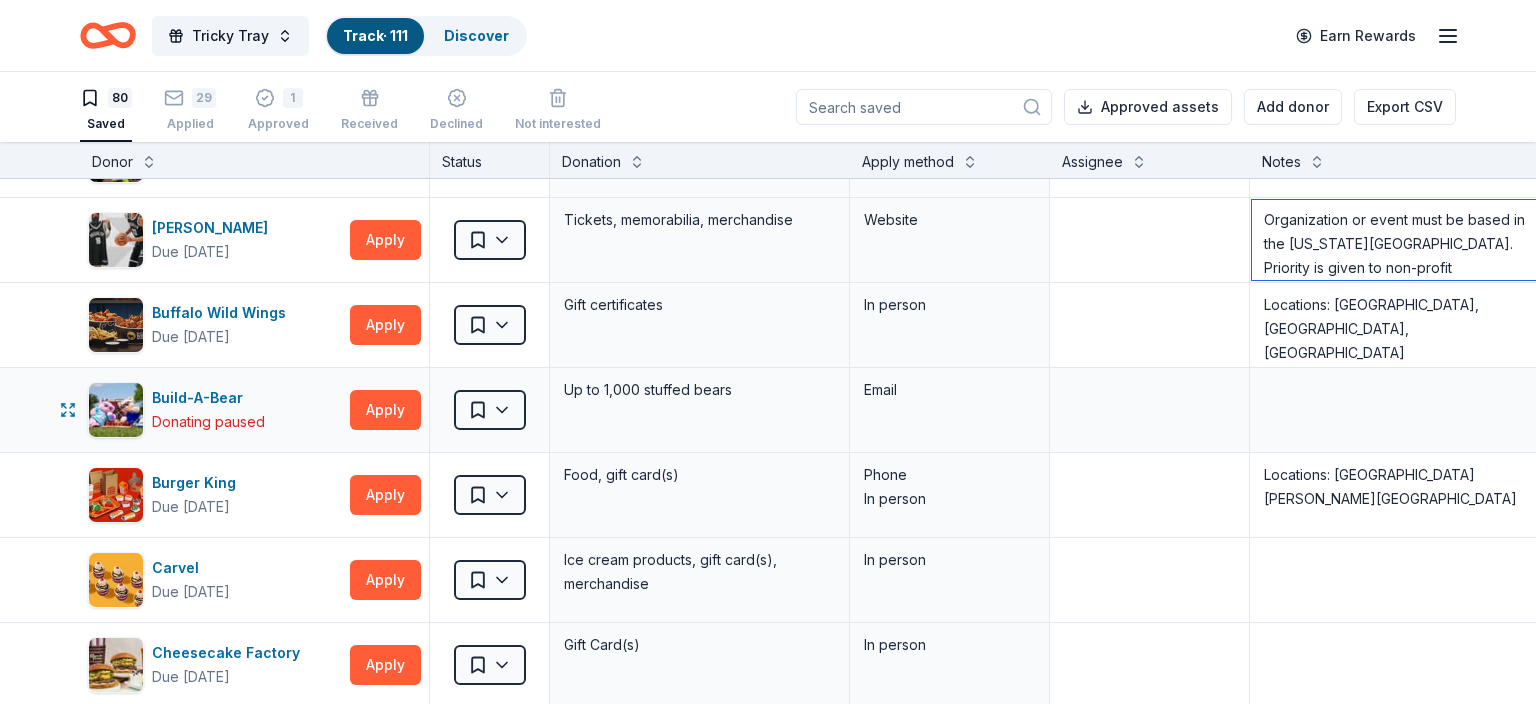 scroll, scrollTop: 1098, scrollLeft: 0, axis: vertical 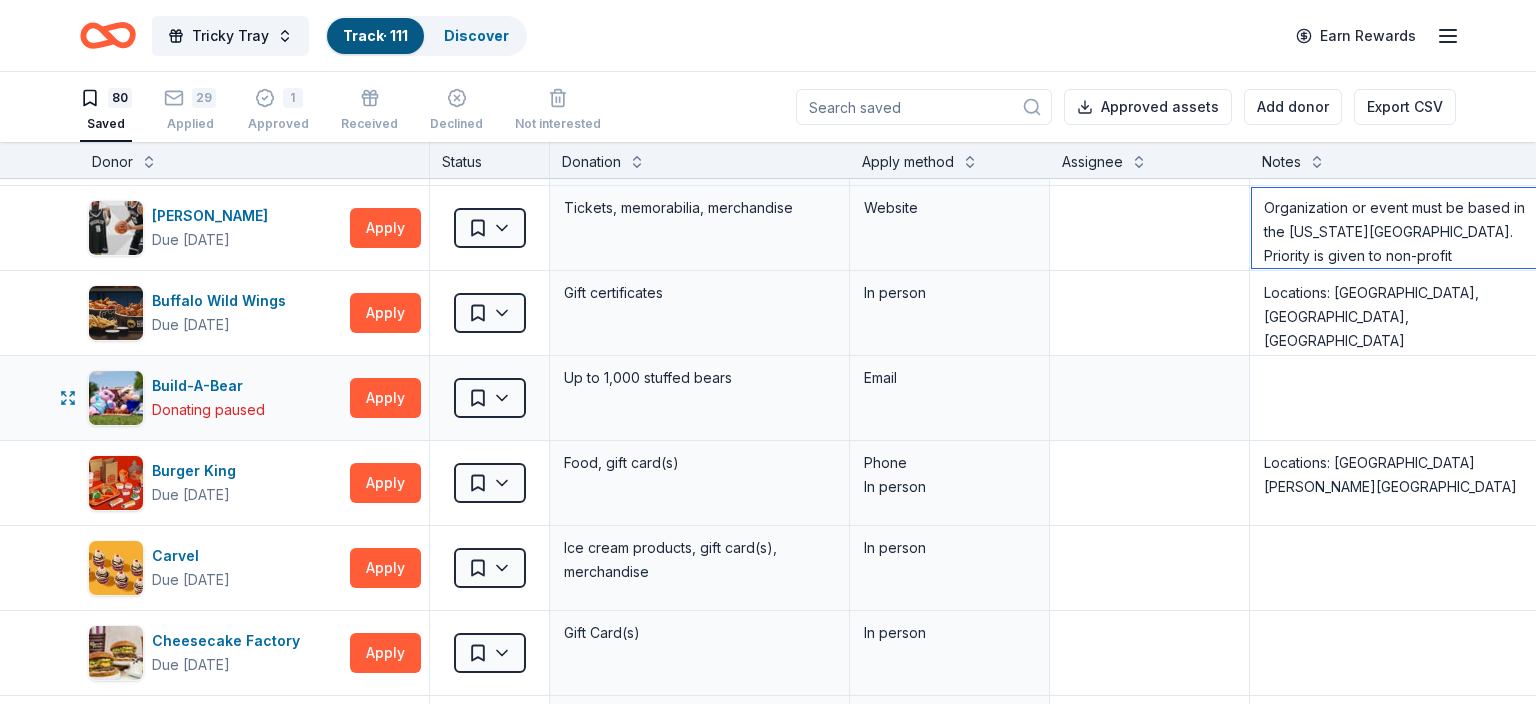 type on "Organization or event must be based in the New York Metropolitan Area. Priority is given to non-profit organizations" 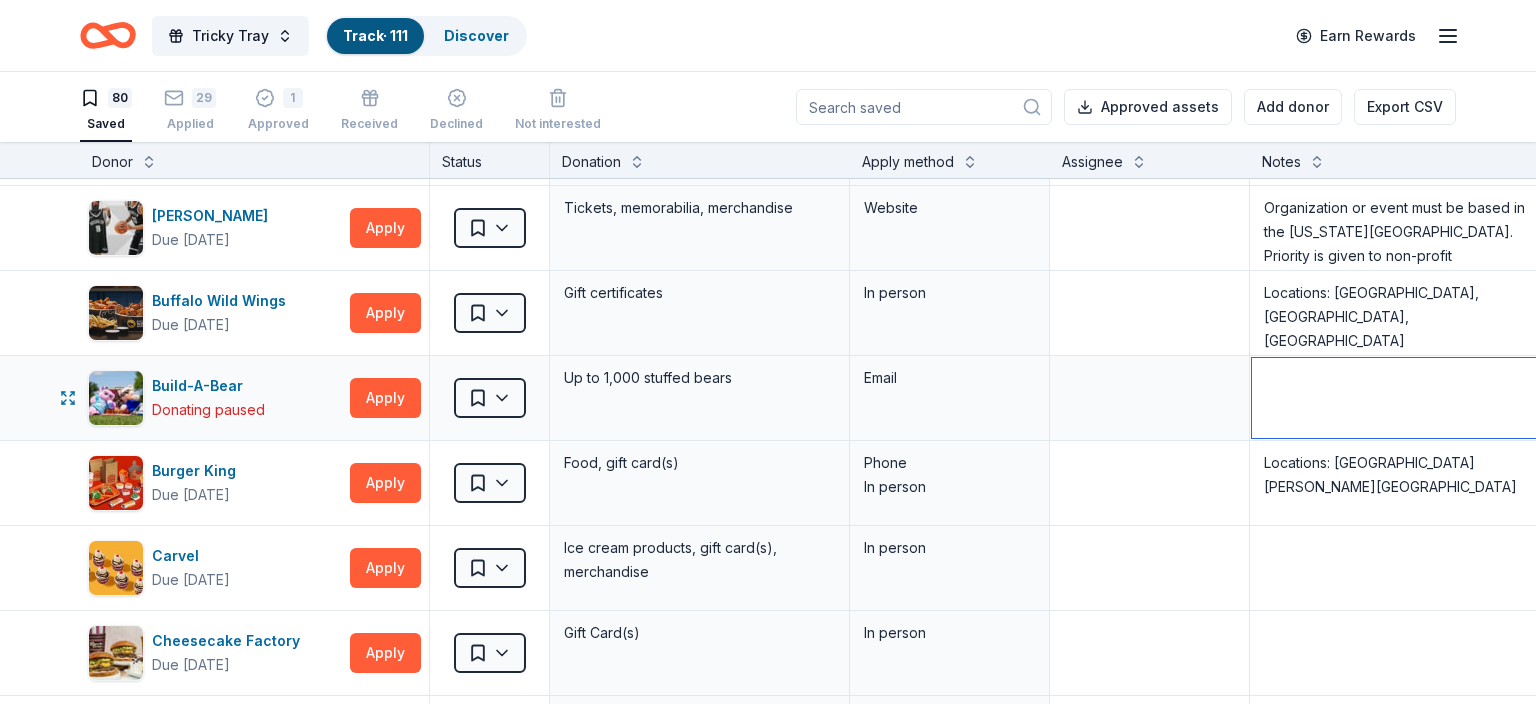 click at bounding box center (1399, 398) 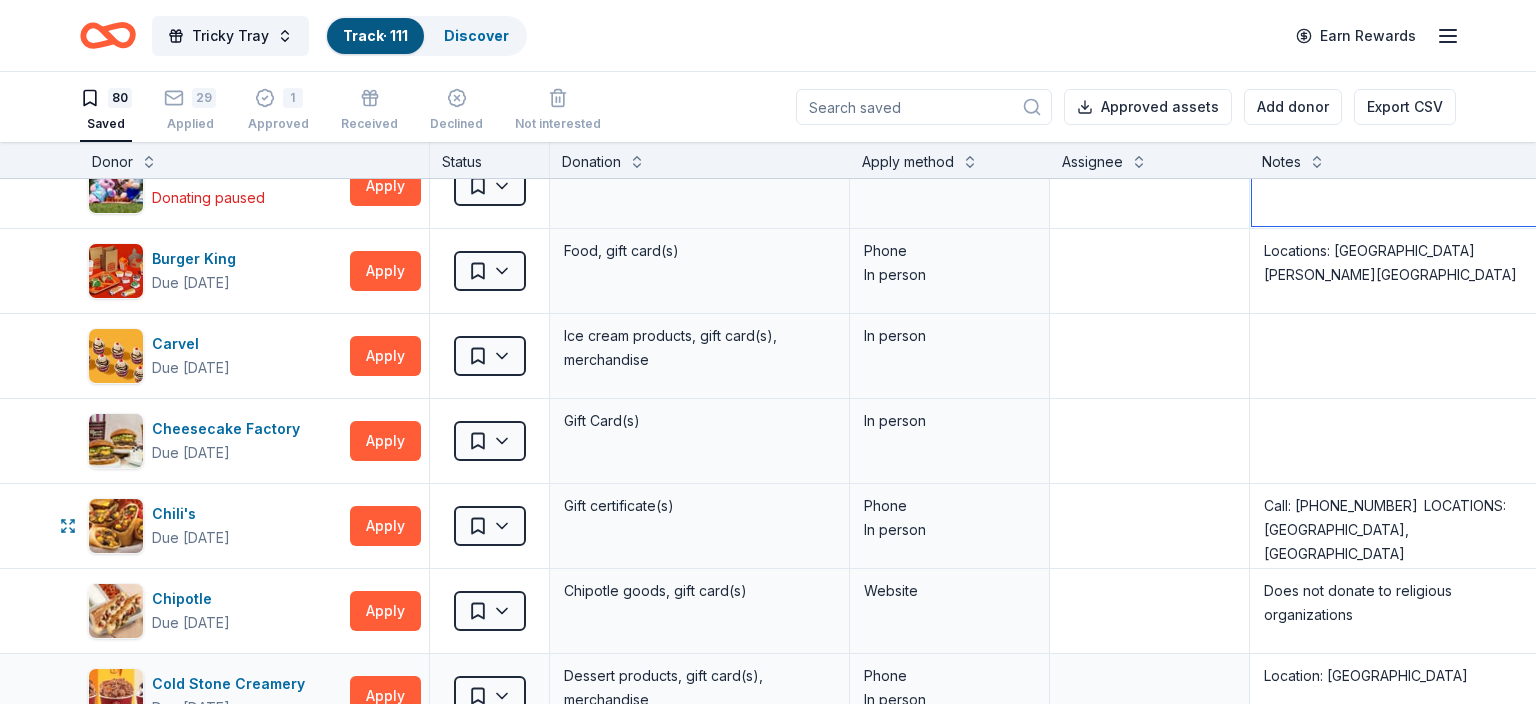 scroll, scrollTop: 1215, scrollLeft: 0, axis: vertical 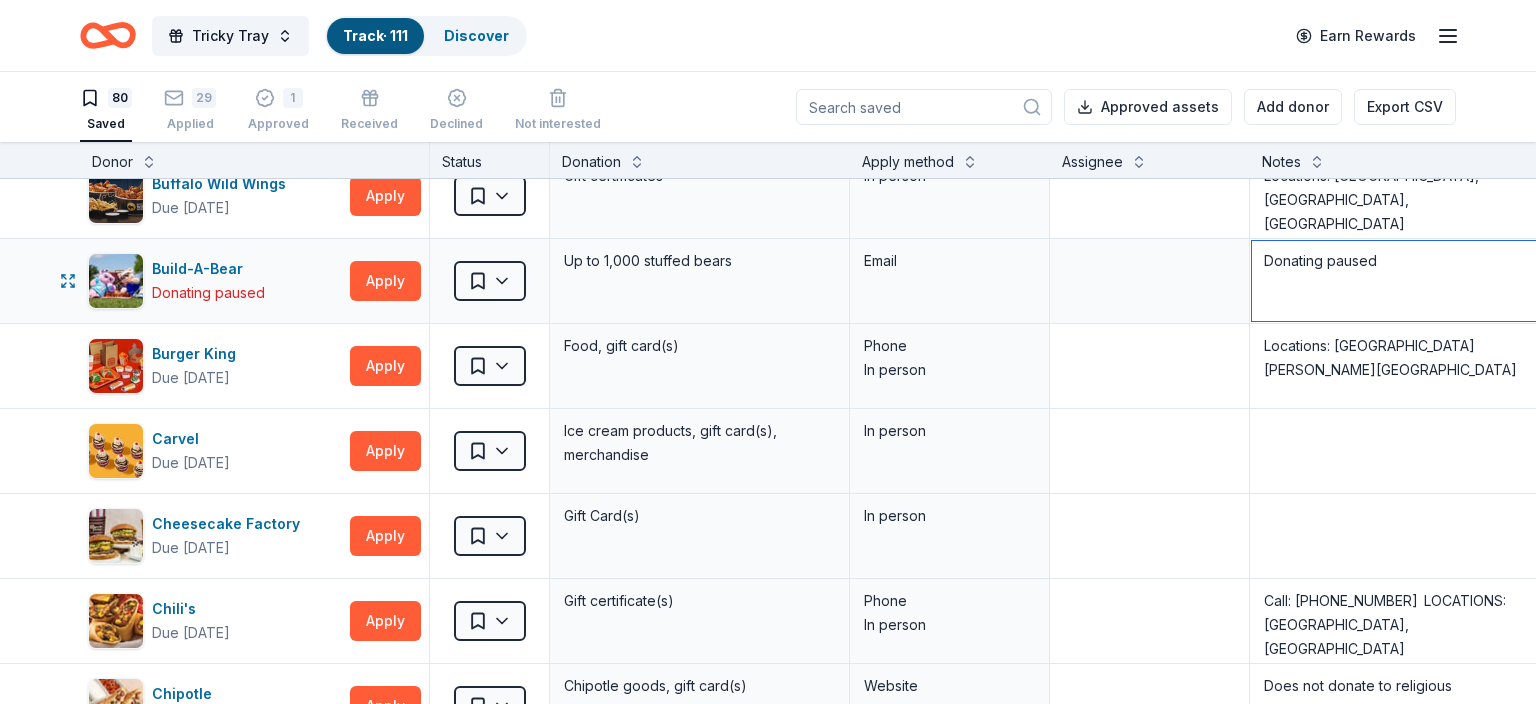 drag, startPoint x: 1262, startPoint y: 262, endPoint x: 1390, endPoint y: 273, distance: 128.47179 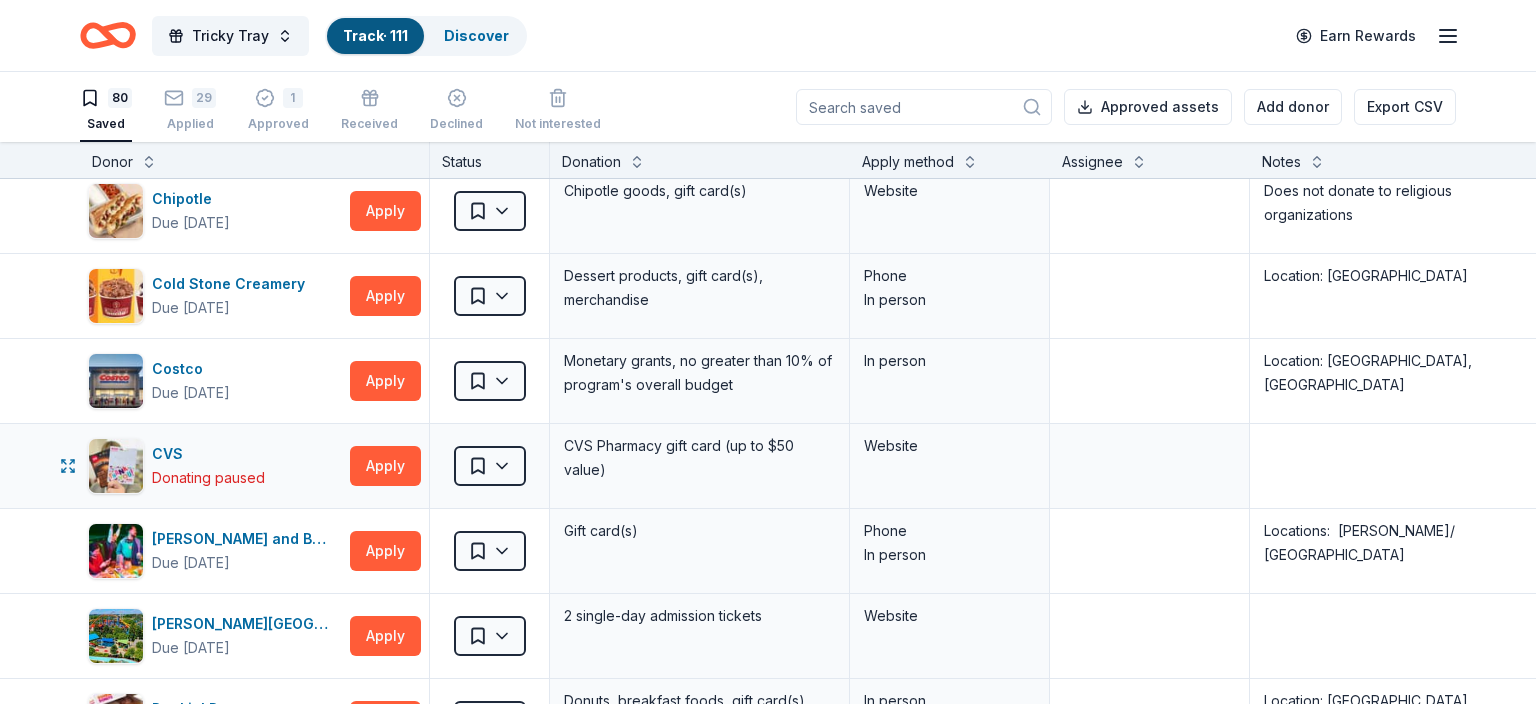 scroll, scrollTop: 1725, scrollLeft: 0, axis: vertical 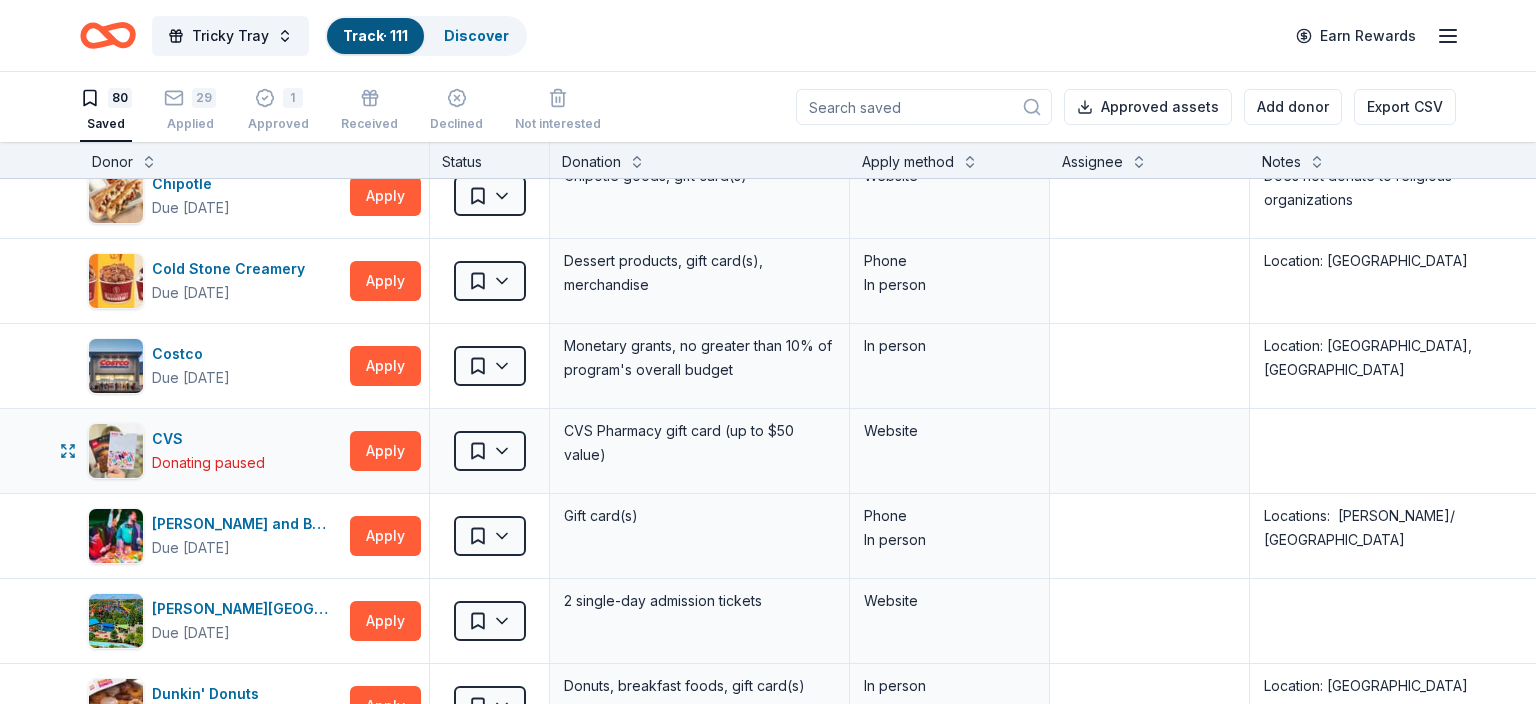 type on "Donating paused" 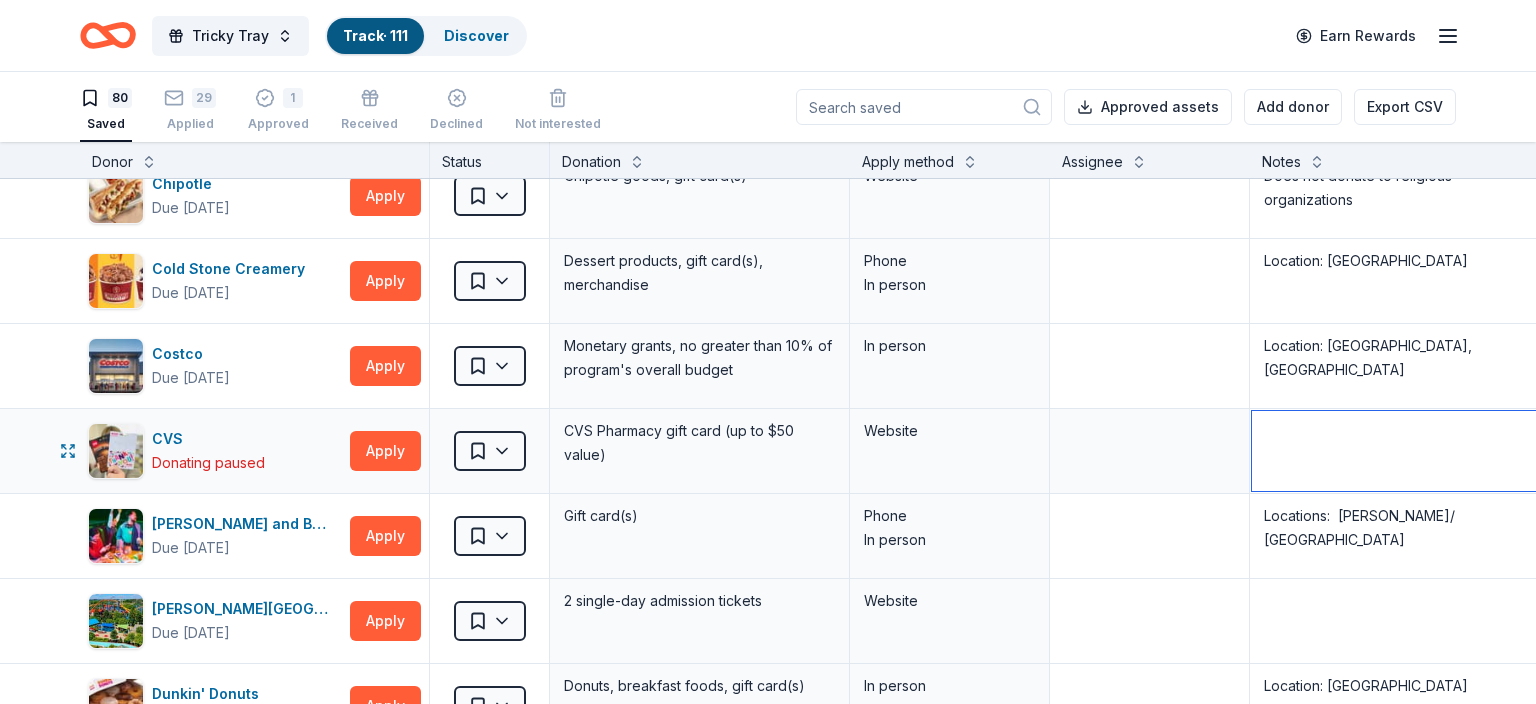 click at bounding box center [1399, 451] 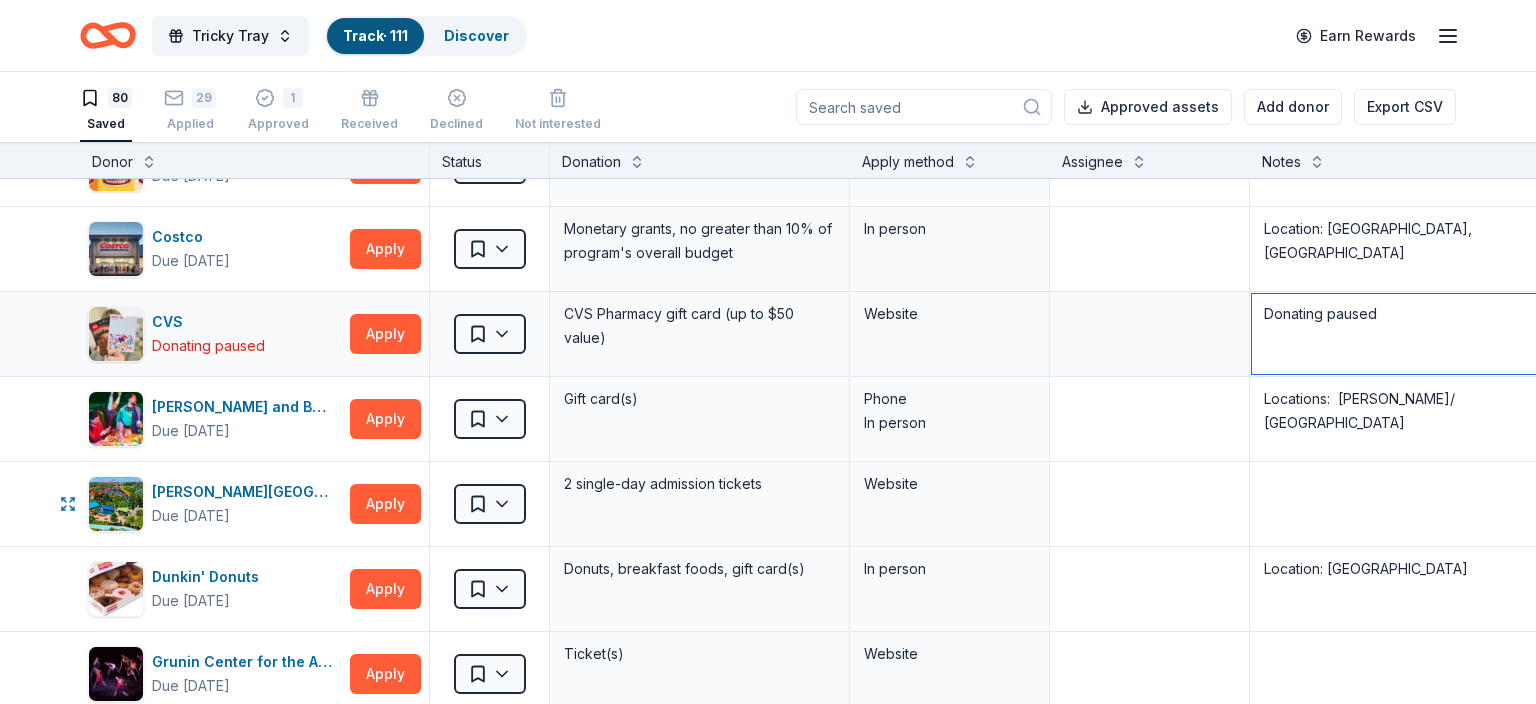 scroll, scrollTop: 1882, scrollLeft: 0, axis: vertical 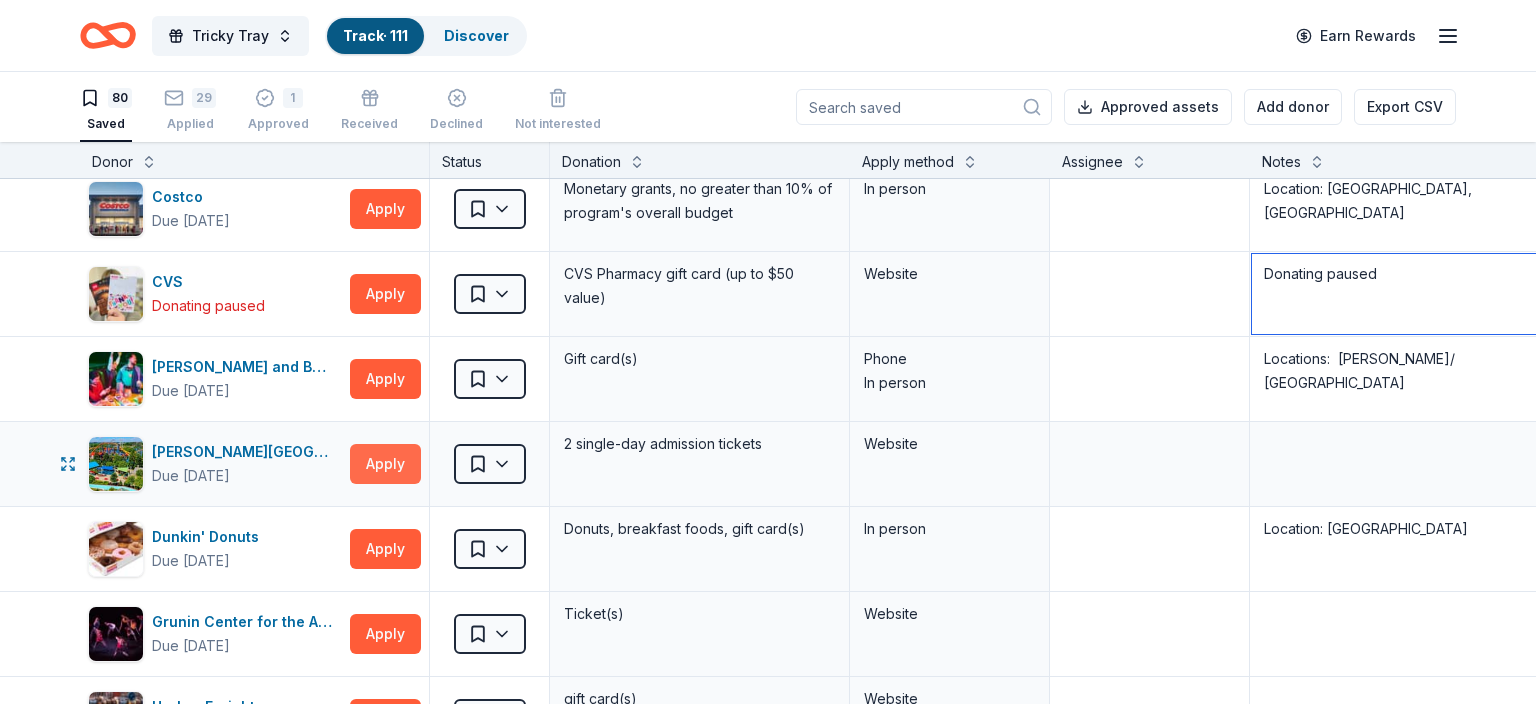 type on "Donating paused" 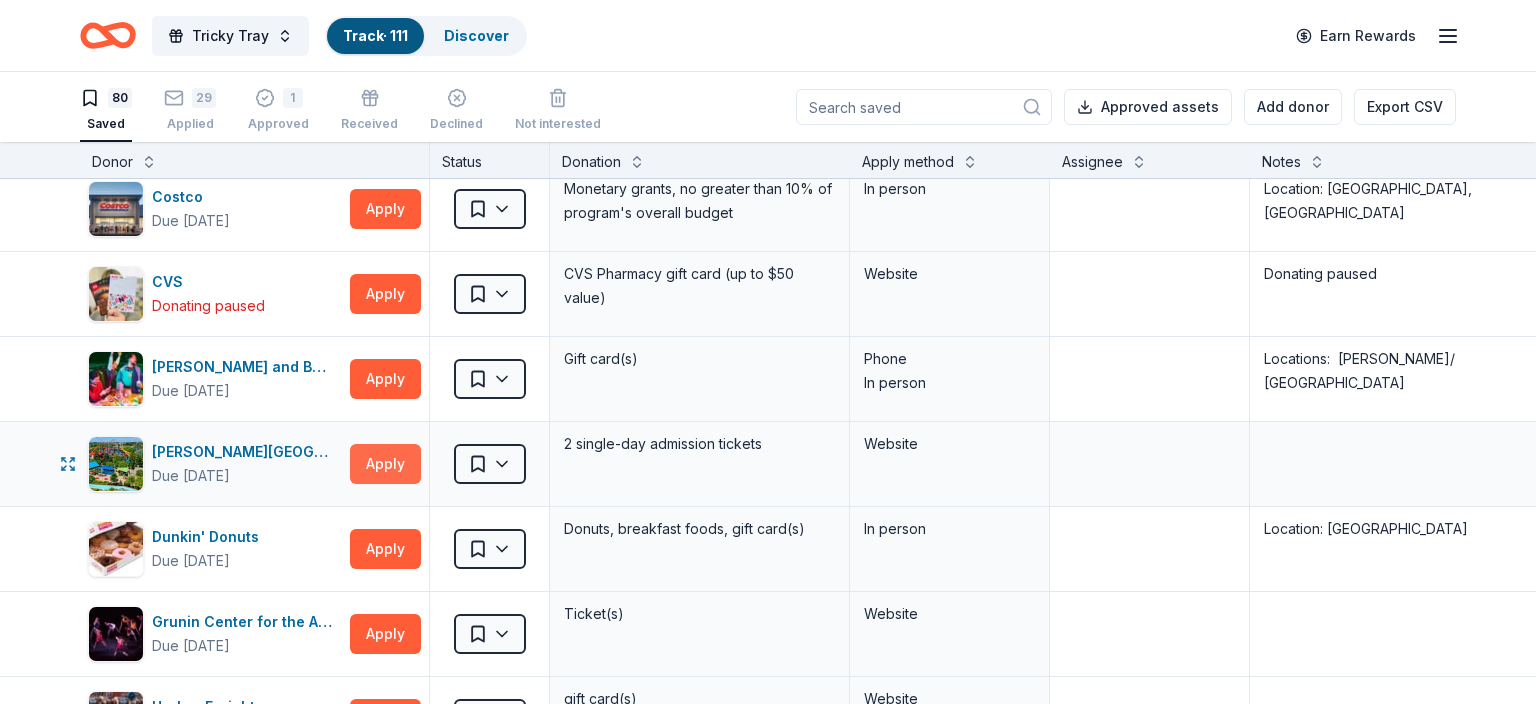 click on "Apply" at bounding box center (385, 464) 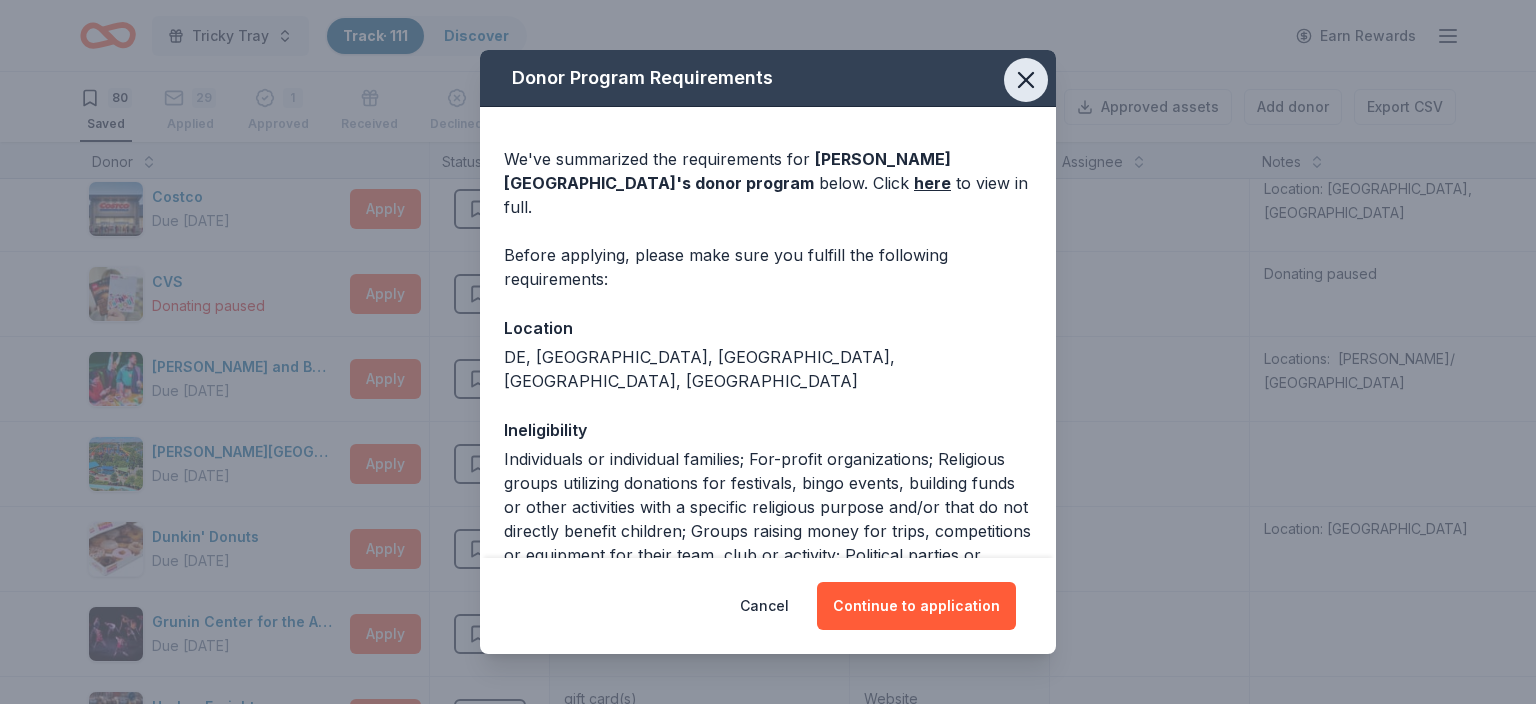 click 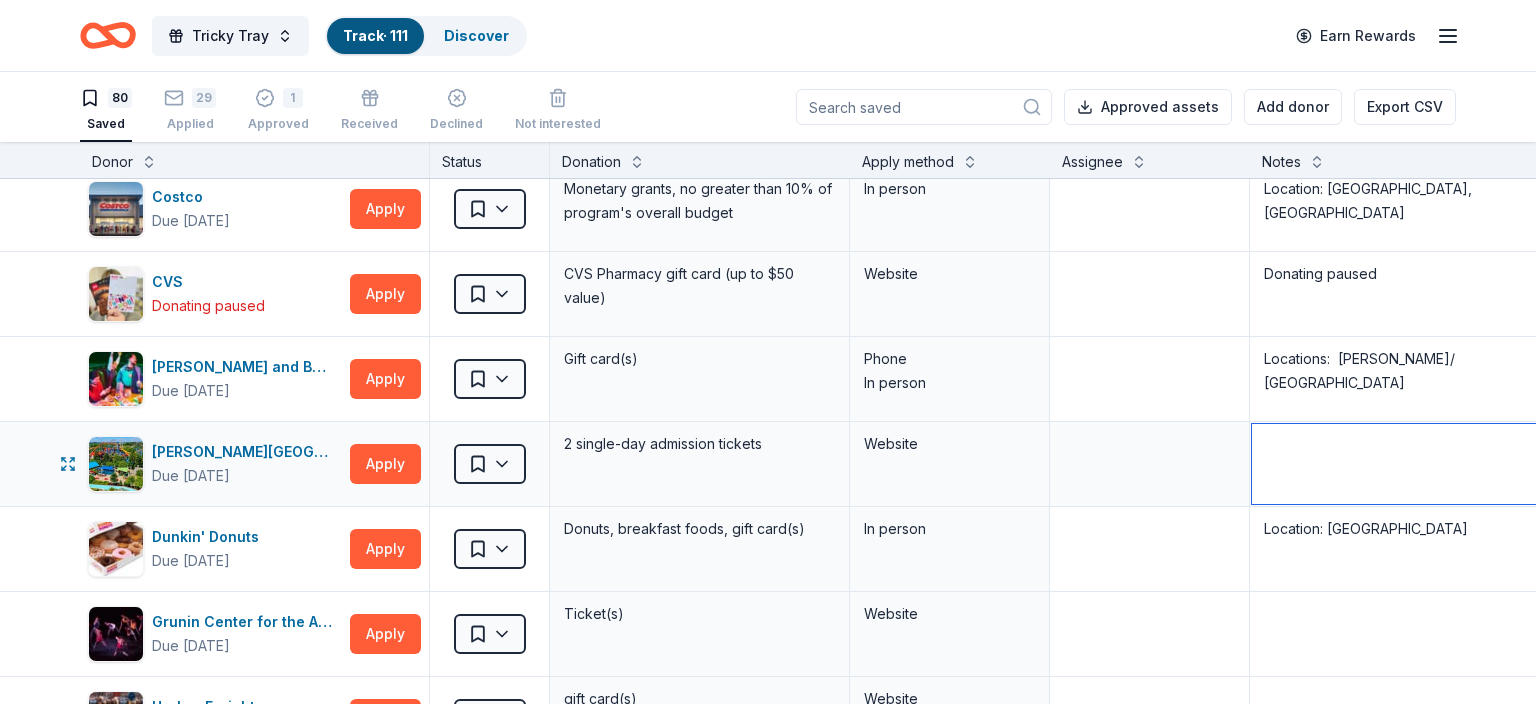 click at bounding box center [1399, 464] 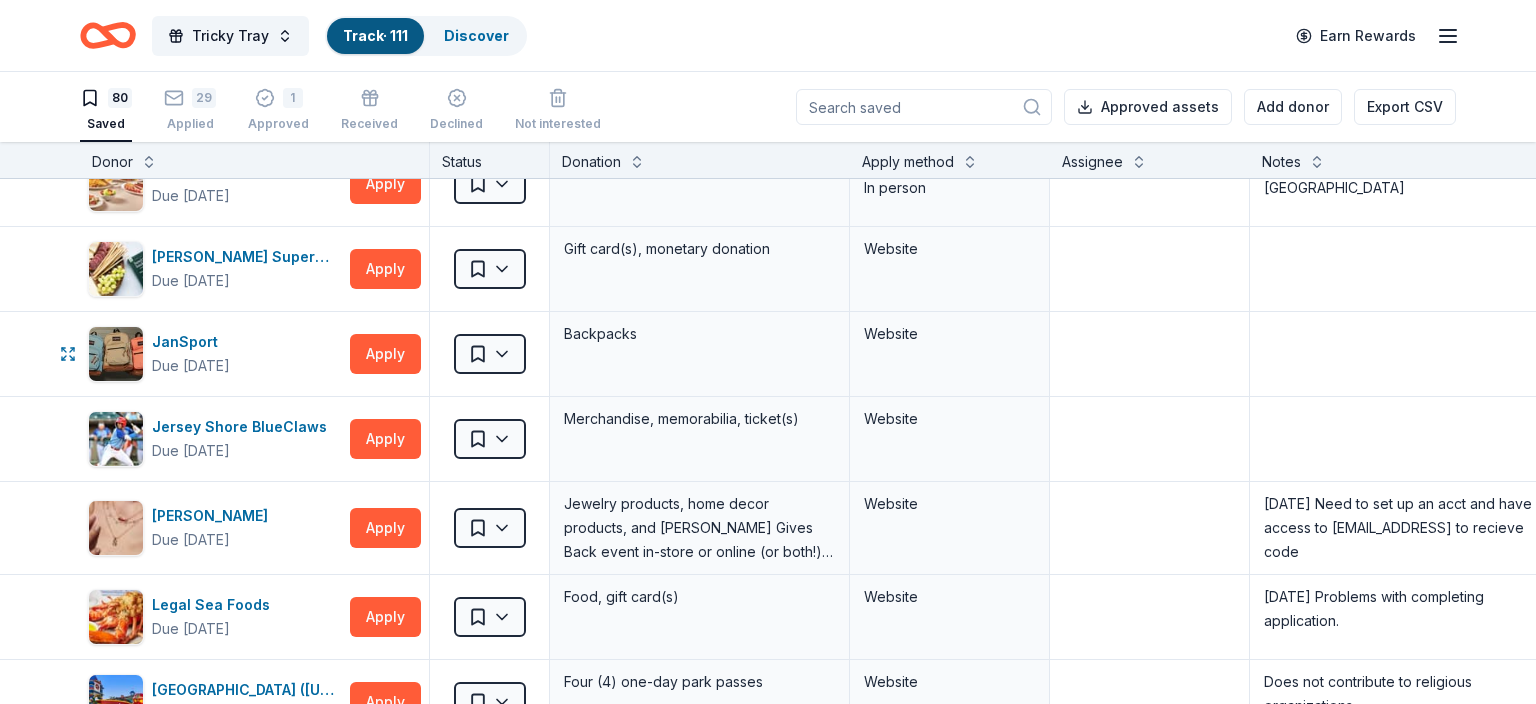 scroll, scrollTop: 2626, scrollLeft: 0, axis: vertical 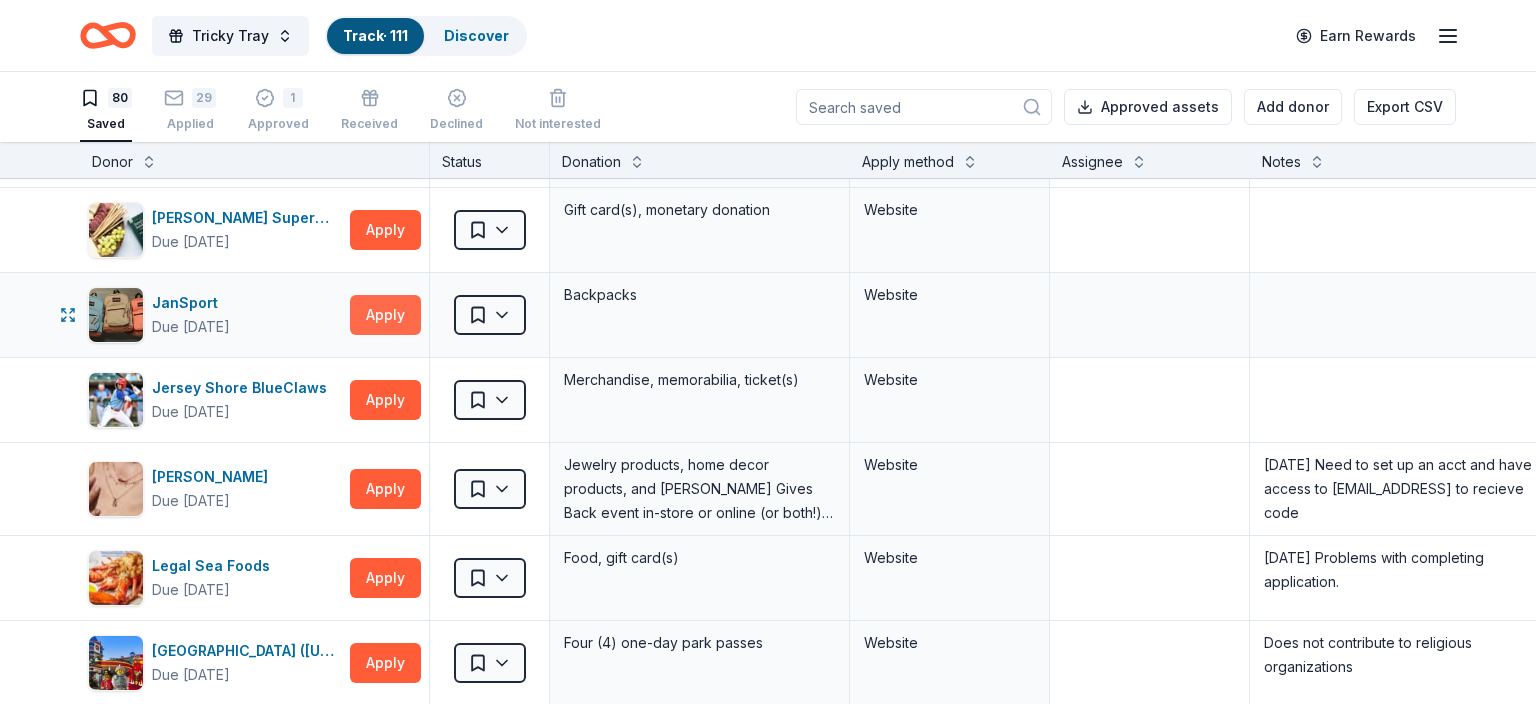 type on "Ineligible for religious groups" 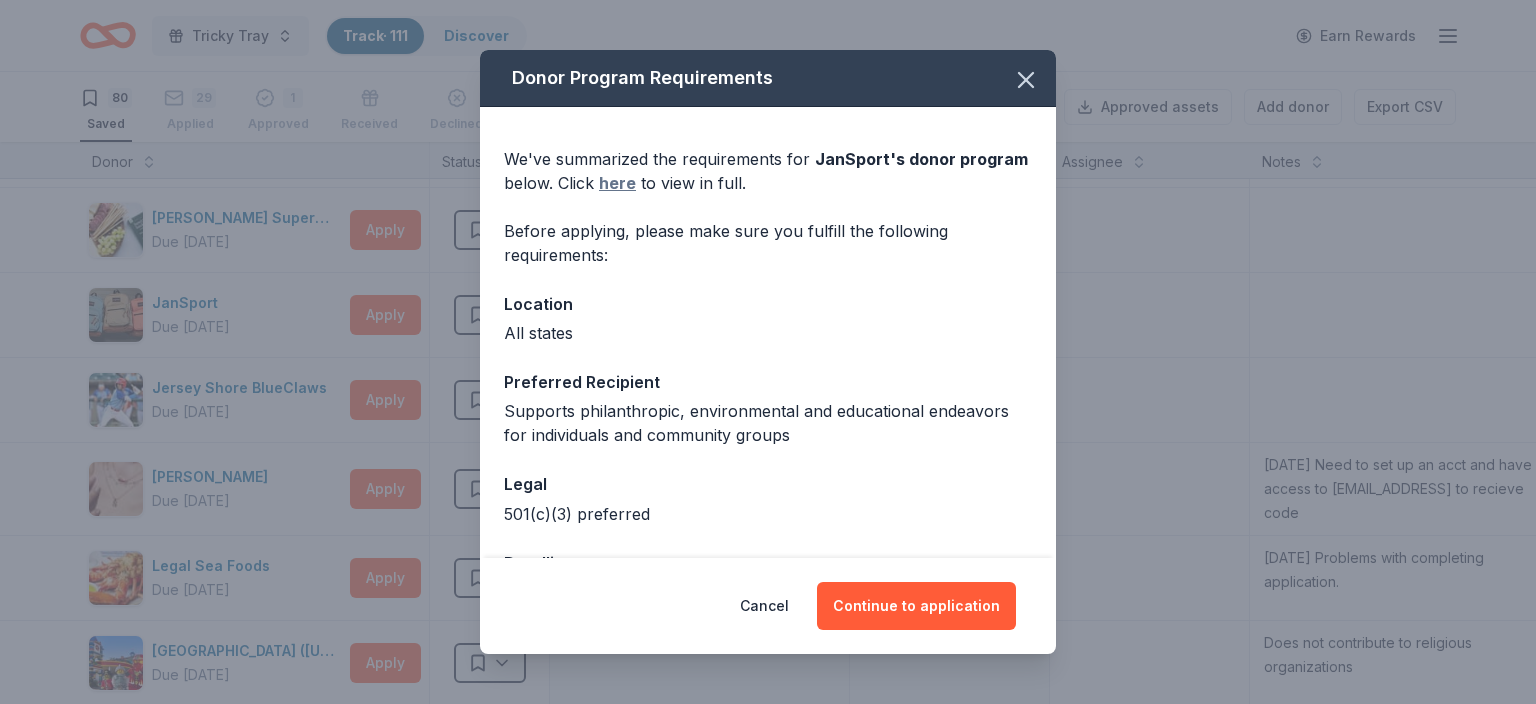 click on "here" at bounding box center [617, 183] 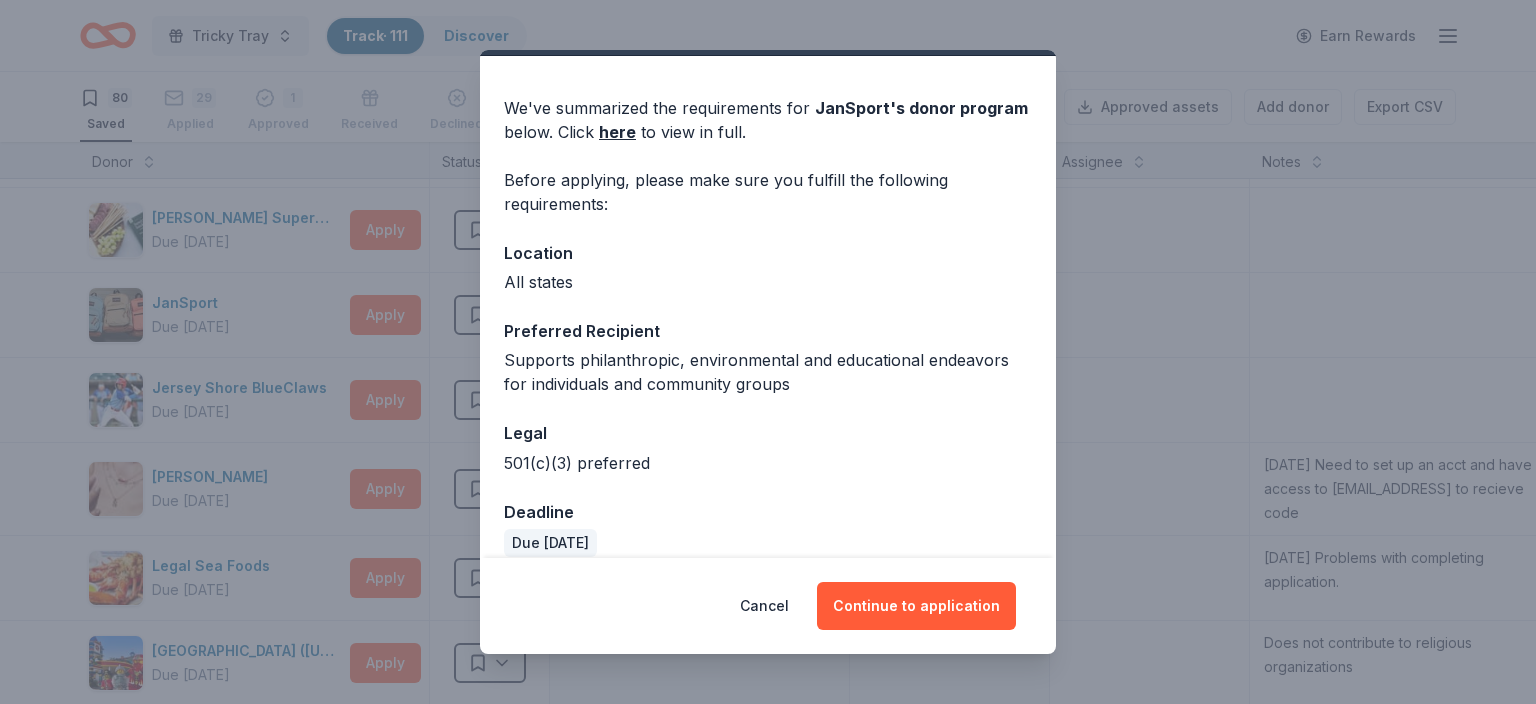 scroll, scrollTop: 74, scrollLeft: 0, axis: vertical 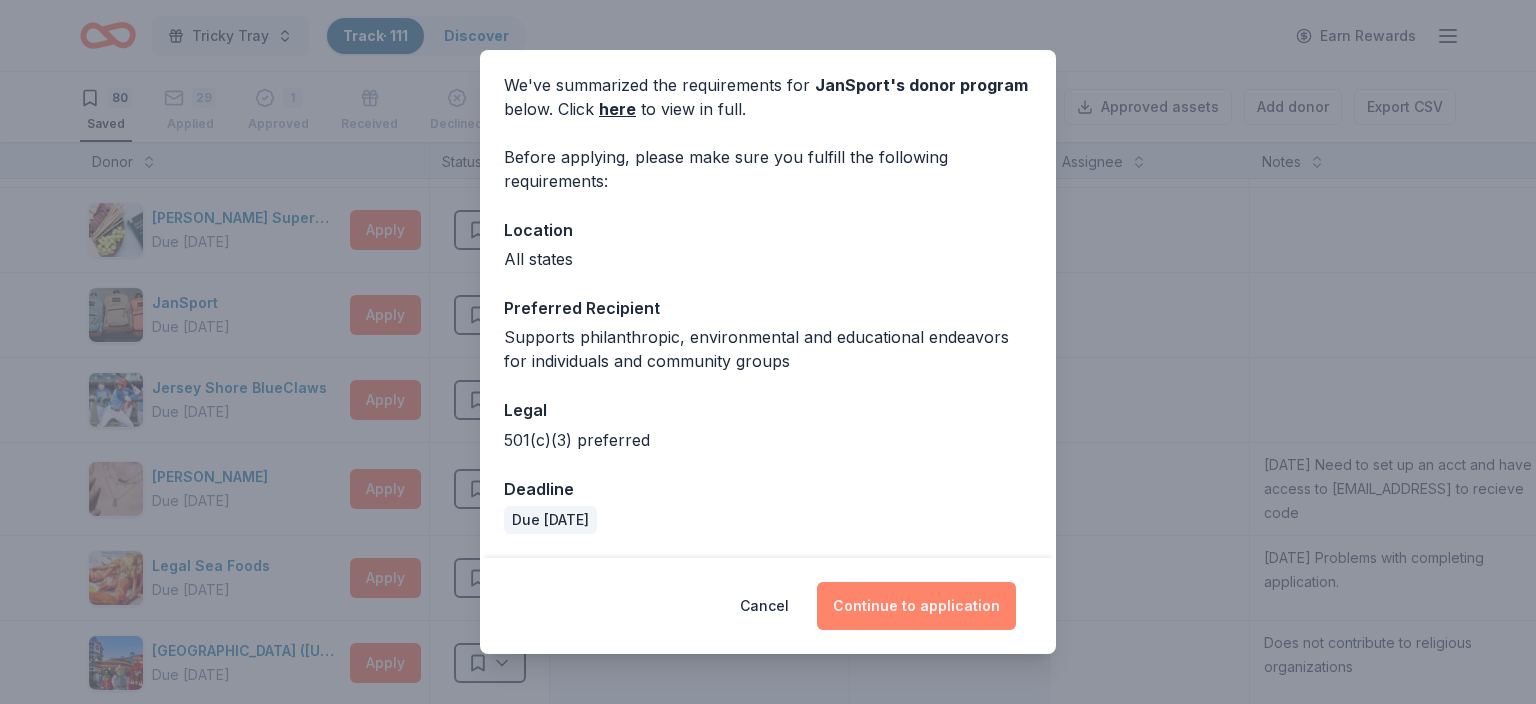 click on "Continue to application" at bounding box center (916, 606) 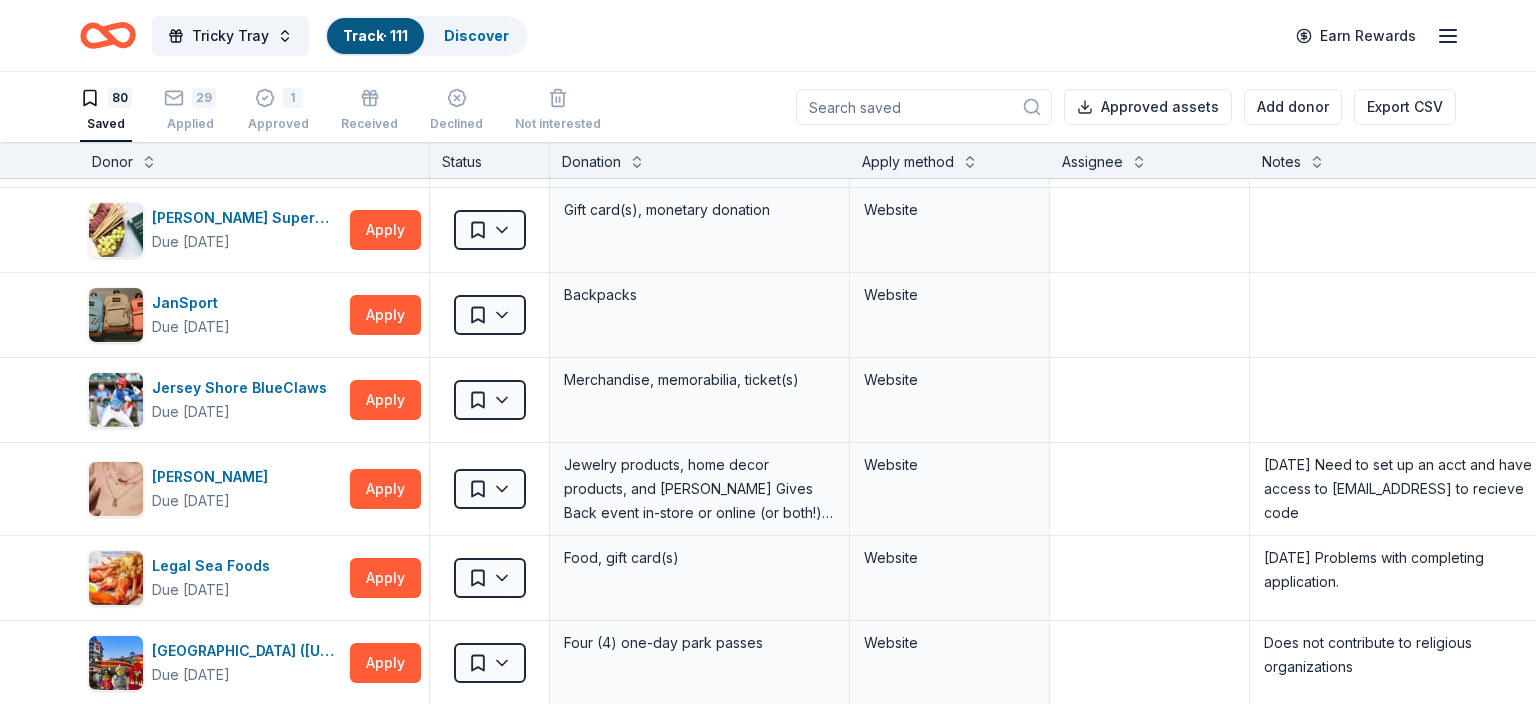 scroll, scrollTop: 0, scrollLeft: 0, axis: both 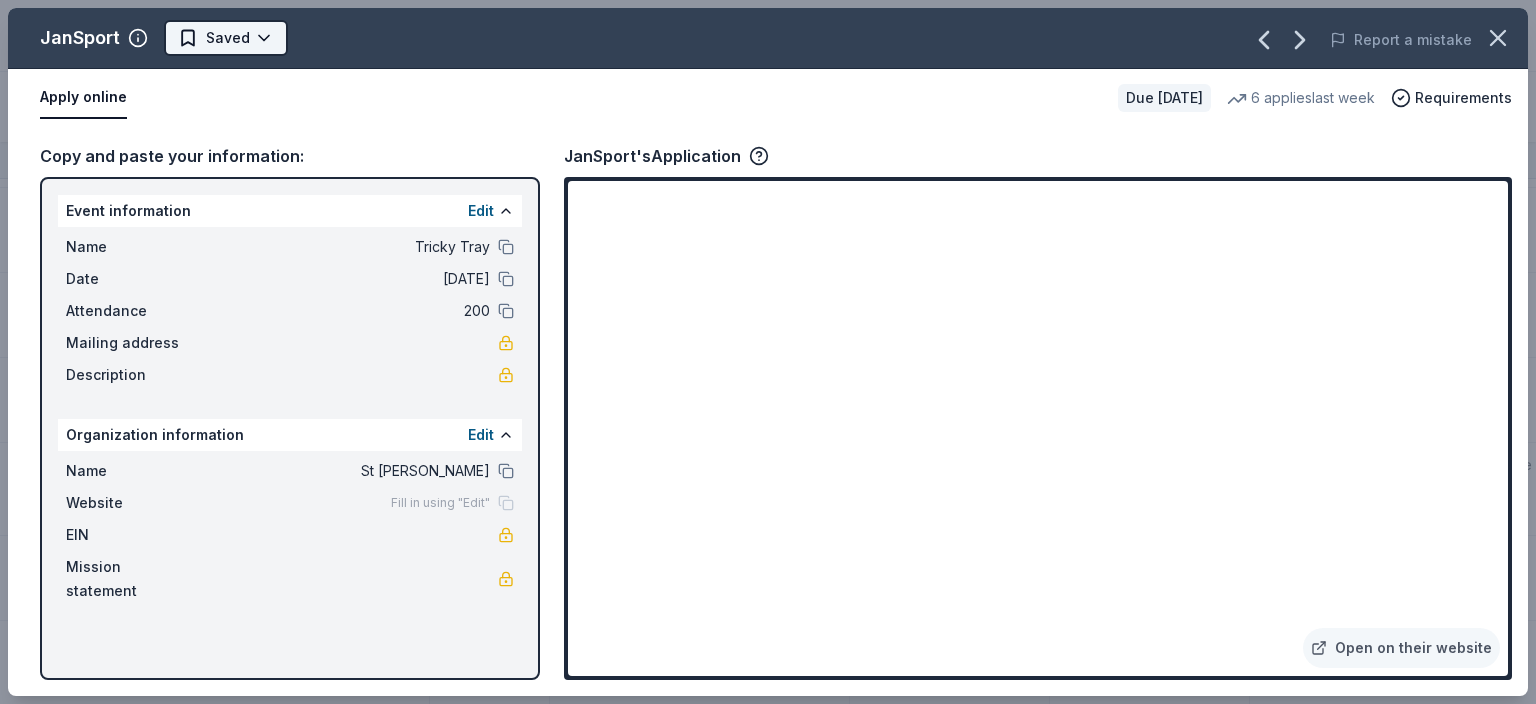 click on "Tricky Tray Track  · 111 Discover Earn Rewards 80 Saved 29 Applied 1 Approved Received Declined Not interested  Approved assets Add donor Export CSV Donor Status Donation Apply method Assignee Notes Abma's Farm Due in 86 days Apply Saved Food, gift card(s) Website Bacio Kitchen + Catering Due in 88 days Apply Saved Food, gift card(s) Website BarkBox Due in 86 days Apply Saved Dog toy(s), dog food Website Baskin Robbins Due in 86 days Apply Saved Ice cream, gift card(s), merchandise Phone In person Location: Kinnelon, Wayne, Pompton Plains Bass Pro Shops Due in 56 days Apply Saved Brand merchandise and products, monetary donations Website Cathy Kenny As of 6/24/25 Website is currently closed Big Kahunas NJ Donating paused Apply Saved 2 All Day Attraction Passes Website BlenderBottle Due in 86 days Apply Saved BlenderBottle products, monetary donation Website Blimpie Due in 86 days Apply Saved Food, gift card(s) Phone In person Blue Dog Bakery Donating paused Apply Saved Dog treats Website BlueBird Baby Apply" at bounding box center [768, 352] 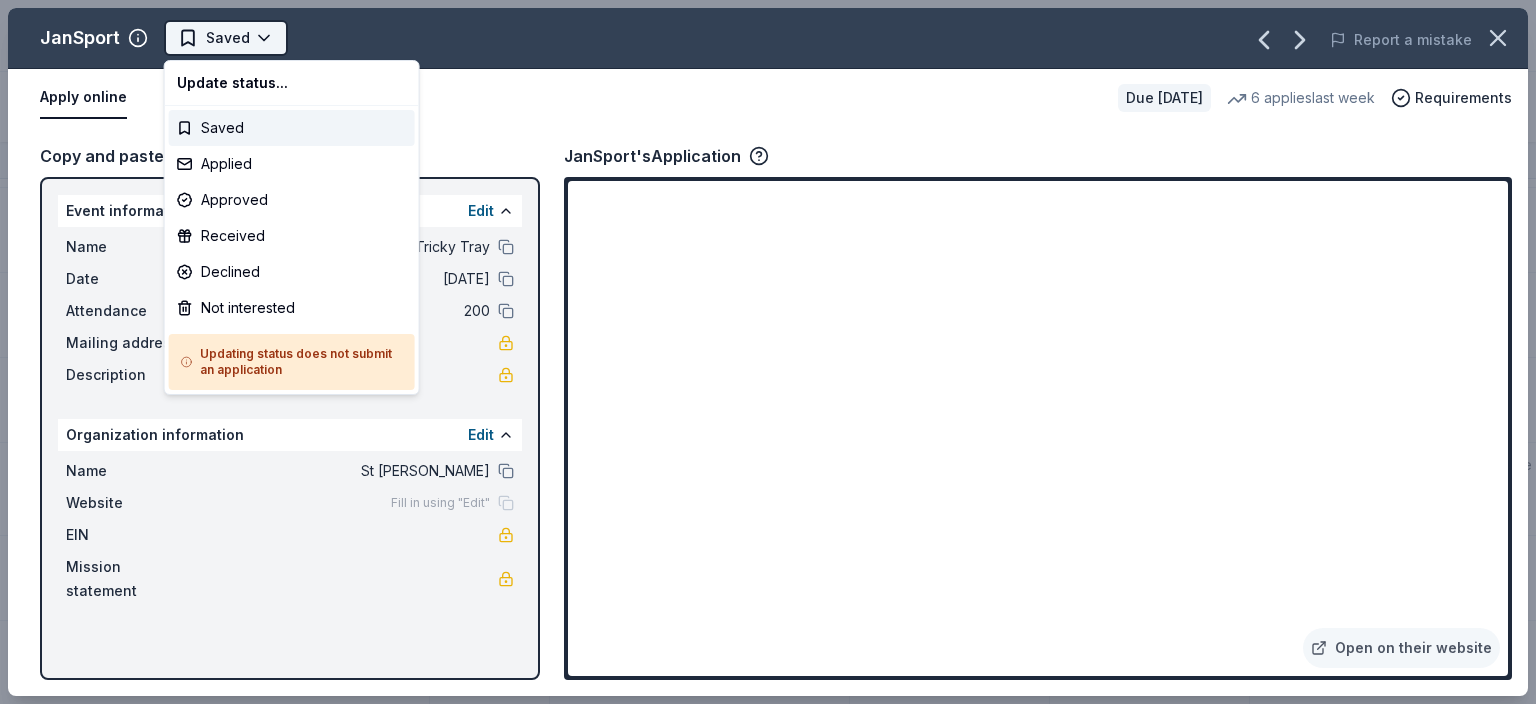scroll, scrollTop: 2626, scrollLeft: 0, axis: vertical 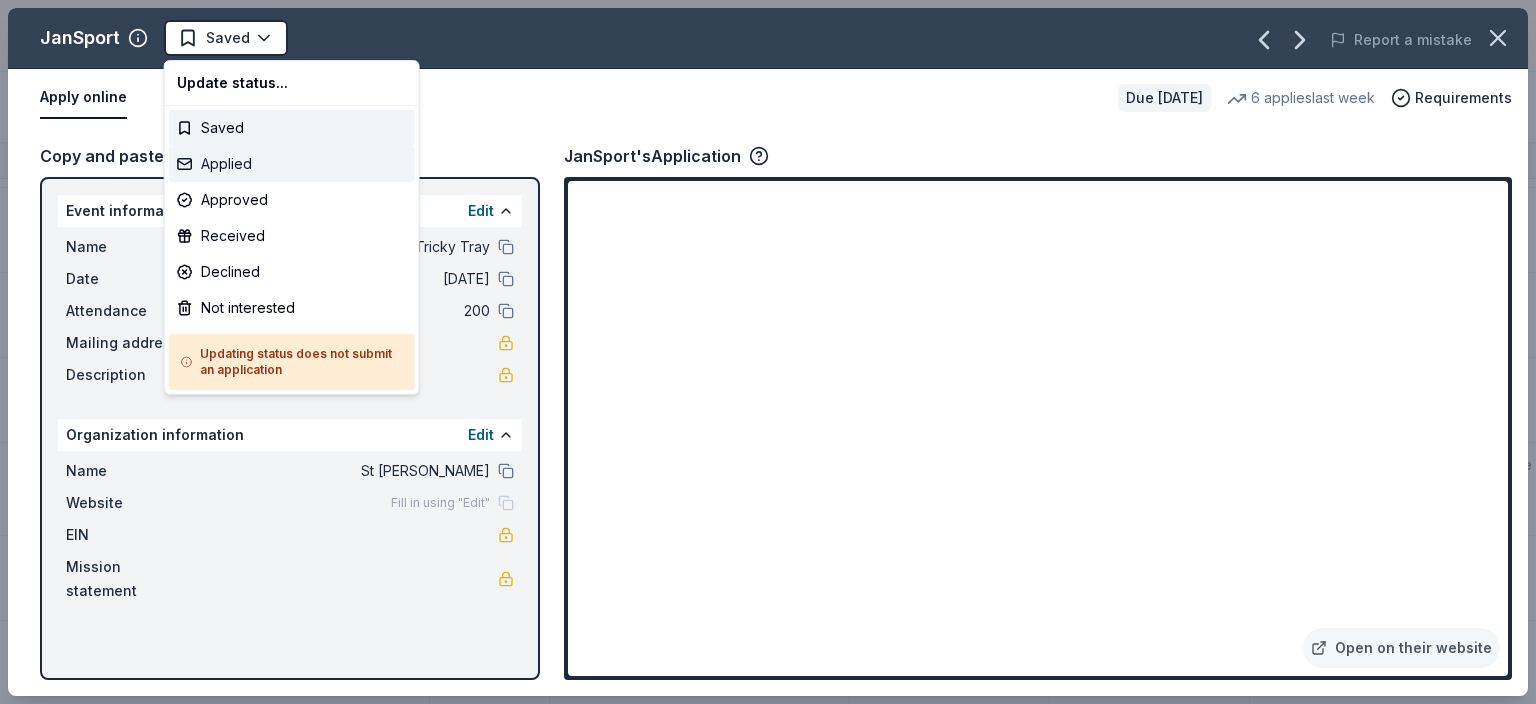 click on "Applied" at bounding box center (292, 164) 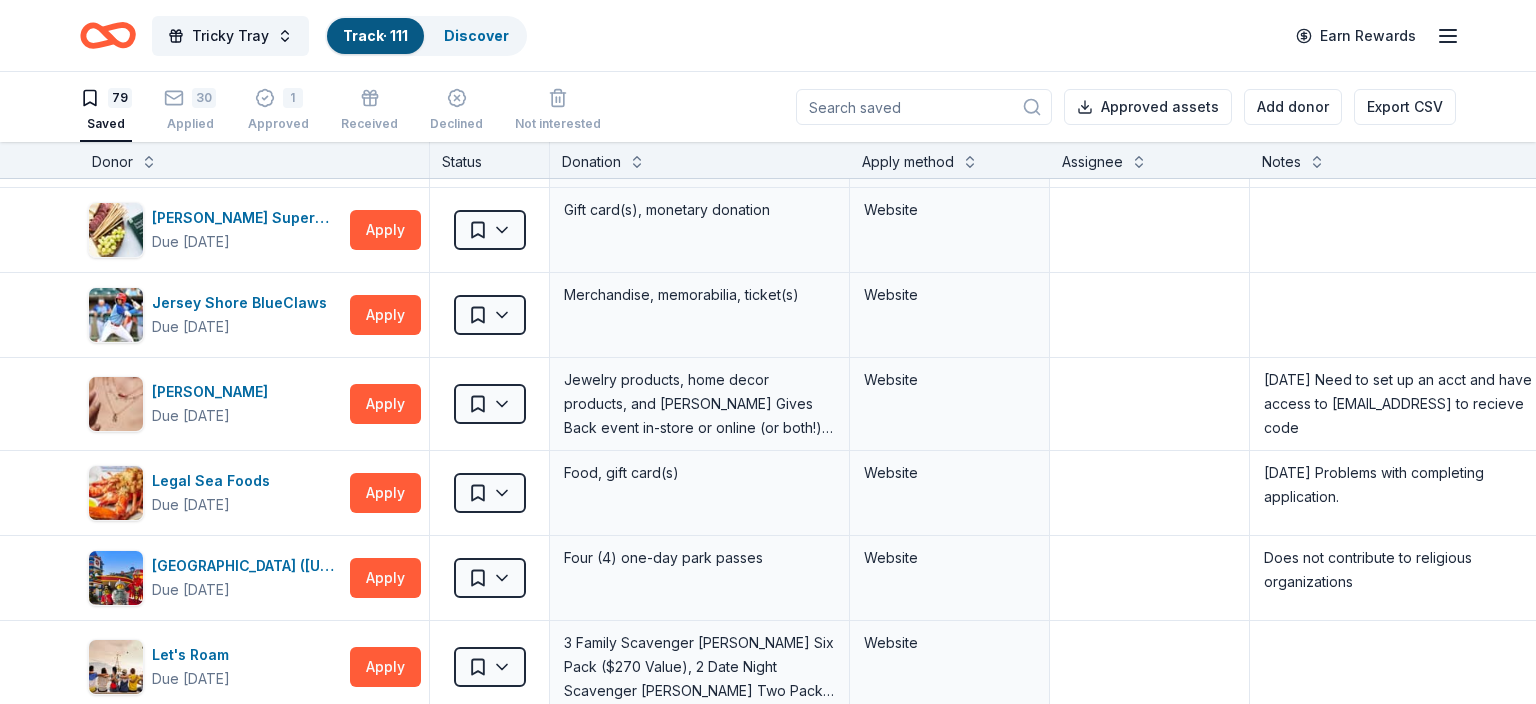scroll, scrollTop: 2626, scrollLeft: 0, axis: vertical 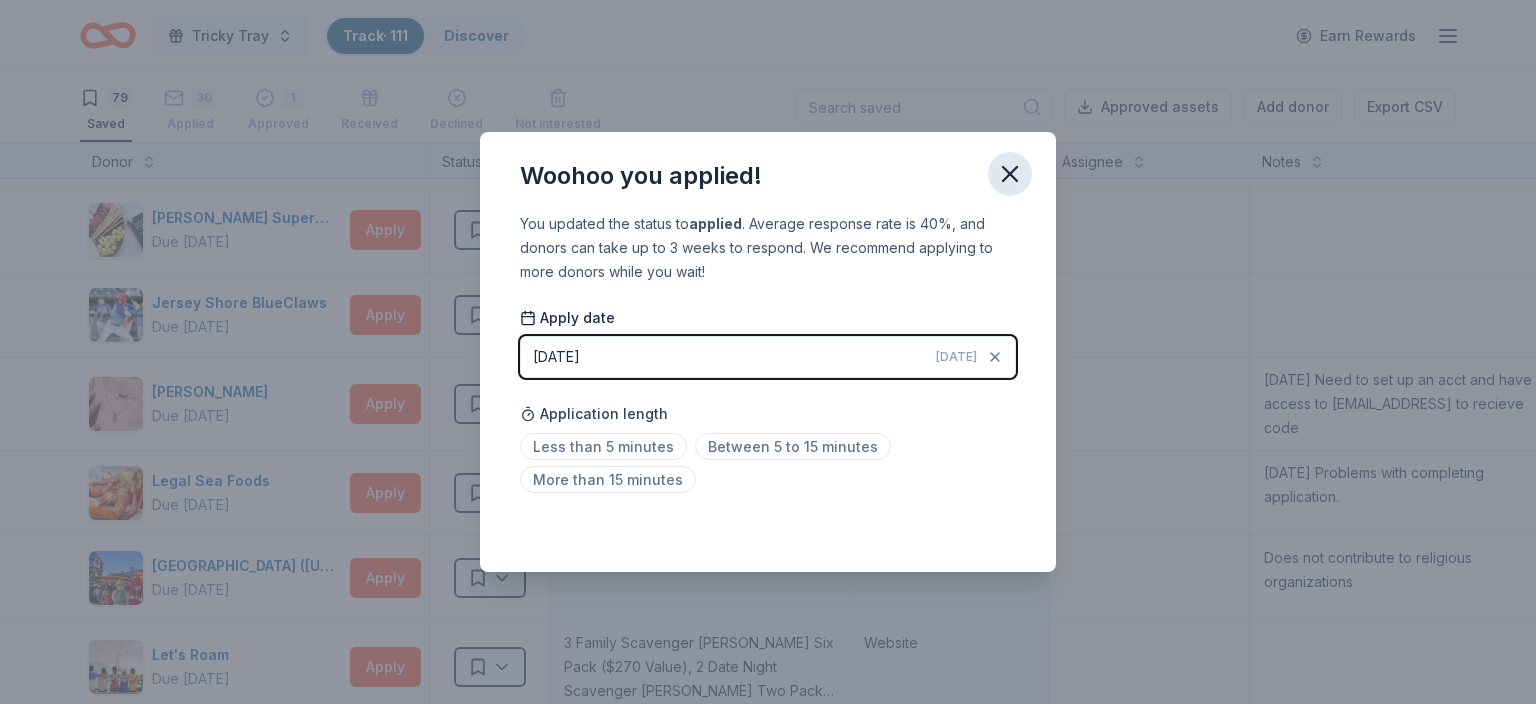 click 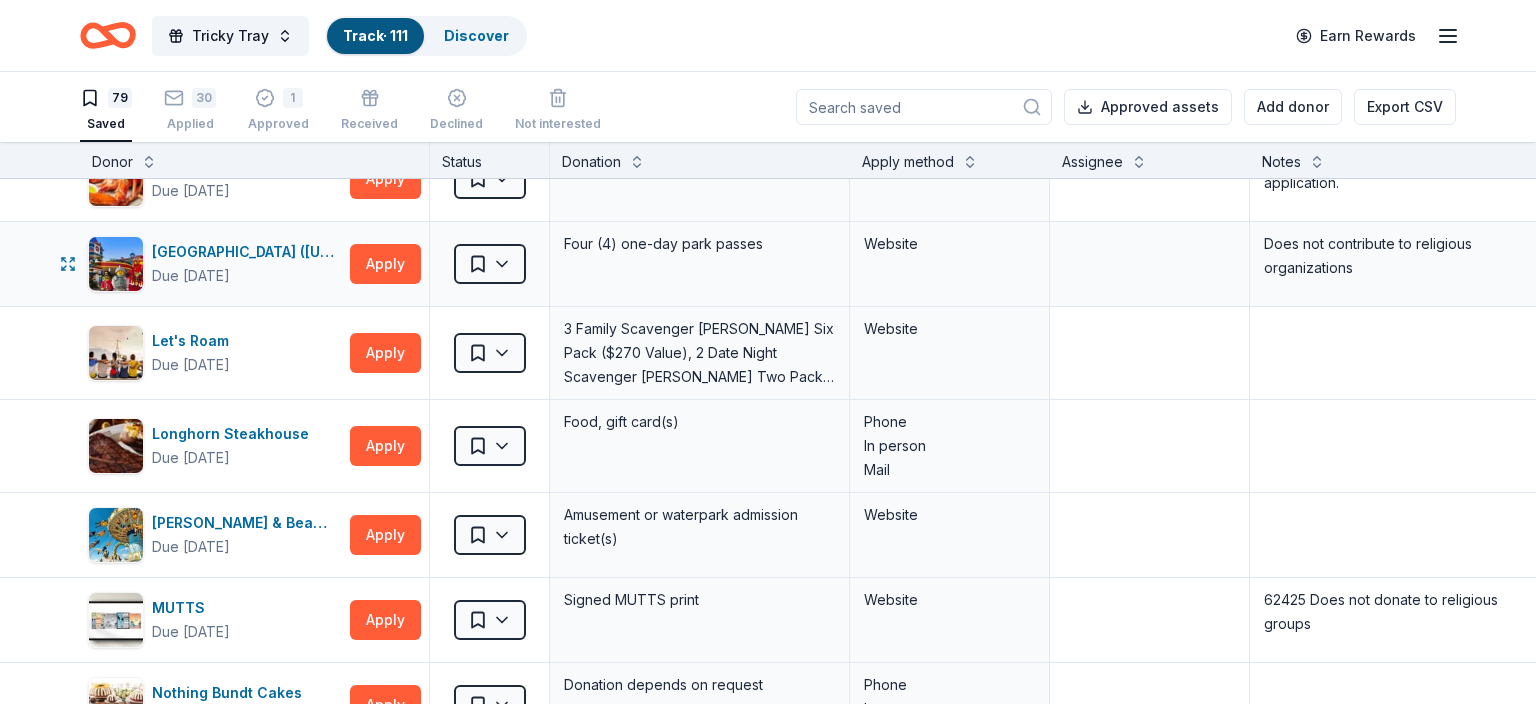 scroll, scrollTop: 3254, scrollLeft: 0, axis: vertical 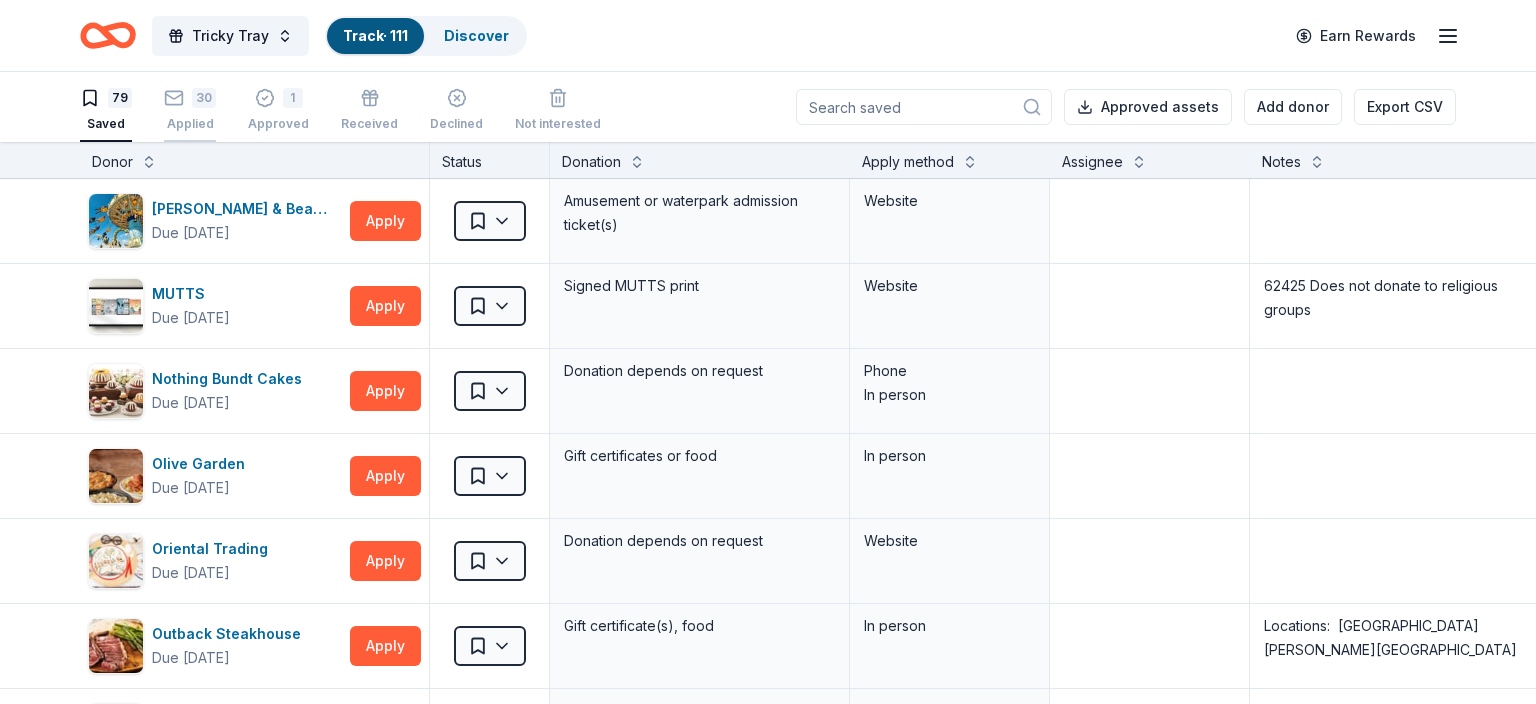 click on "30 Applied" at bounding box center [190, 110] 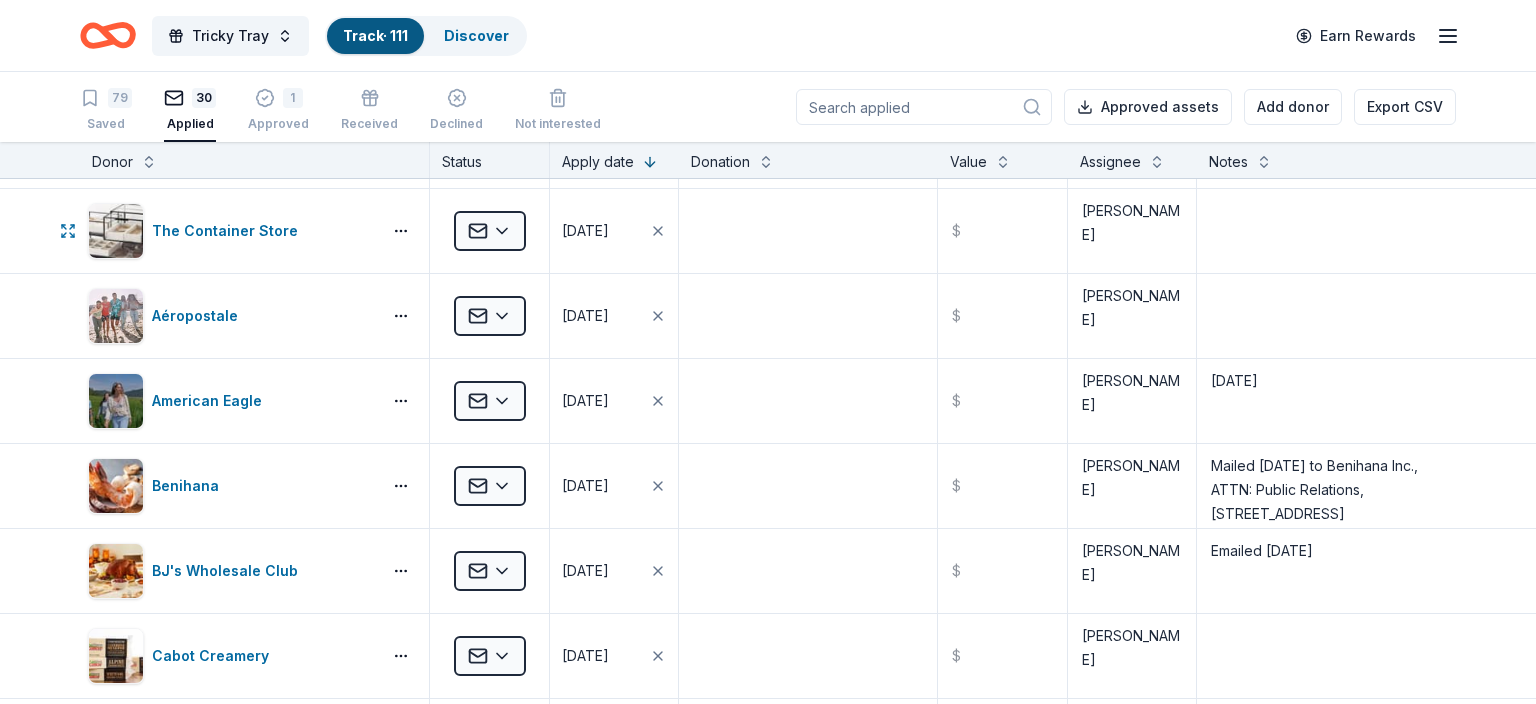 scroll, scrollTop: 0, scrollLeft: 0, axis: both 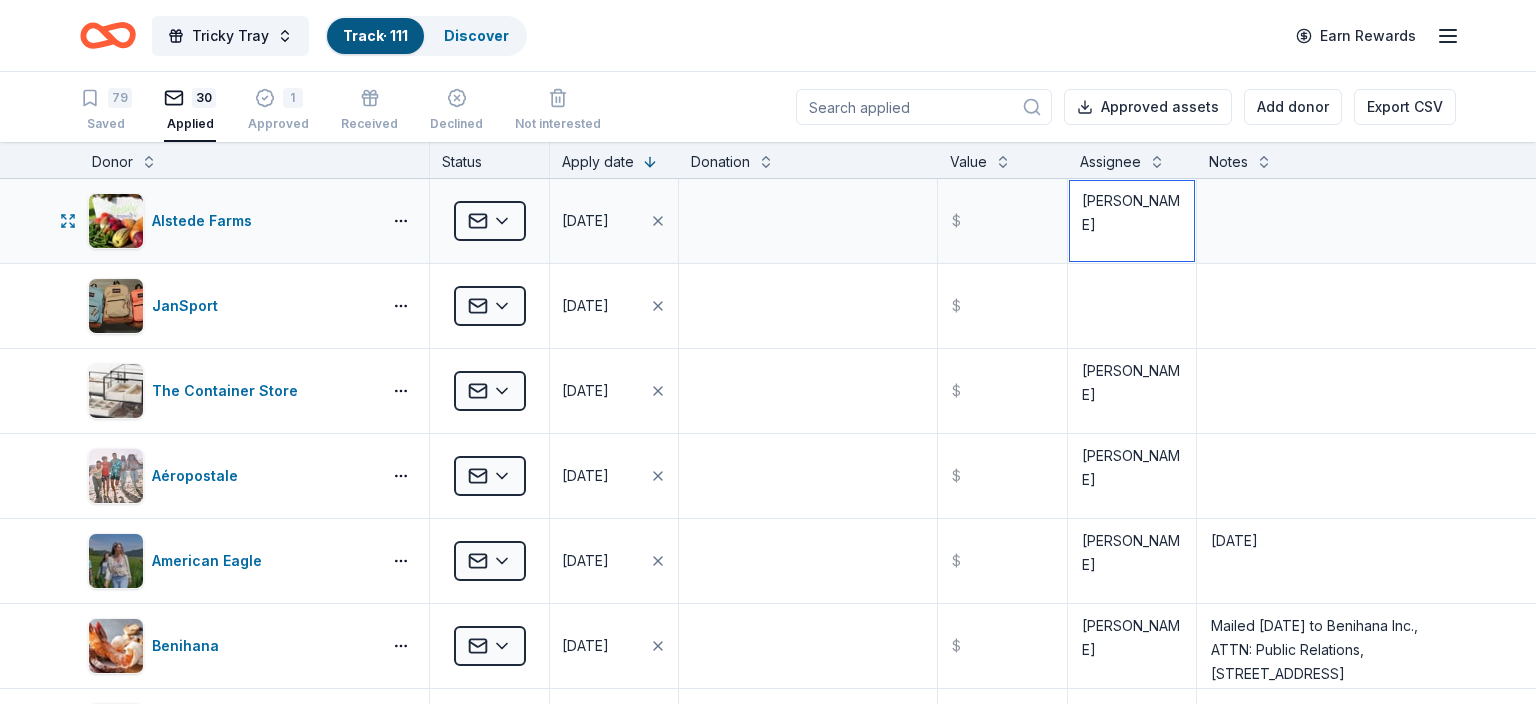 drag, startPoint x: 1082, startPoint y: 203, endPoint x: 1180, endPoint y: 206, distance: 98.045906 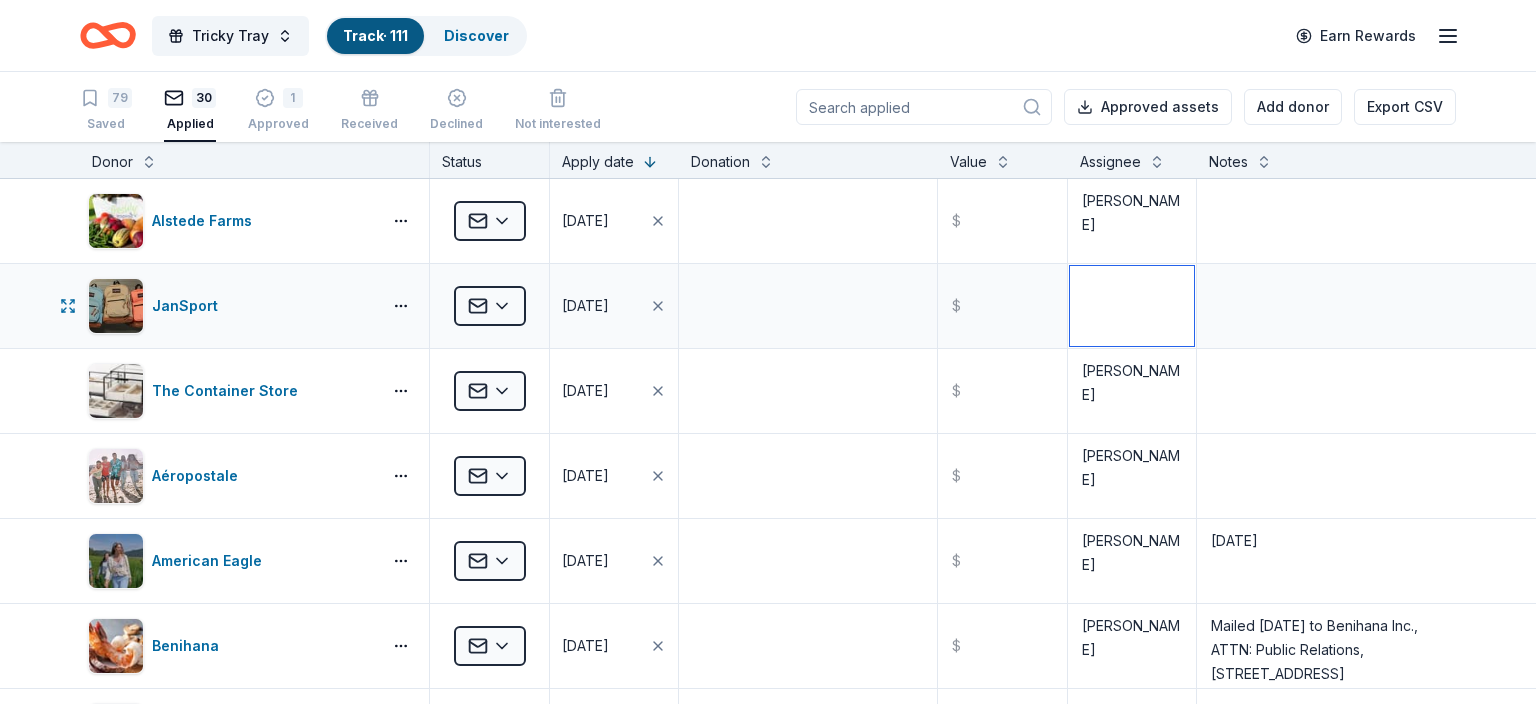 click at bounding box center (1132, 306) 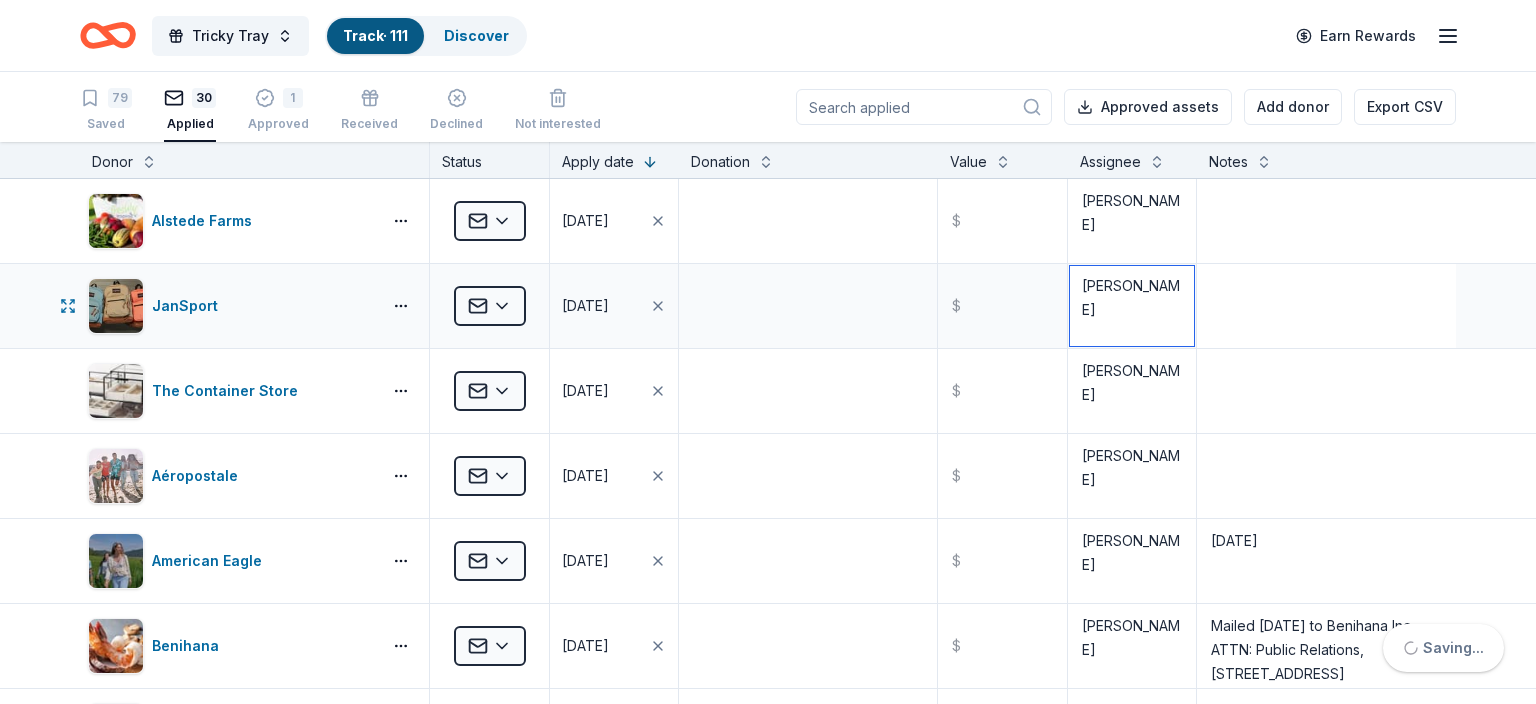 type on "Cathy Kenny" 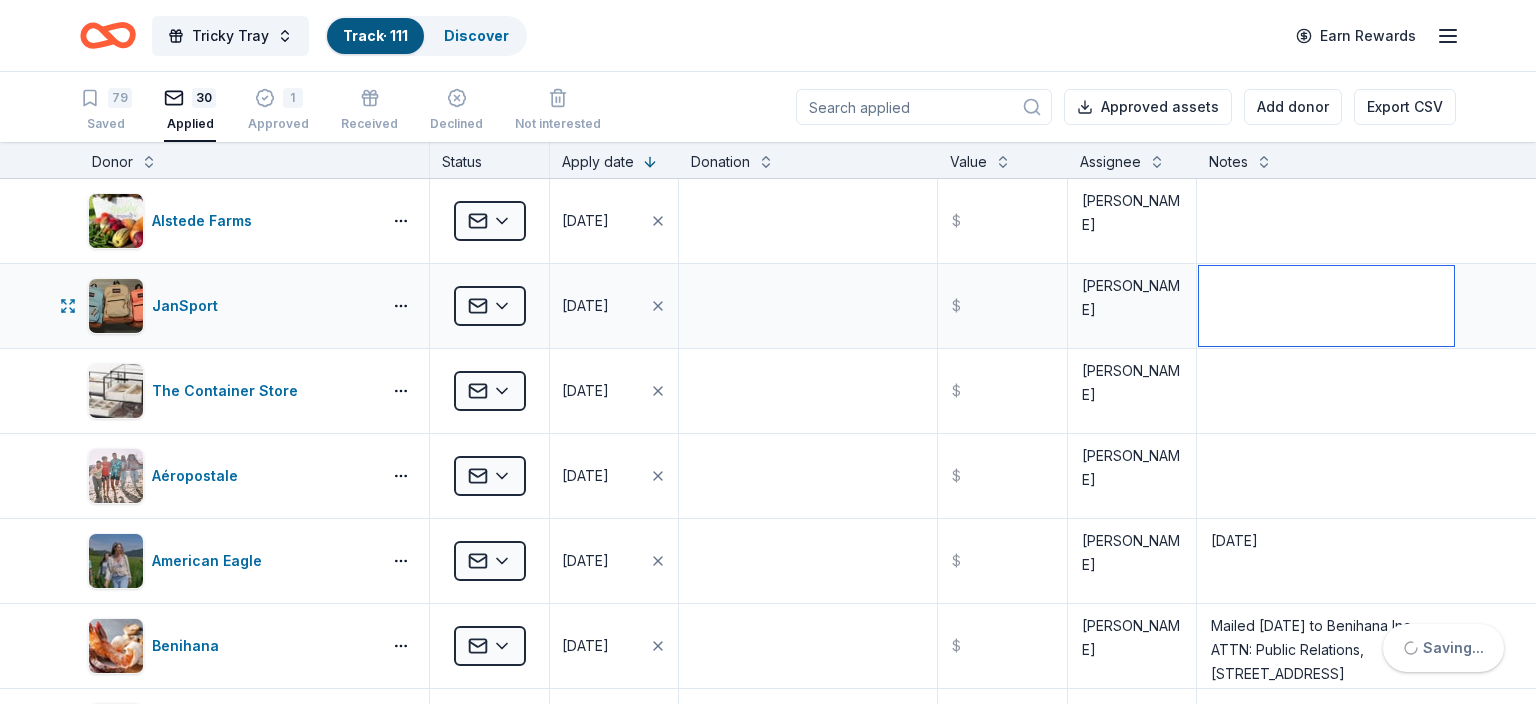 click at bounding box center [1326, 306] 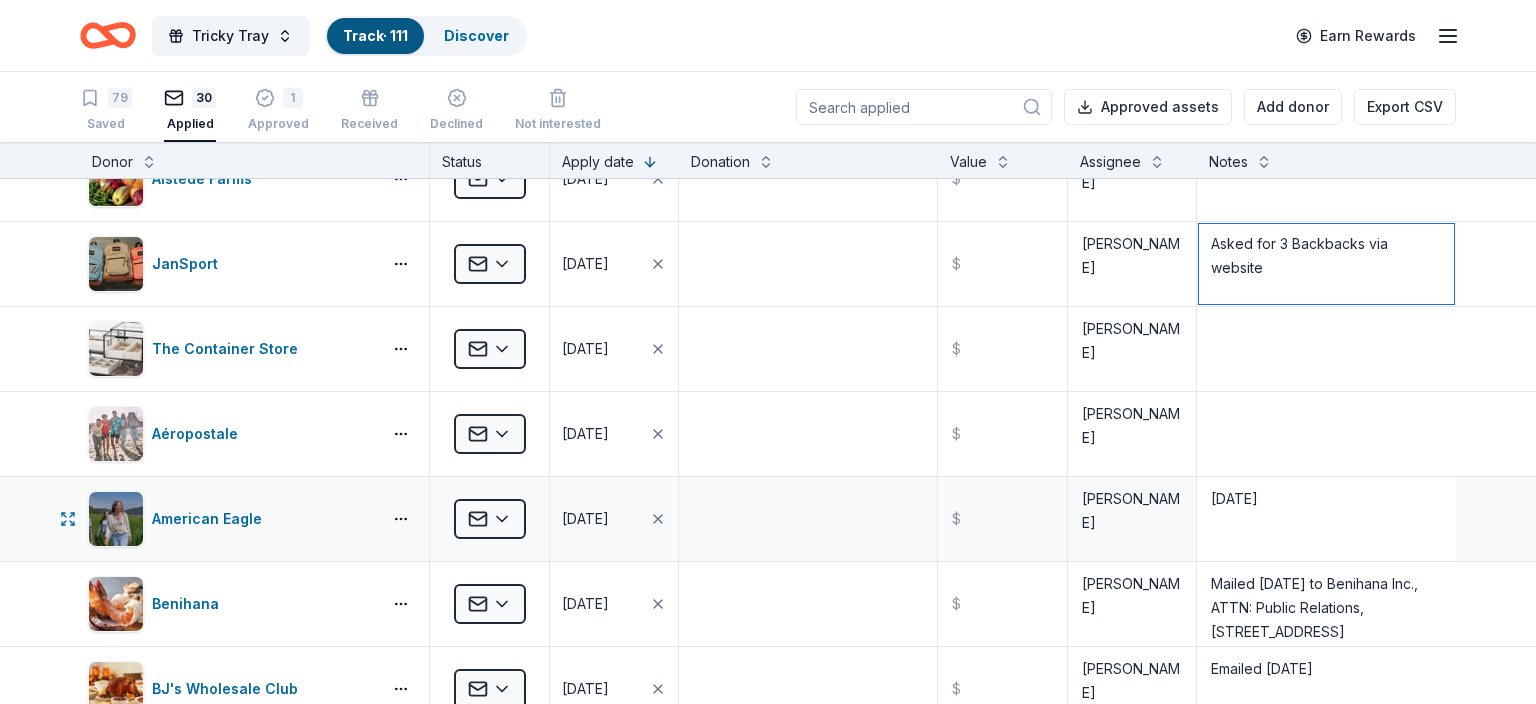 scroll, scrollTop: 0, scrollLeft: 0, axis: both 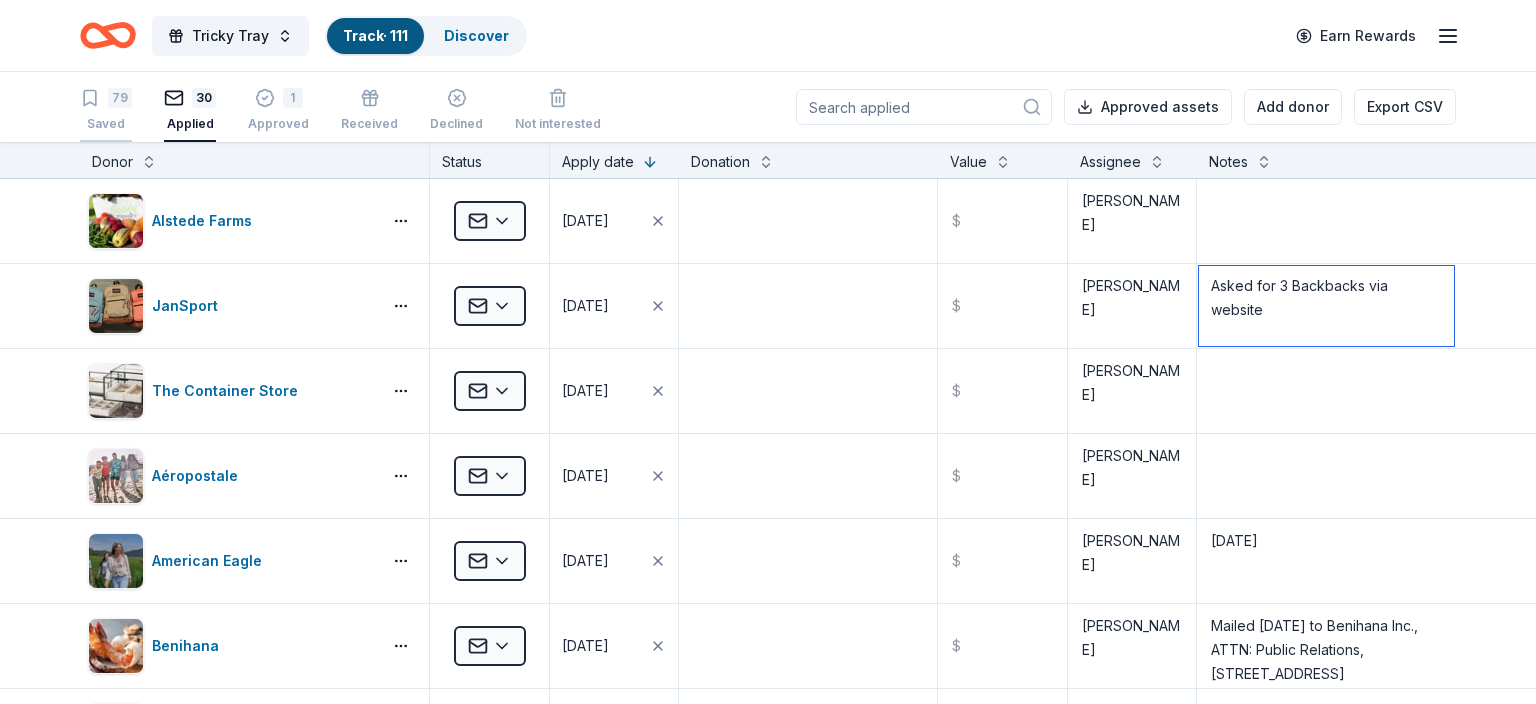 type on "Asked for 3 Backbacks via website" 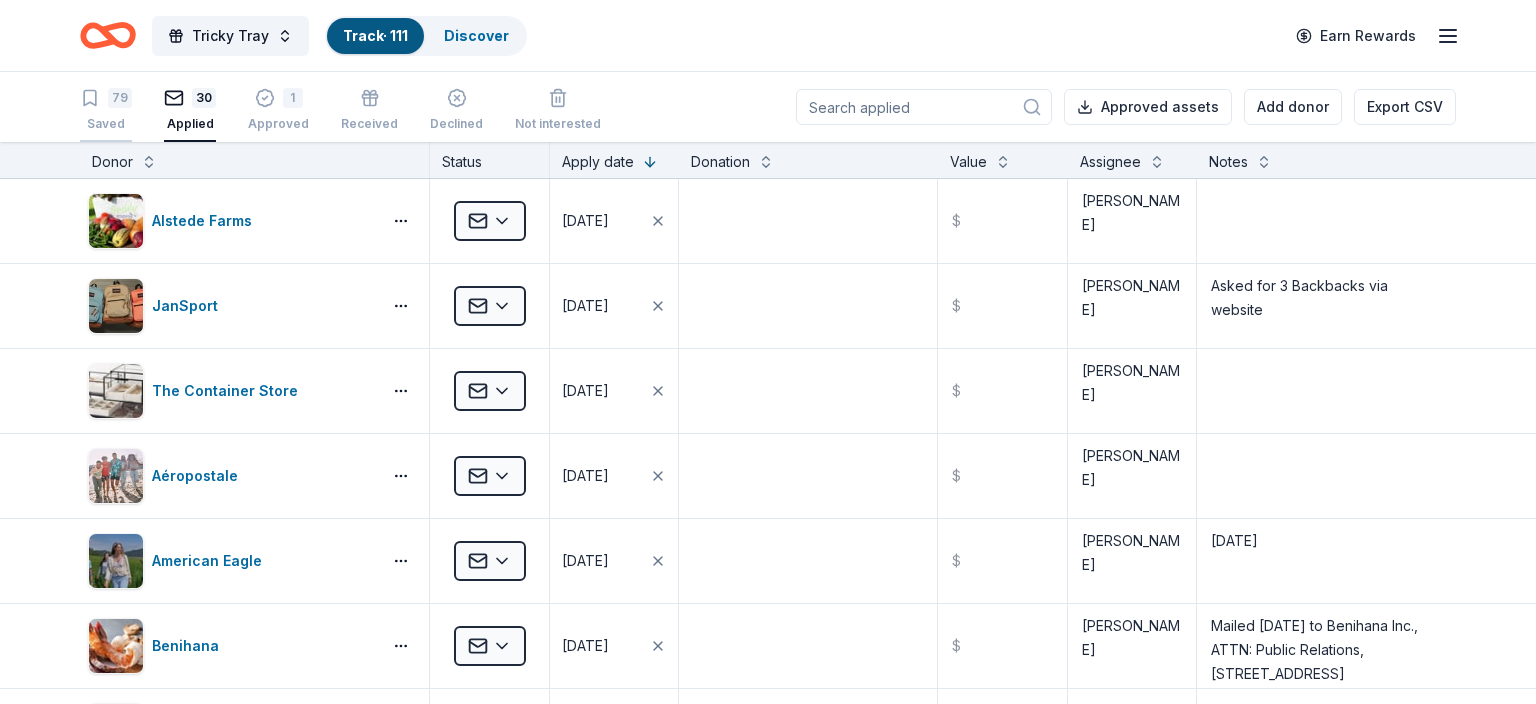 click on "79 Saved" at bounding box center [106, 110] 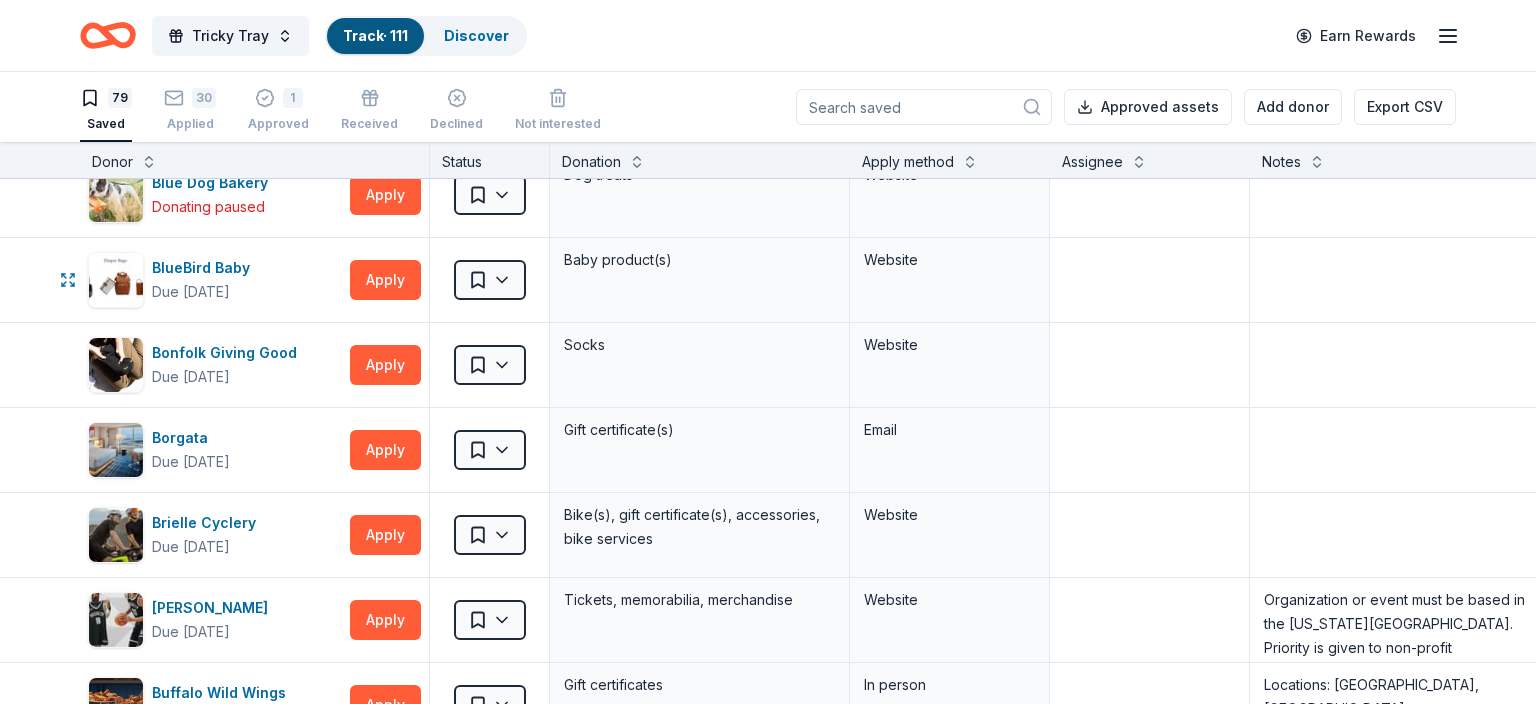 scroll, scrollTop: 627, scrollLeft: 0, axis: vertical 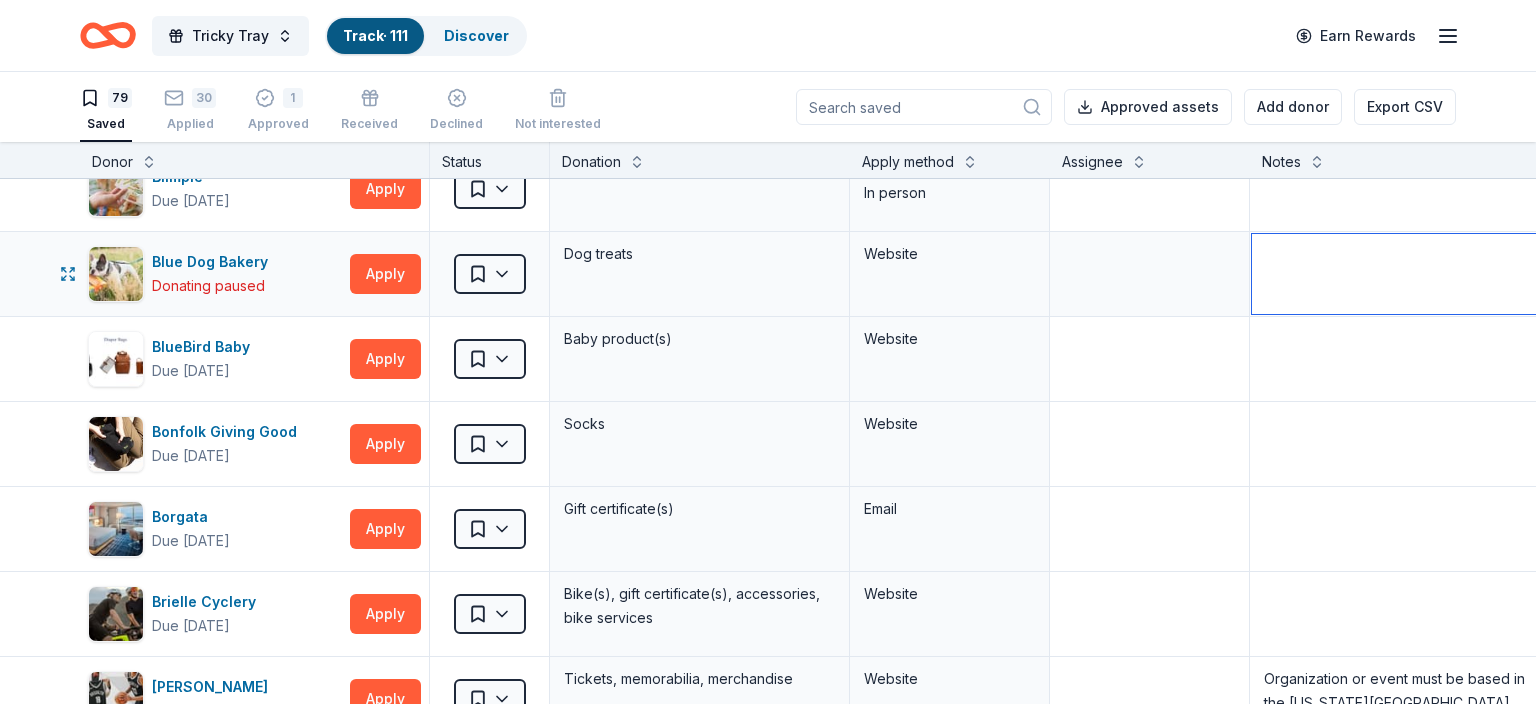 click at bounding box center [1399, 274] 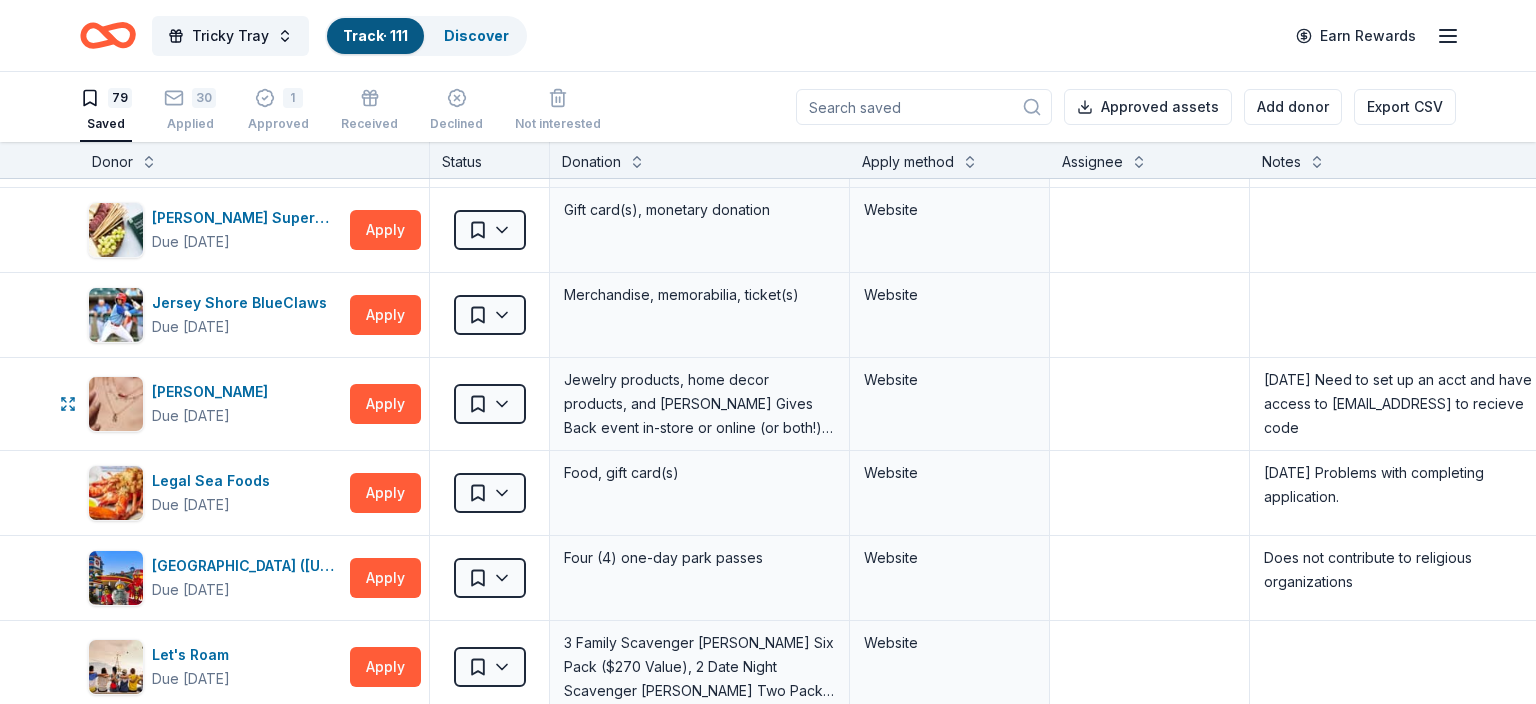 scroll, scrollTop: 2666, scrollLeft: 0, axis: vertical 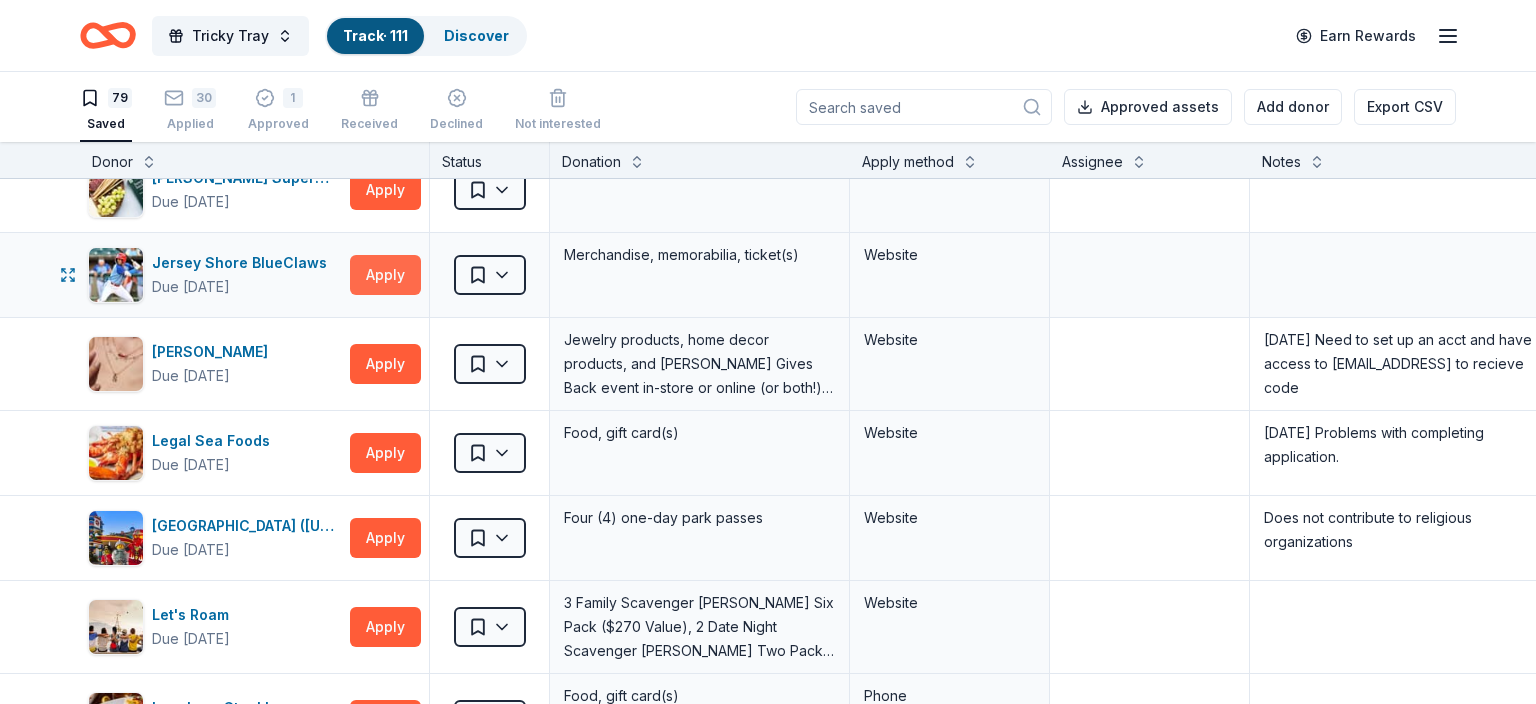 type on "donating paused" 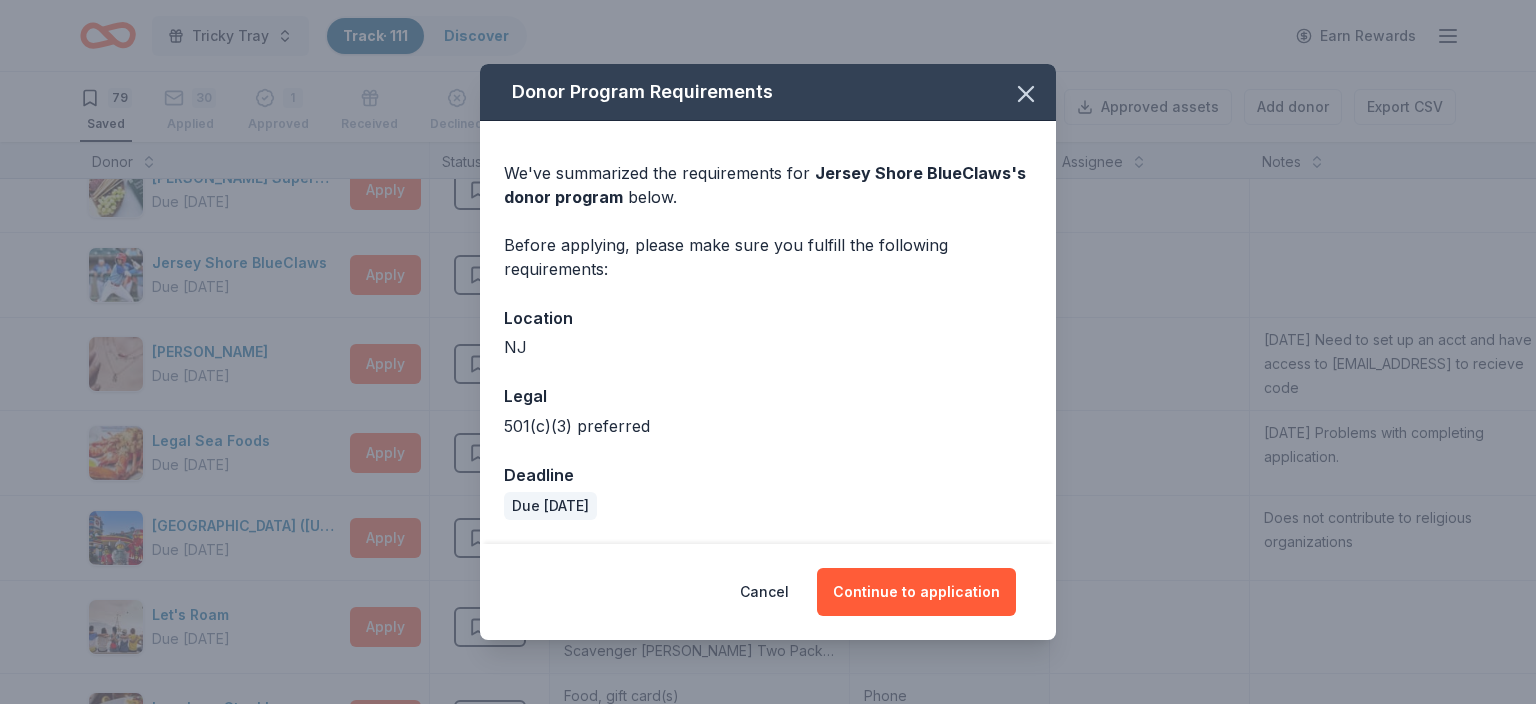 click on "Donor Program Requirements We've summarized the requirements for   Jersey Shore BlueClaws 's donor program   below. Before applying, please make sure you fulfill the following requirements: Location NJ Legal 501(c)(3) preferred Deadline Due in 88 days Cancel Continue to application" at bounding box center [768, 352] 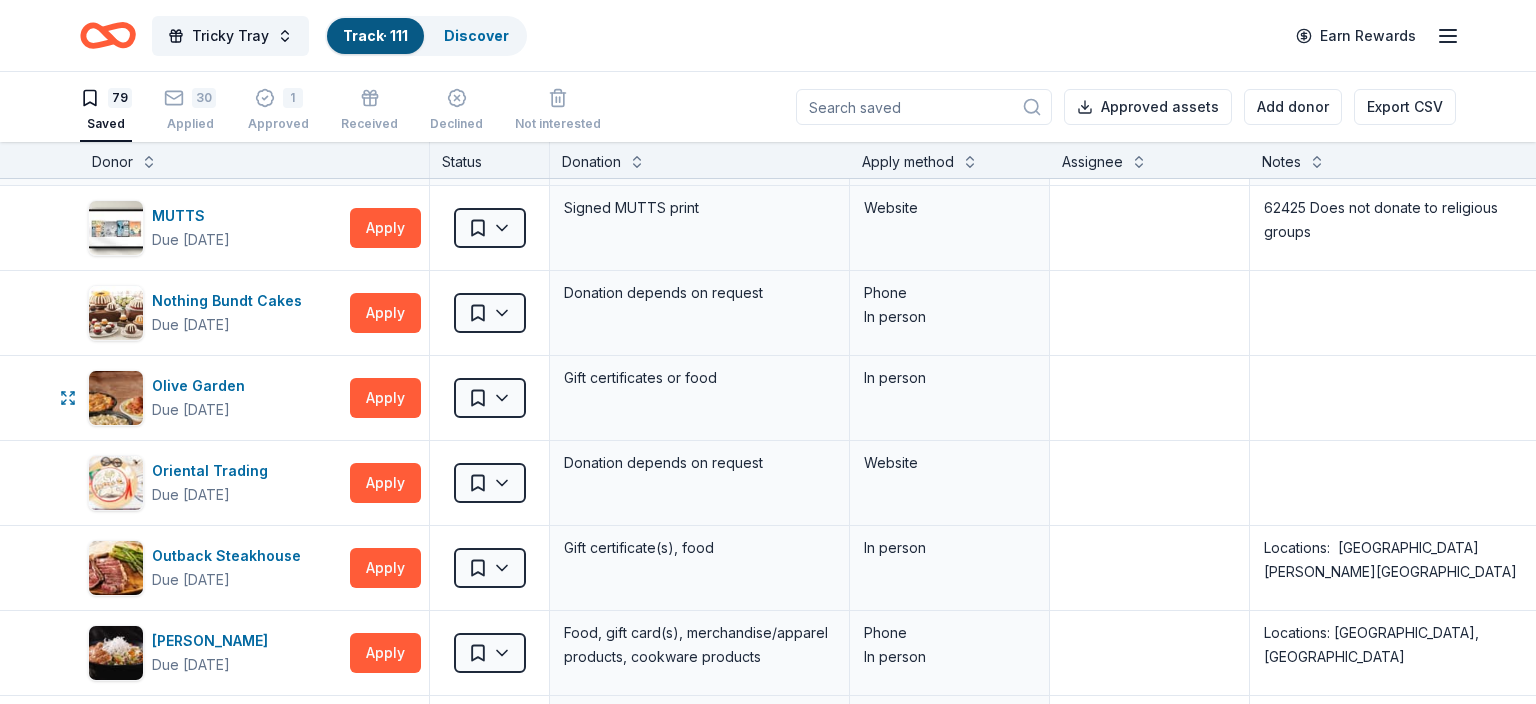 scroll, scrollTop: 3371, scrollLeft: 0, axis: vertical 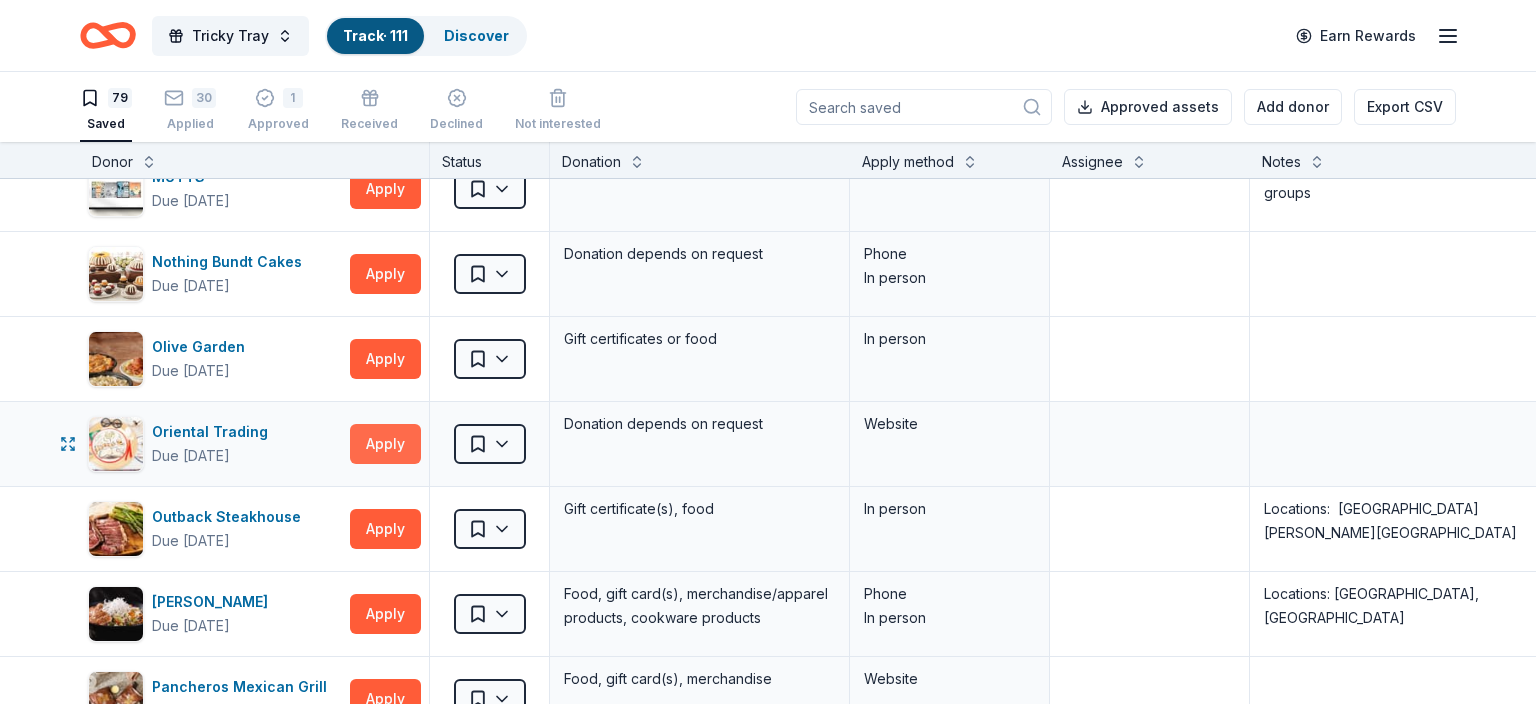 click on "Apply" at bounding box center [385, 444] 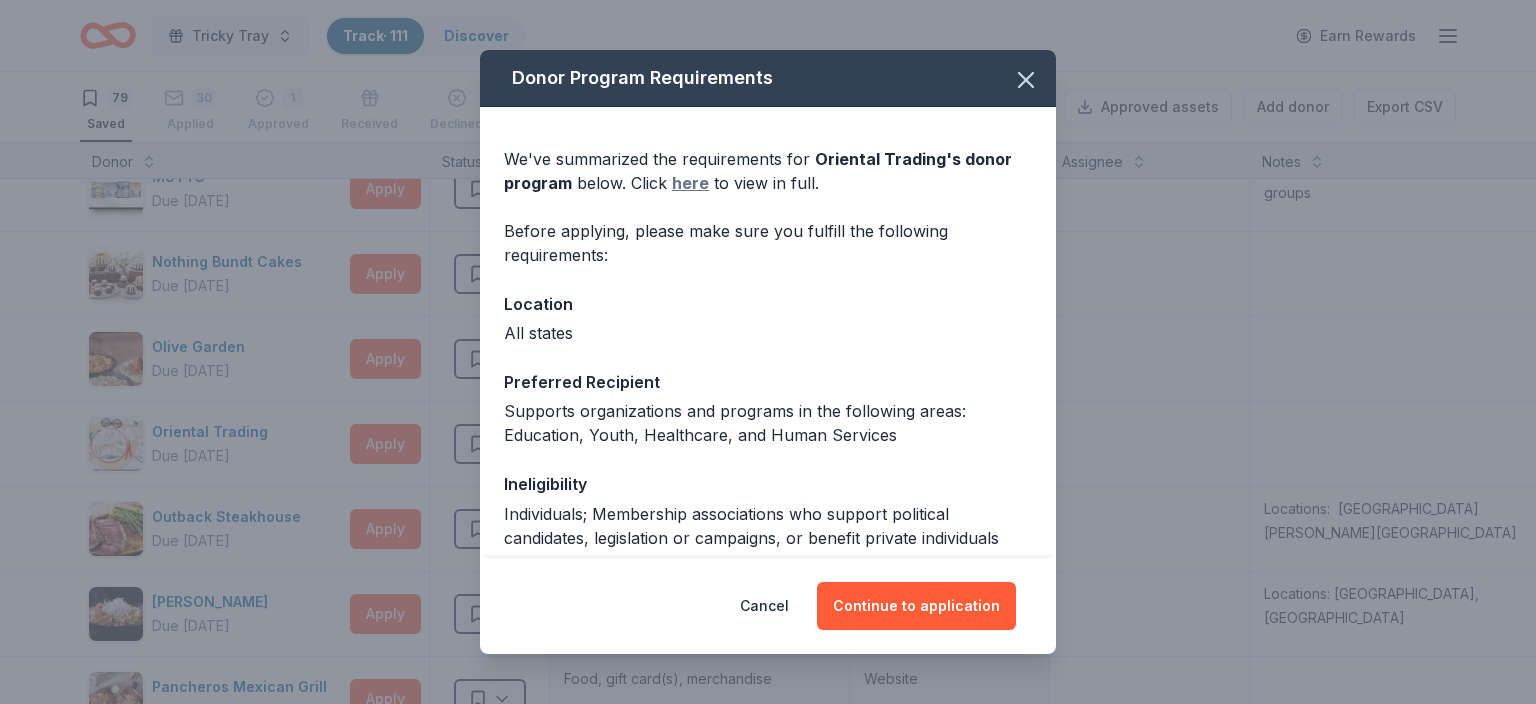 click on "here" at bounding box center (690, 183) 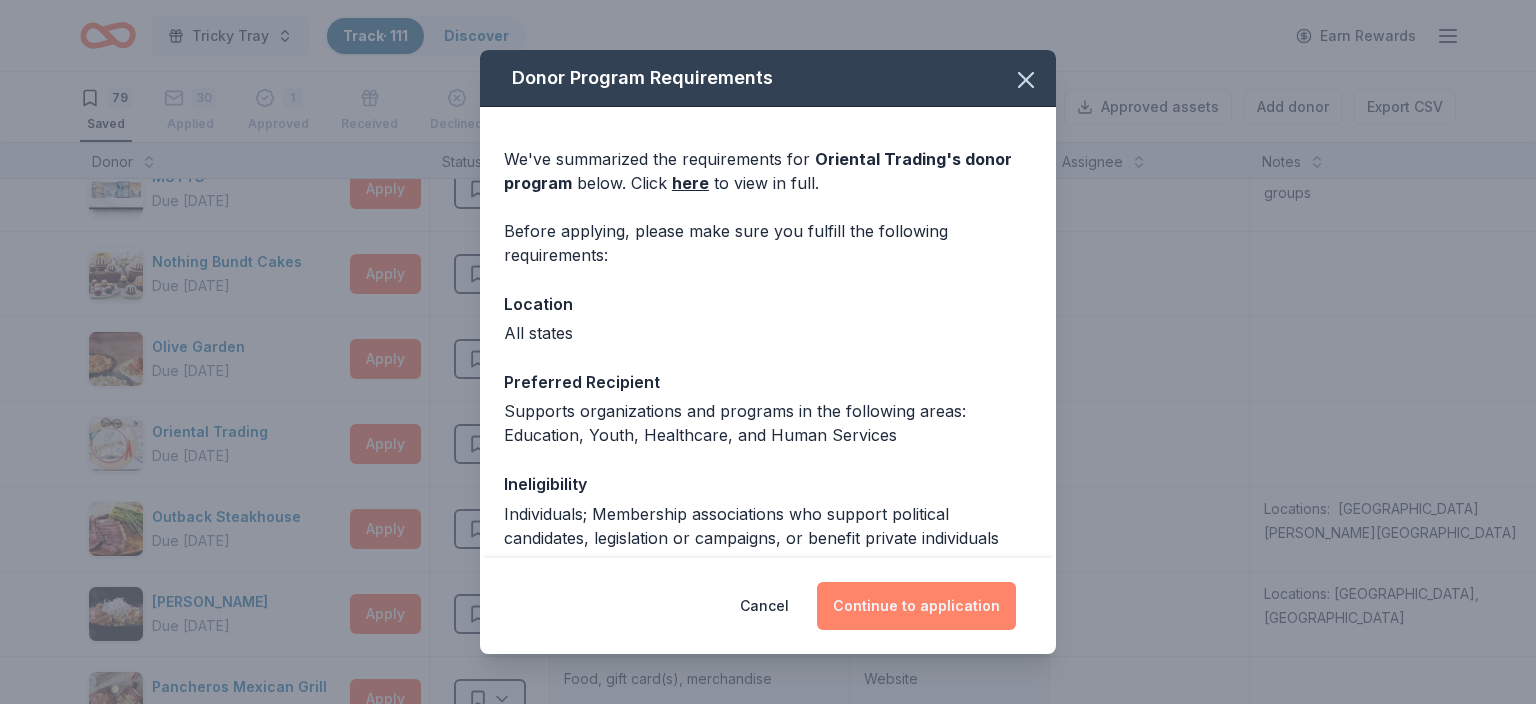 click on "Continue to application" at bounding box center [916, 606] 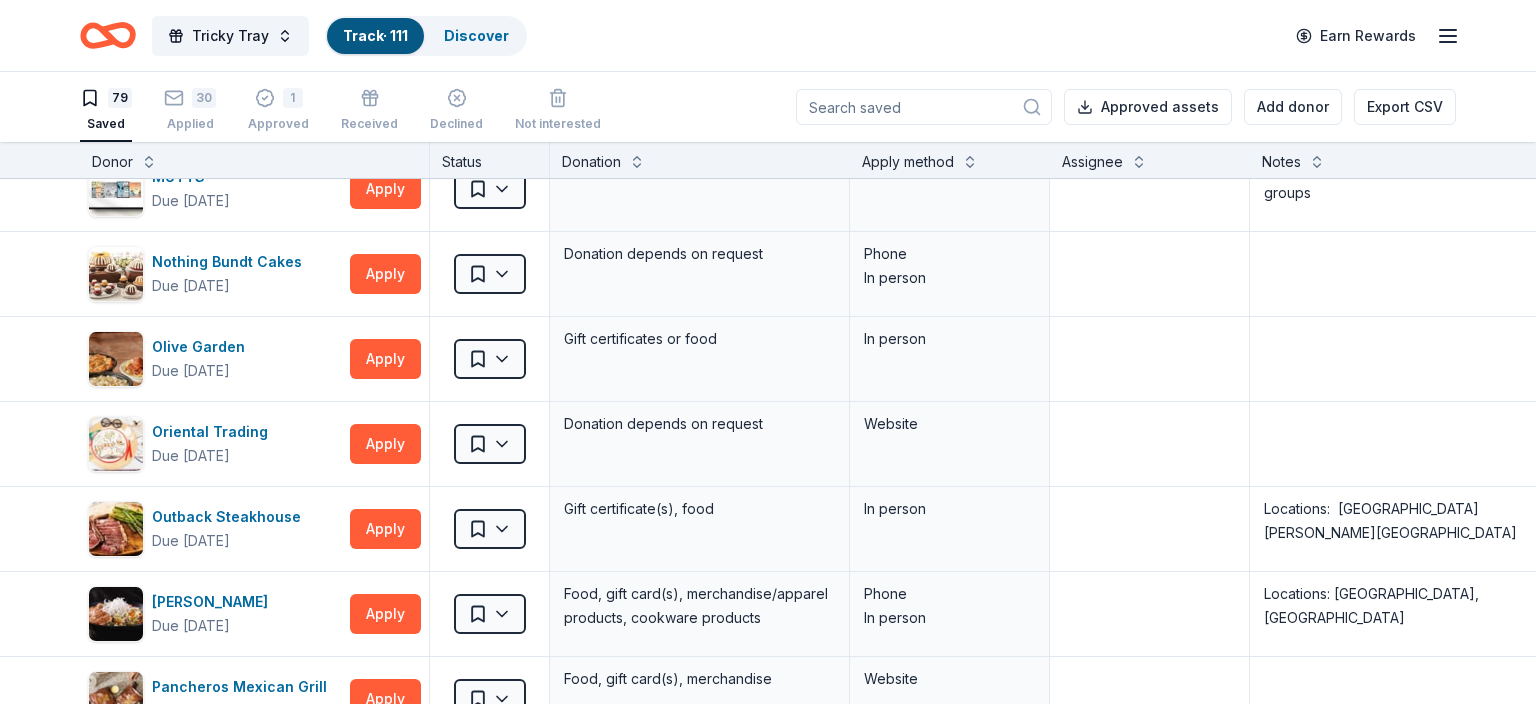 click on "In person" at bounding box center [949, 618] 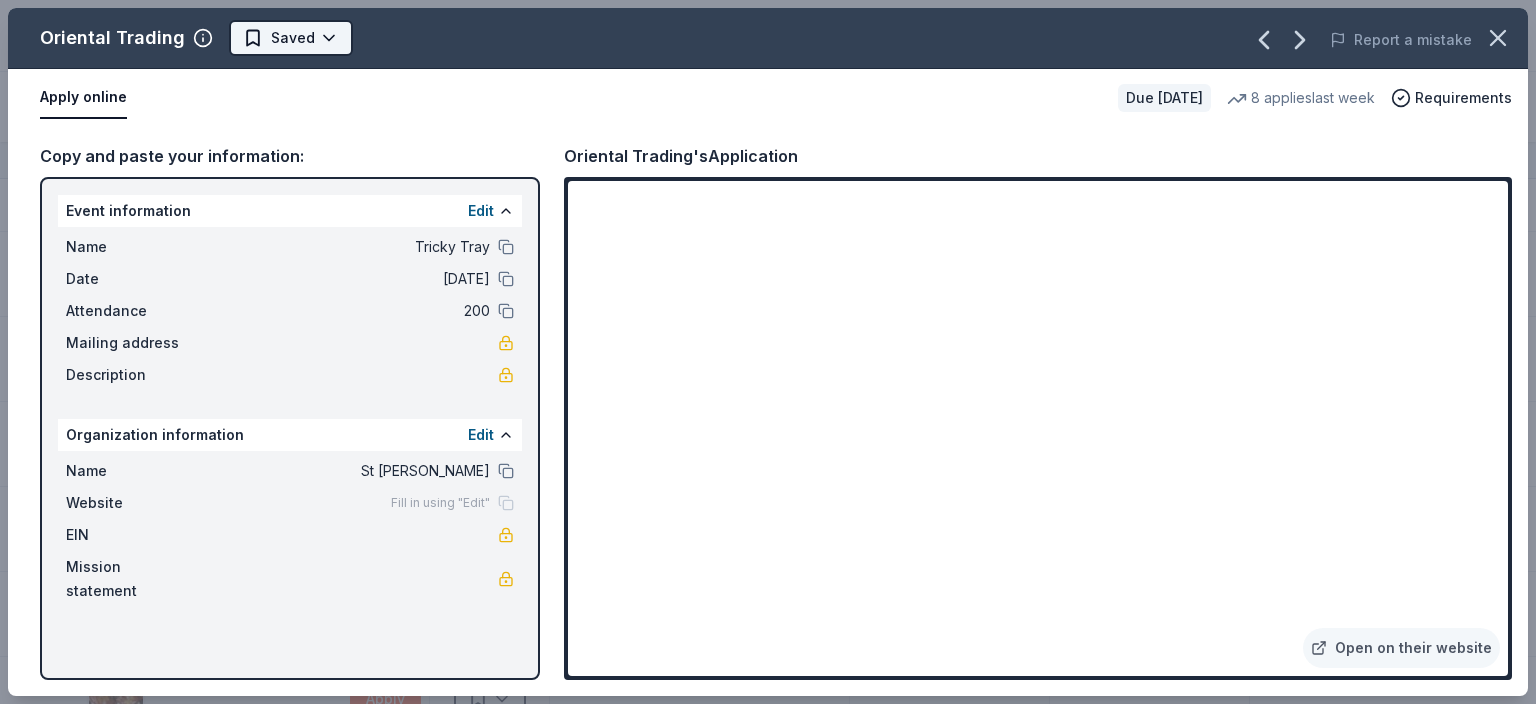 click on "Tricky Tray Track  · 111 Discover Earn Rewards 79 Saved 30 Applied 1 Approved Received Declined Not interested  Approved assets Add donor Export CSV Donor Status Donation Apply method Assignee Notes Abma's Farm Due in 86 days Apply Saved Food, gift card(s) Website Bacio Kitchen + Catering Due in 88 days Apply Saved Food, gift card(s) Website BarkBox Due in 86 days Apply Saved Dog toy(s), dog food Website Baskin Robbins Due in 86 days Apply Saved Ice cream, gift card(s), merchandise Phone In person Location: Kinnelon, Wayne, Pompton Plains Bass Pro Shops Due in 56 days Apply Saved Brand merchandise and products, monetary donations Website Cathy Kenny As of 6/24/25 Website is currently closed Big Kahunas NJ Donating paused Apply Saved 2 All Day Attraction Passes Website BlenderBottle Due in 86 days Apply Saved BlenderBottle products, monetary donation Website Blimpie Due in 86 days Apply Saved Food, gift card(s) Phone In person Blue Dog Bakery Donating paused Apply Saved Dog treats Website donating paused CVS" at bounding box center (768, 352) 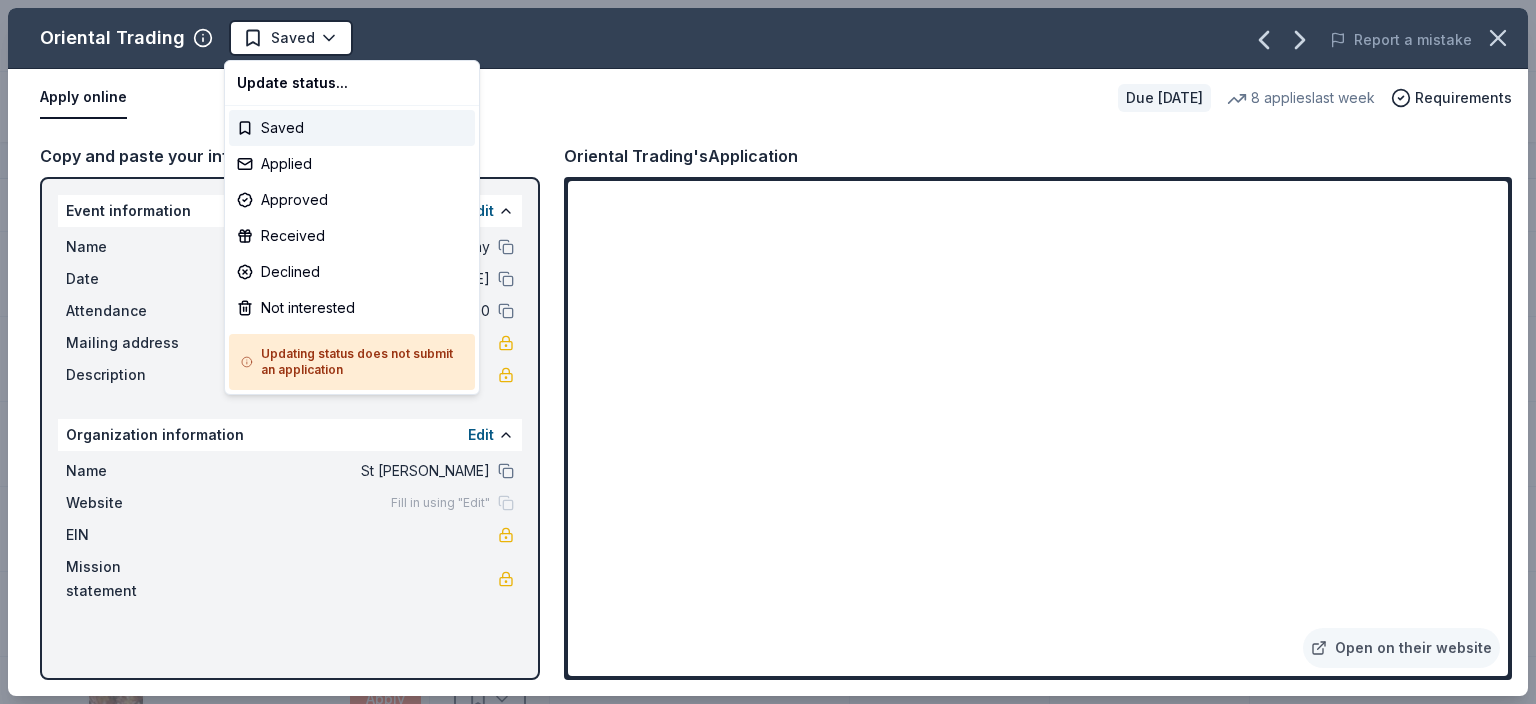 scroll, scrollTop: 3371, scrollLeft: 0, axis: vertical 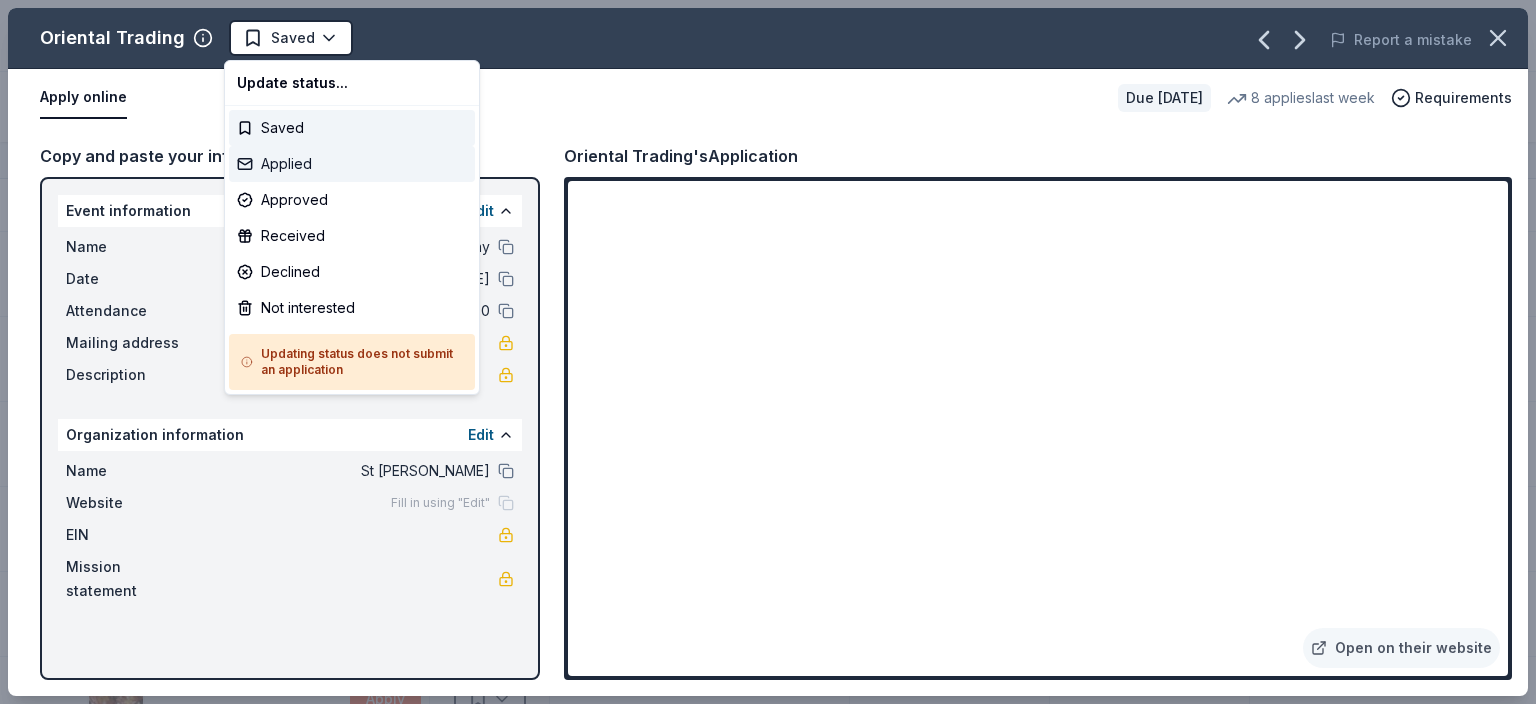 click on "Applied" at bounding box center (352, 164) 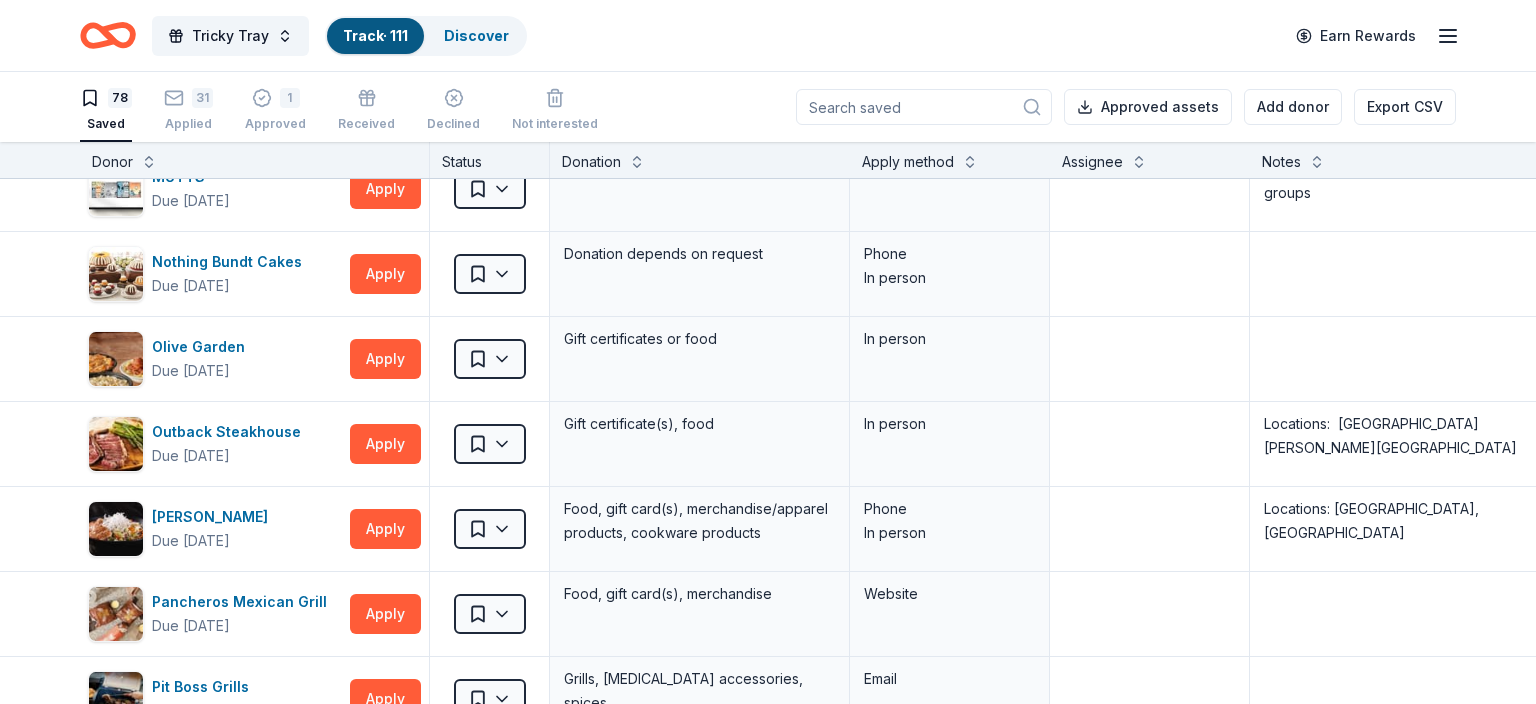 scroll, scrollTop: 3371, scrollLeft: 0, axis: vertical 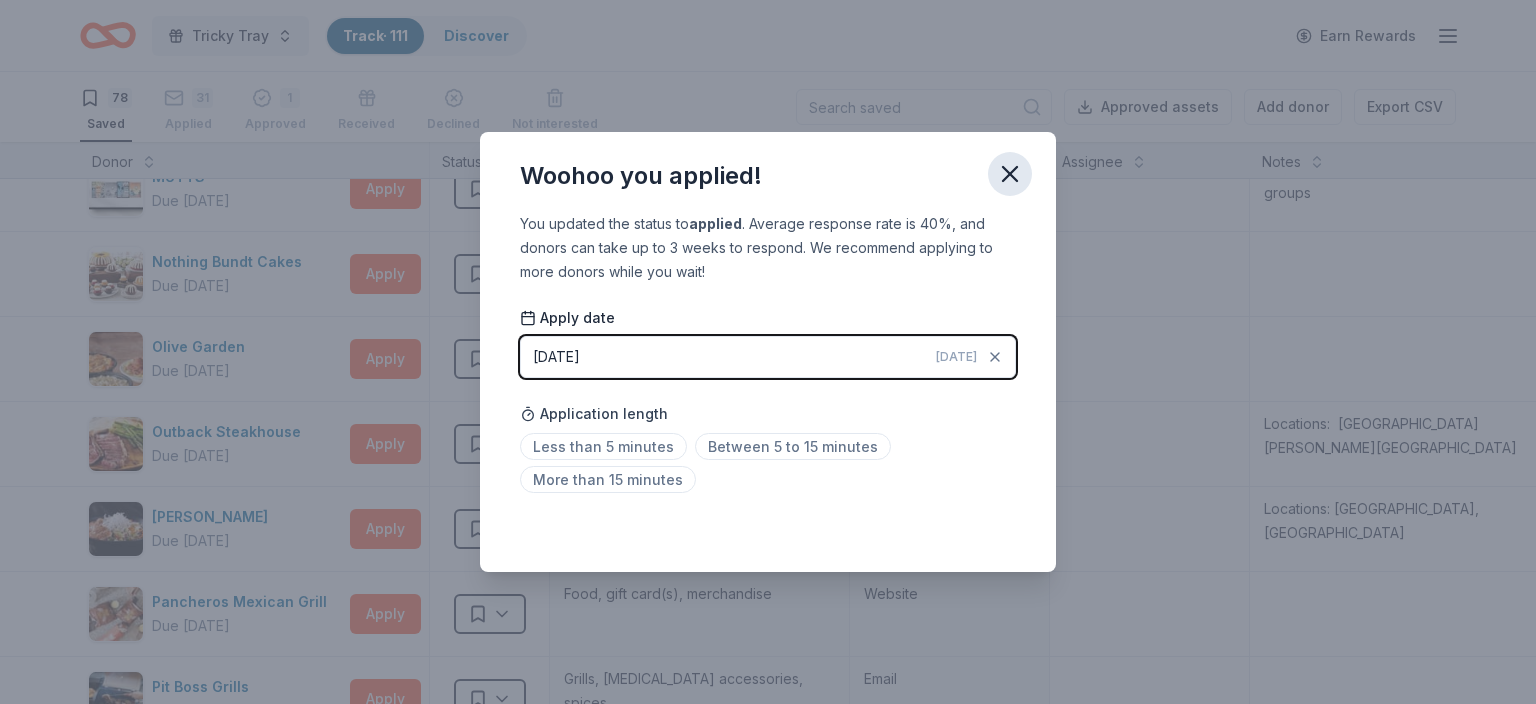 click 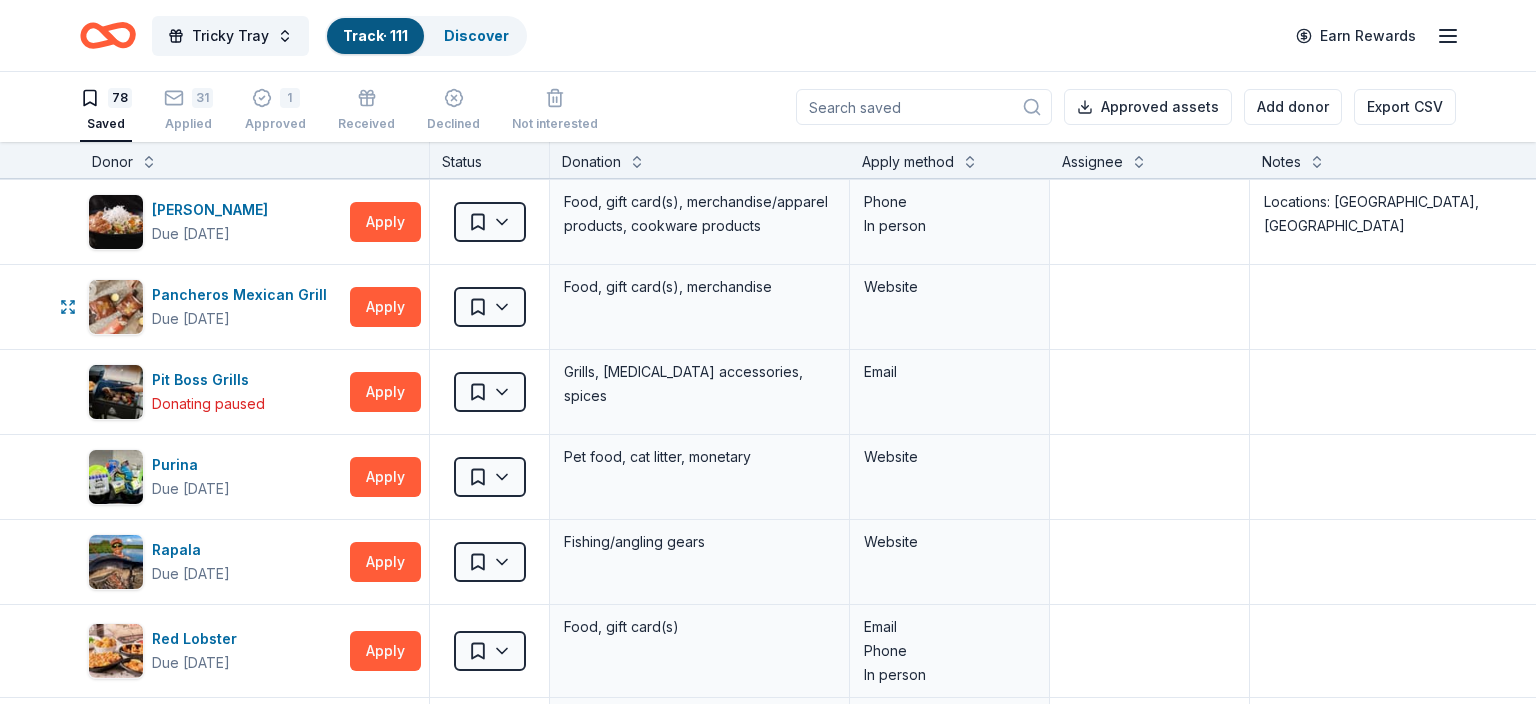 scroll, scrollTop: 3685, scrollLeft: 0, axis: vertical 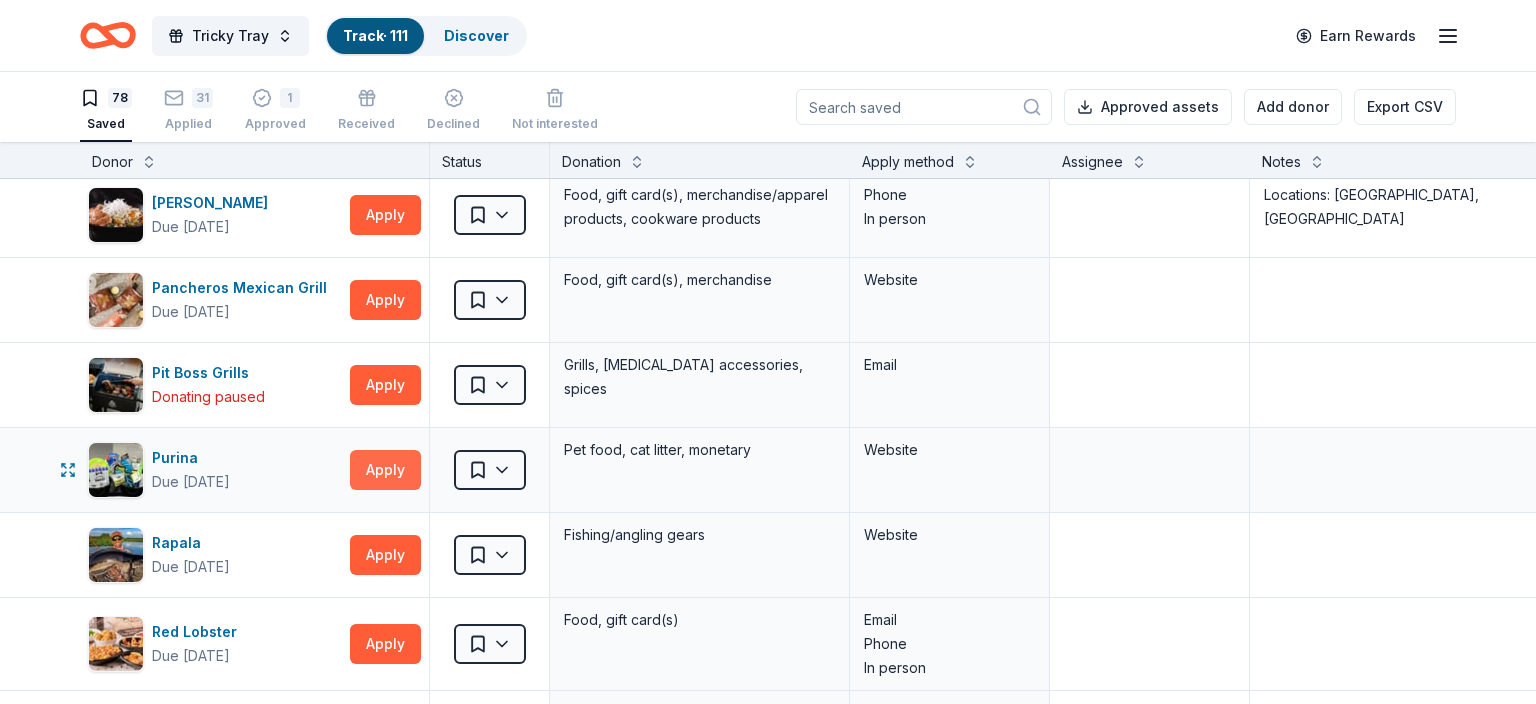 click on "Apply" at bounding box center [385, 470] 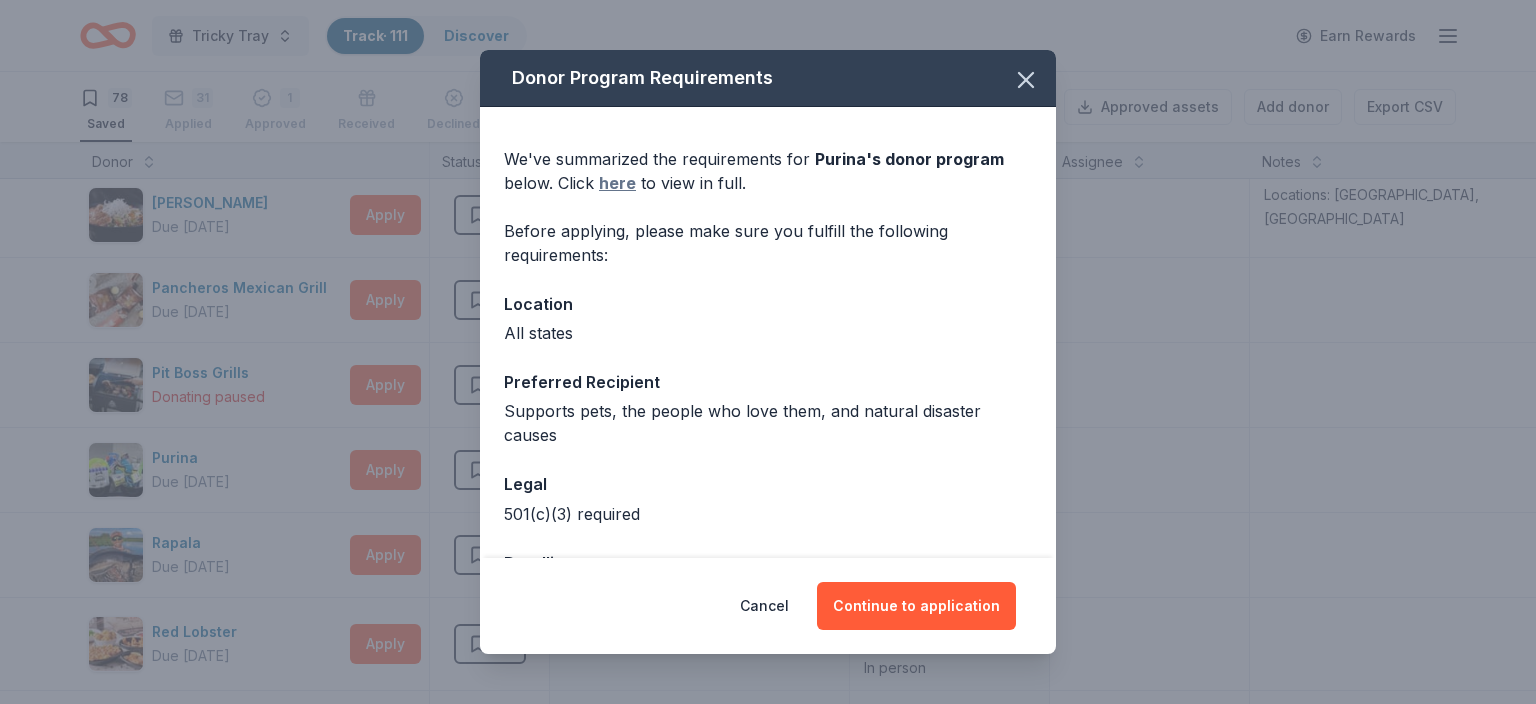 click on "here" at bounding box center [617, 183] 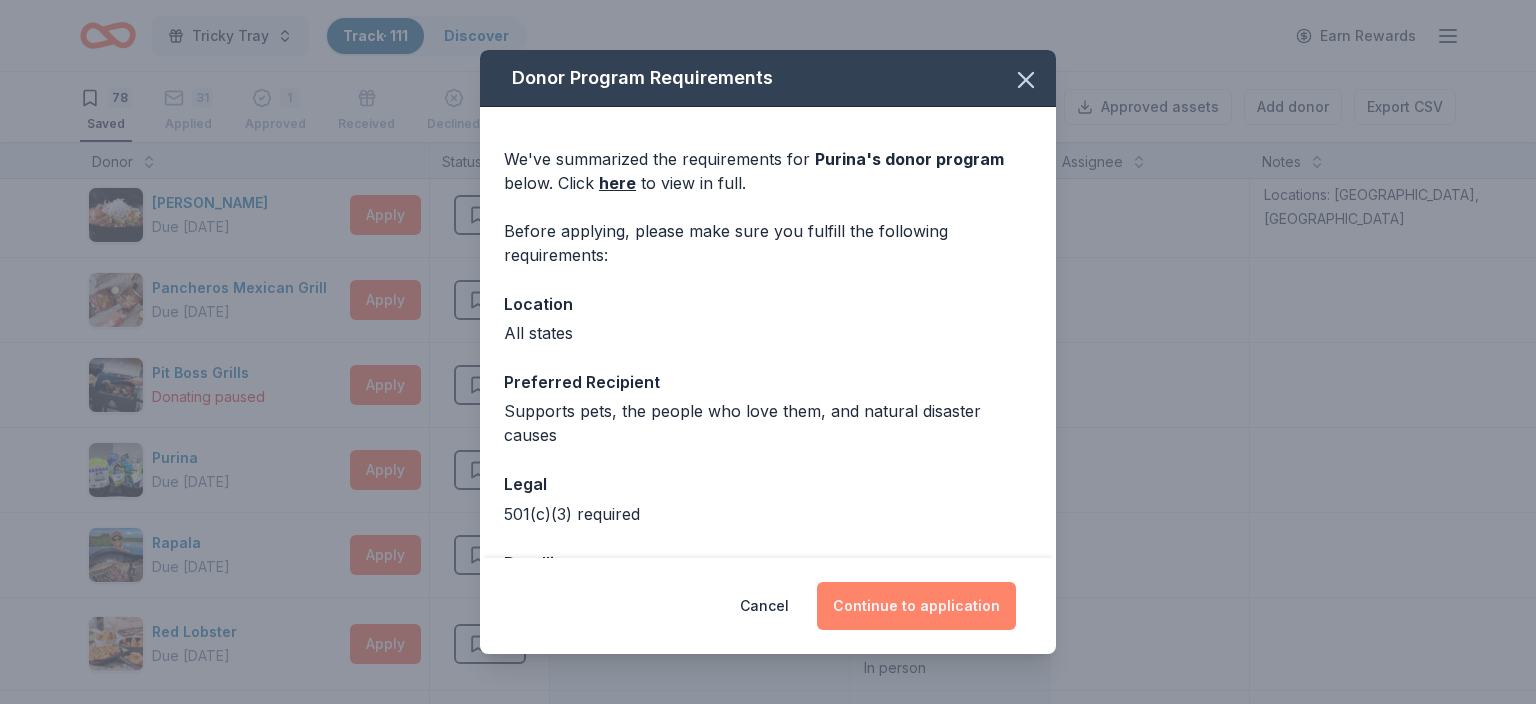 click on "Continue to application" at bounding box center [916, 606] 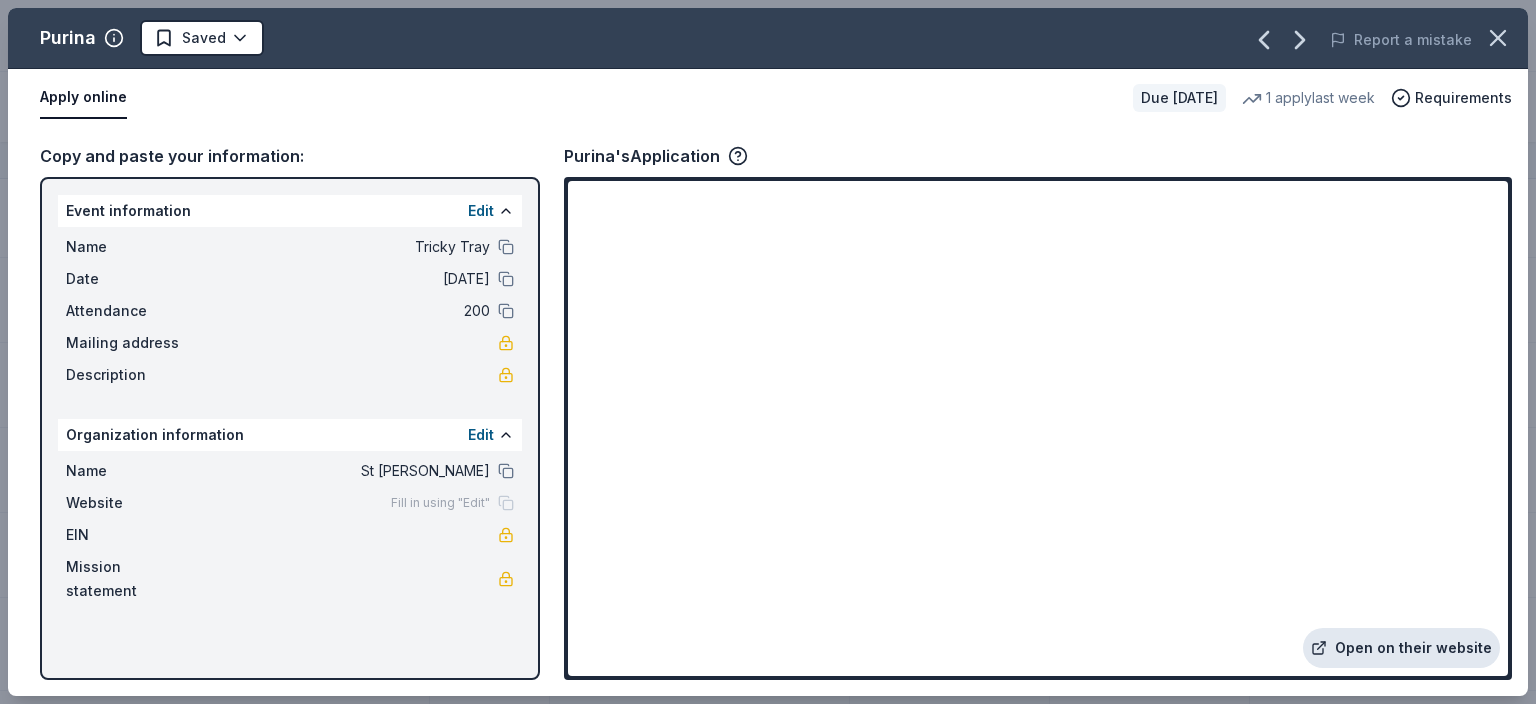 click on "Open on their website" at bounding box center (1401, 648) 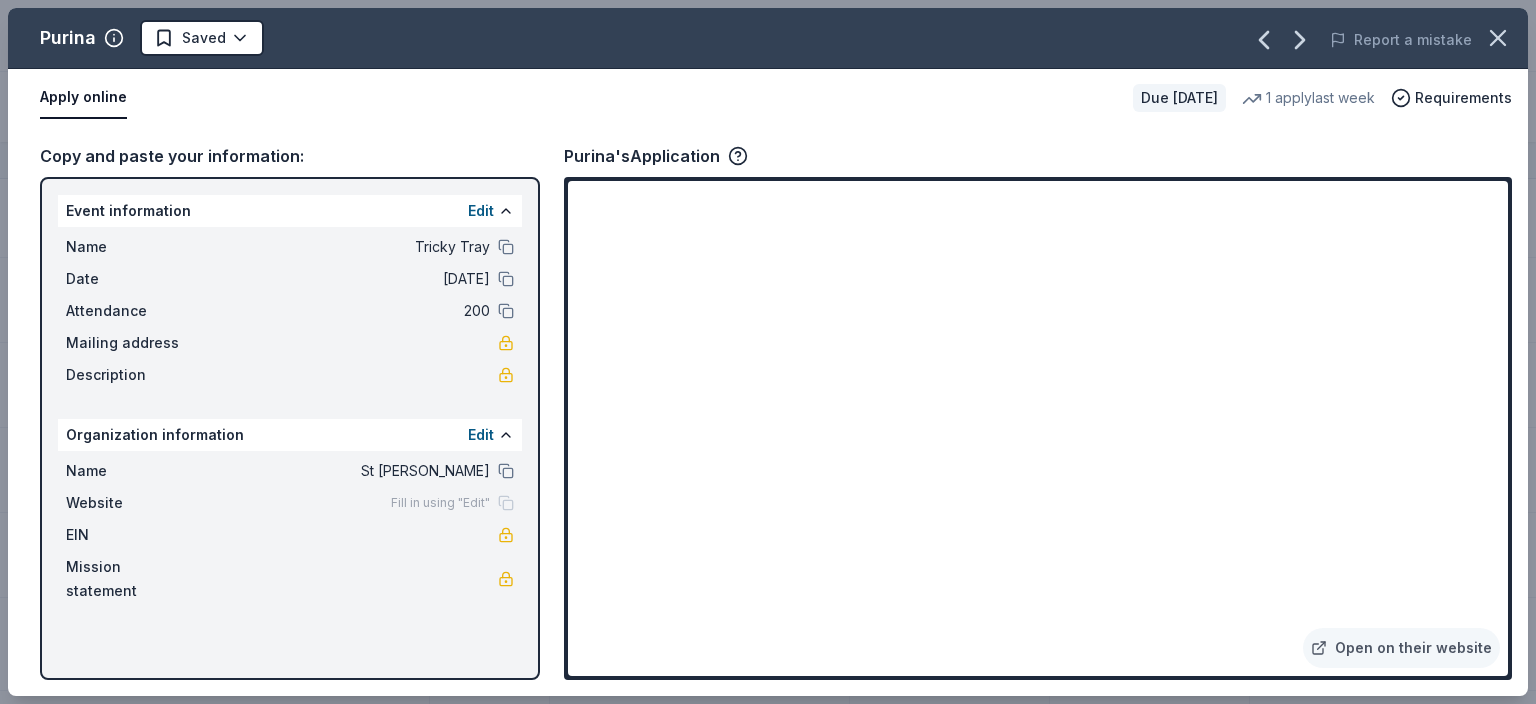 click on "Copy and paste your information: Event information Edit Name Tricky Tray Date 11/07/25 Attendance 200 Mailing address Description Organization information Edit Name St Francis de Sales Website Fill in using "Edit" EIN Mission statement Purina's  Application Open on their website" at bounding box center [768, 411] 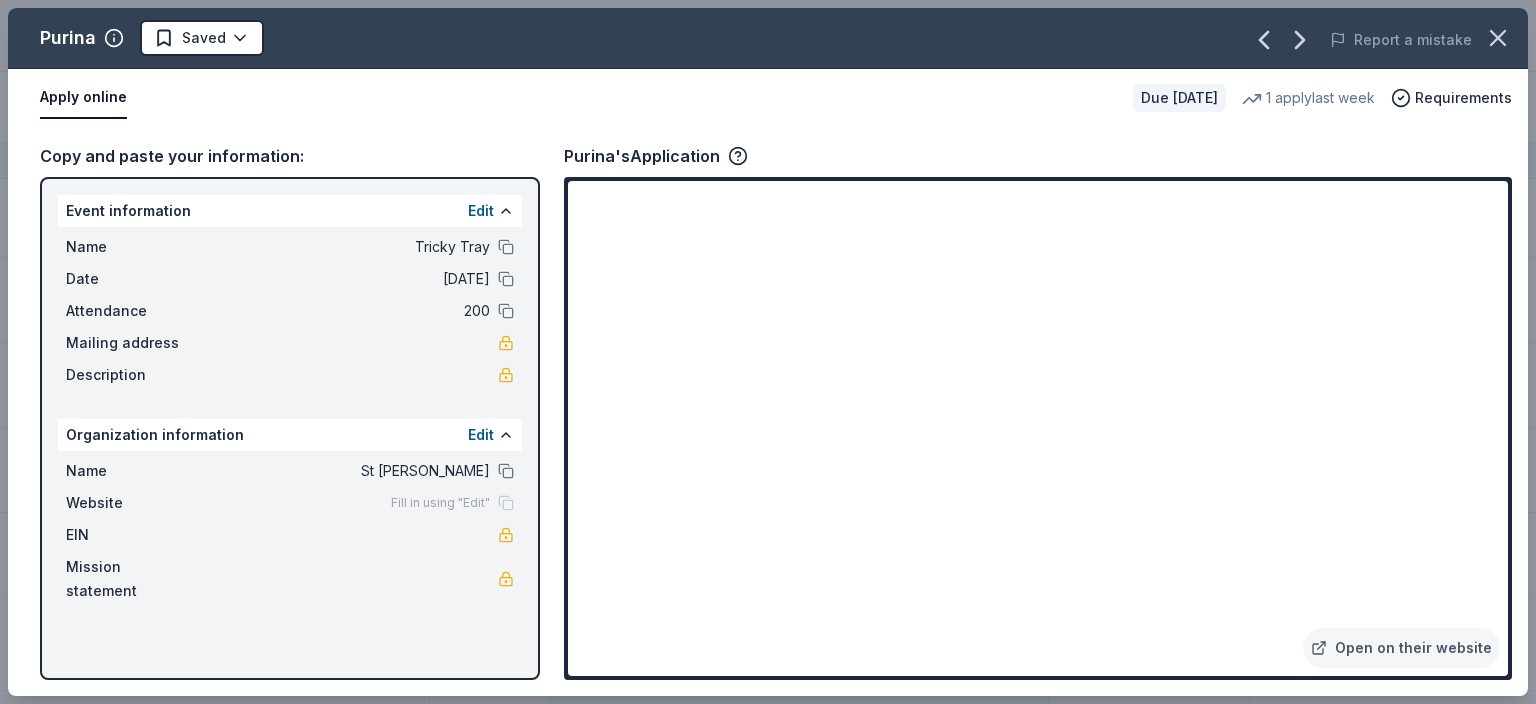 click on "1   apply  last week" at bounding box center [1308, 98] 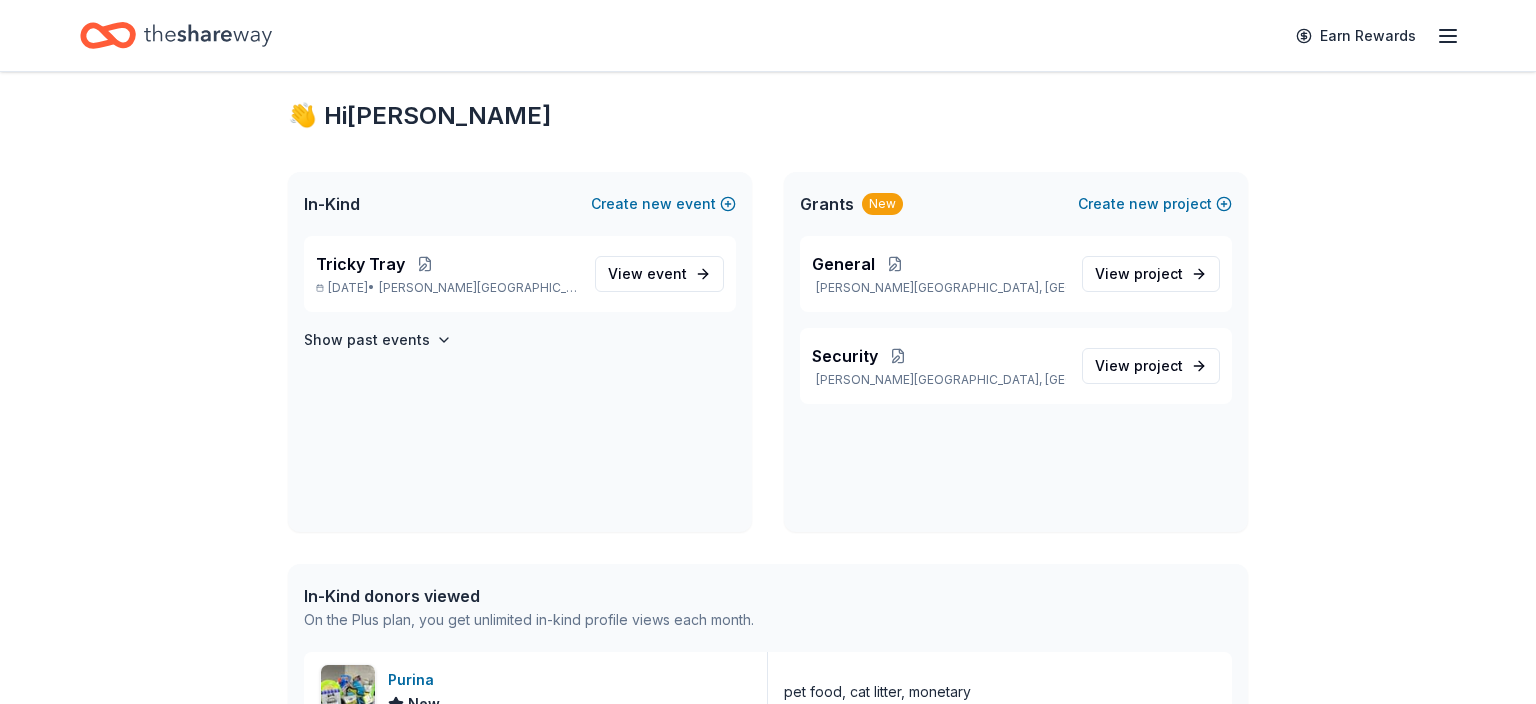 scroll, scrollTop: 0, scrollLeft: 0, axis: both 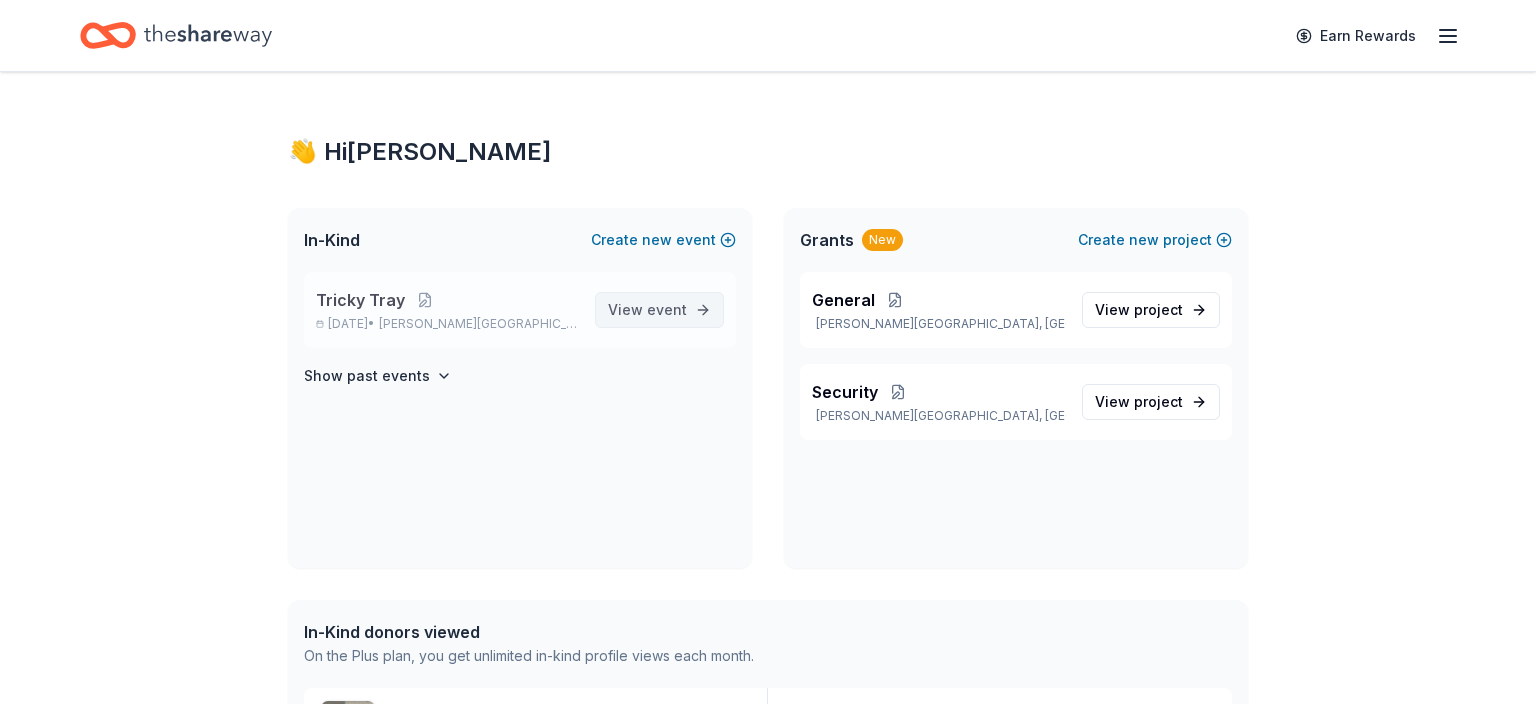 click on "View   event" at bounding box center [647, 310] 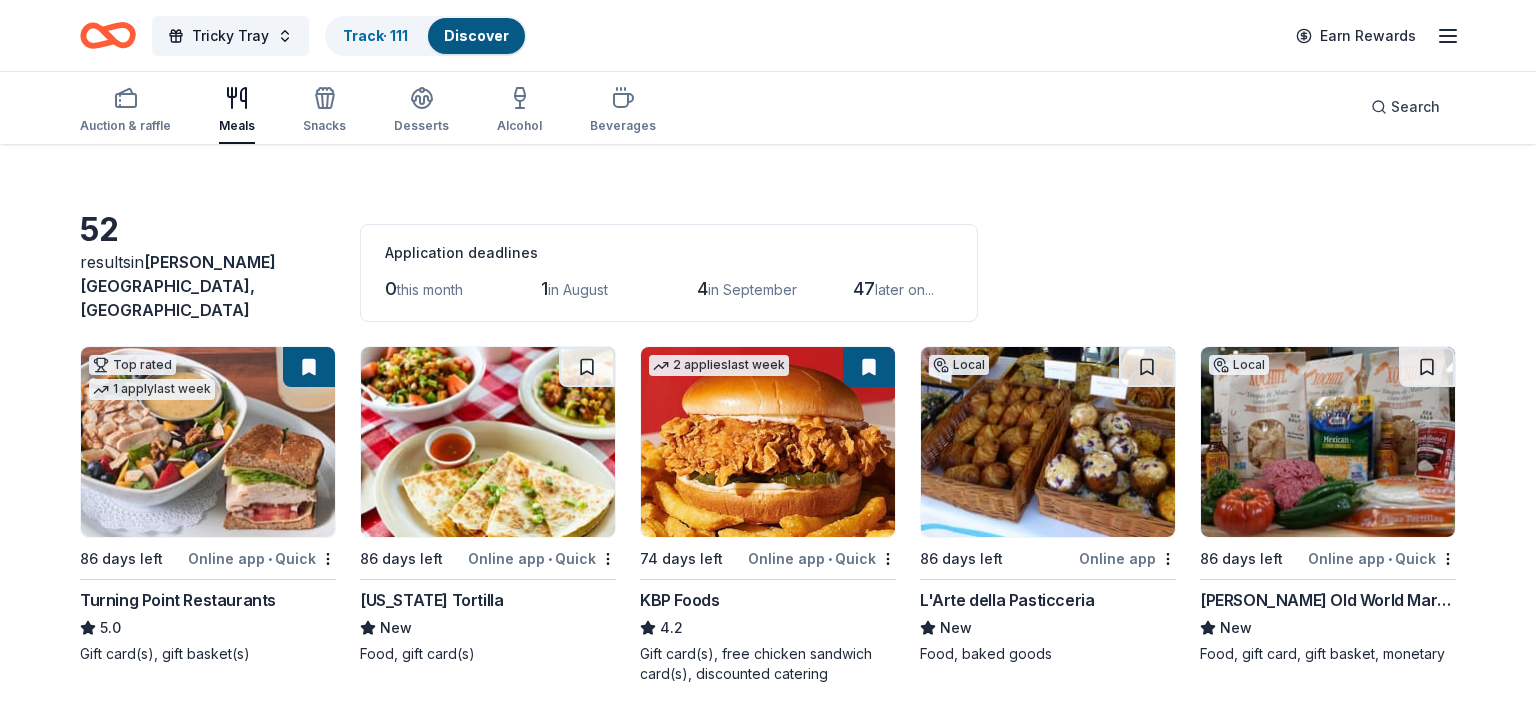 scroll, scrollTop: 0, scrollLeft: 0, axis: both 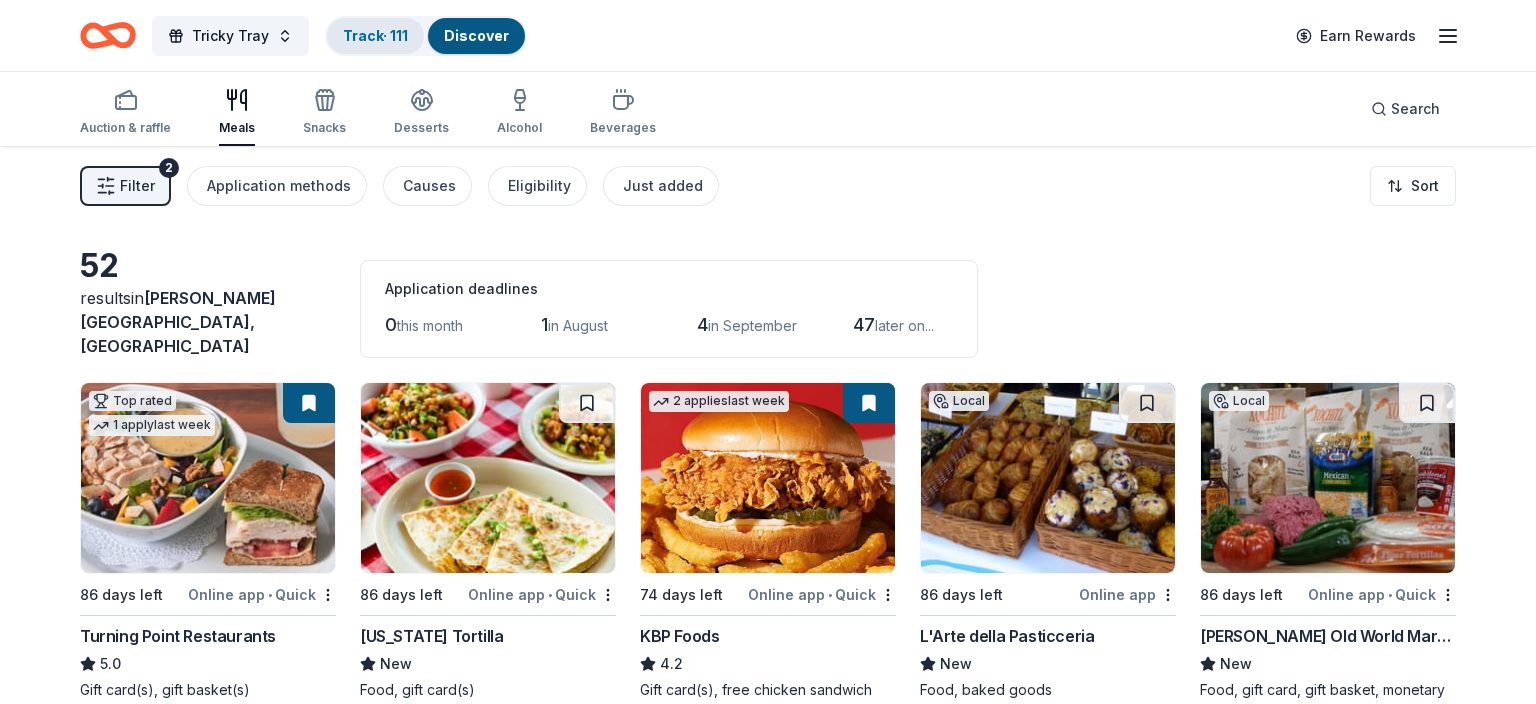 click on "Track  · 111" at bounding box center (375, 35) 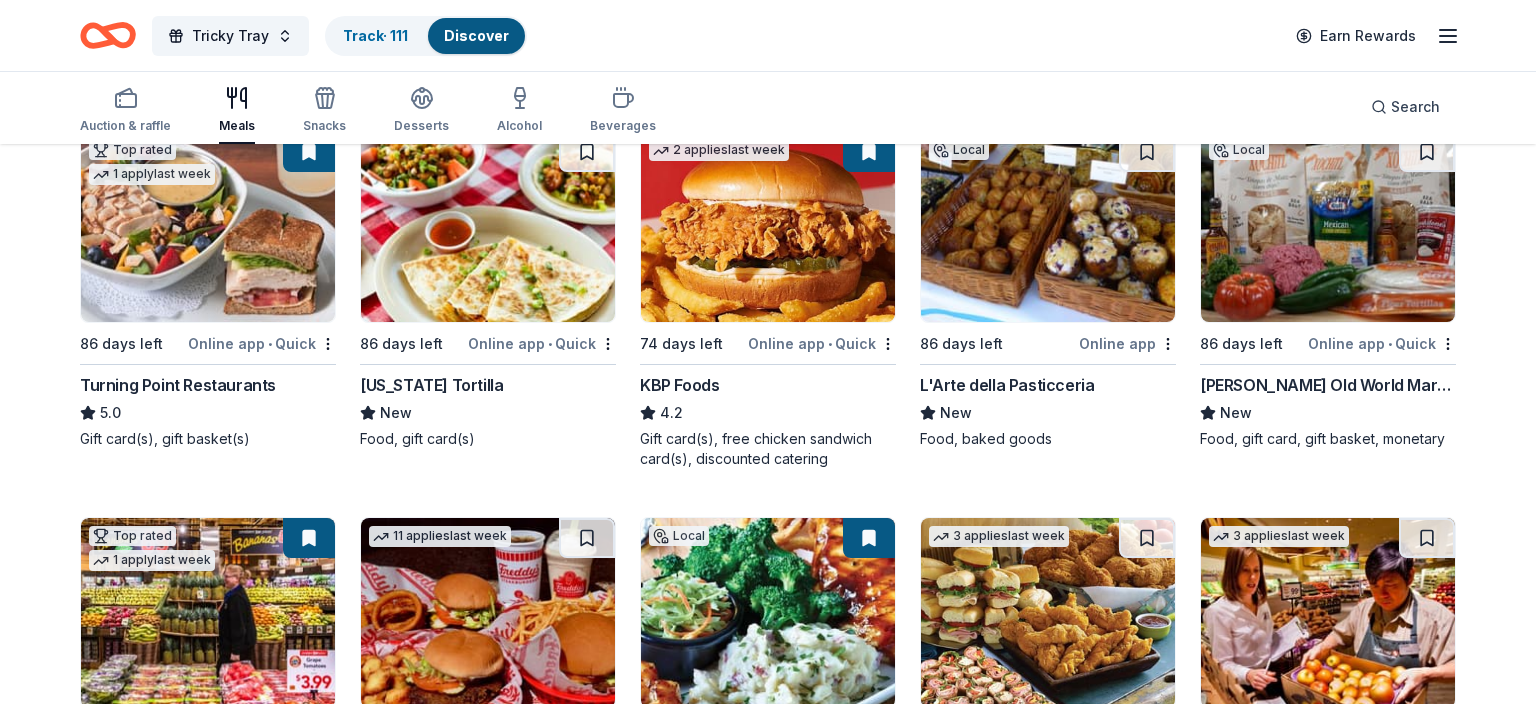scroll, scrollTop: 288, scrollLeft: 0, axis: vertical 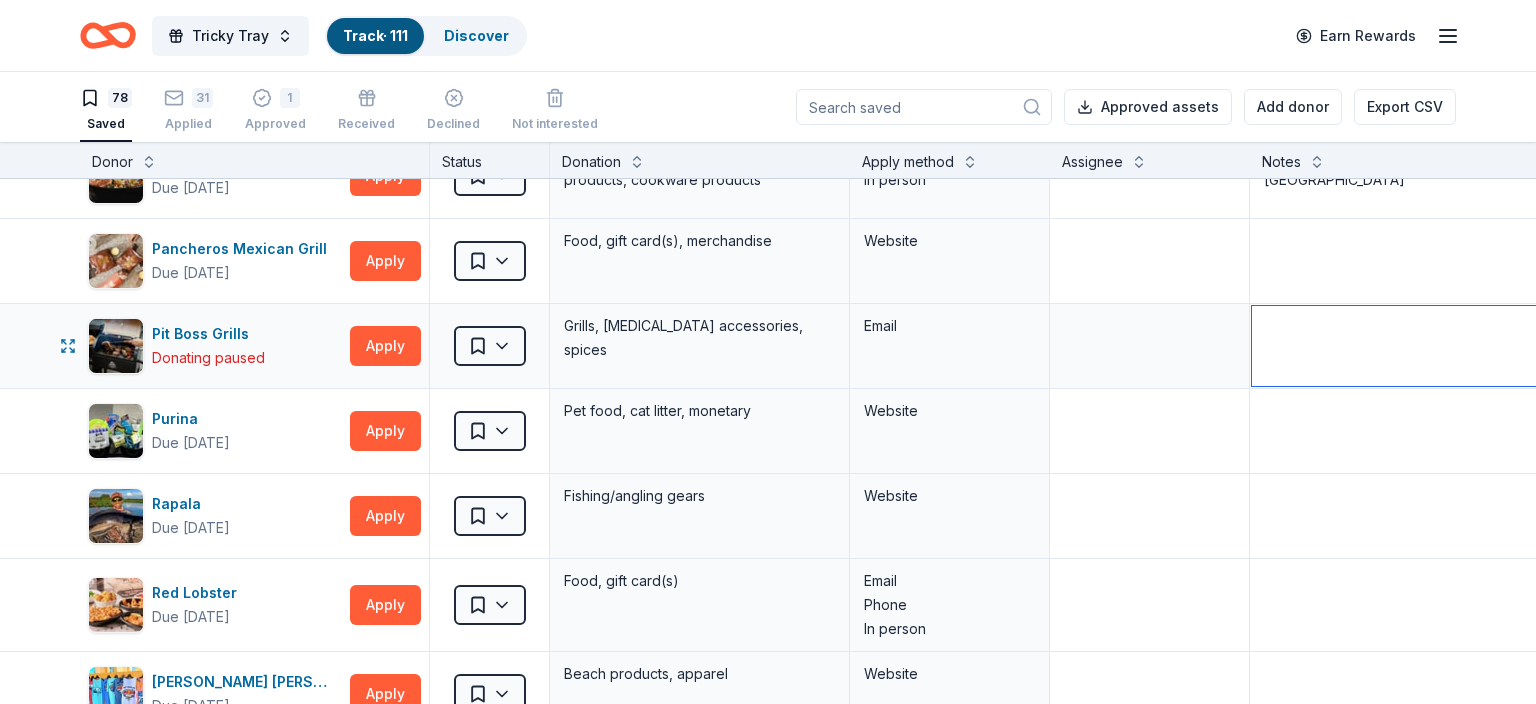 click at bounding box center (1399, 346) 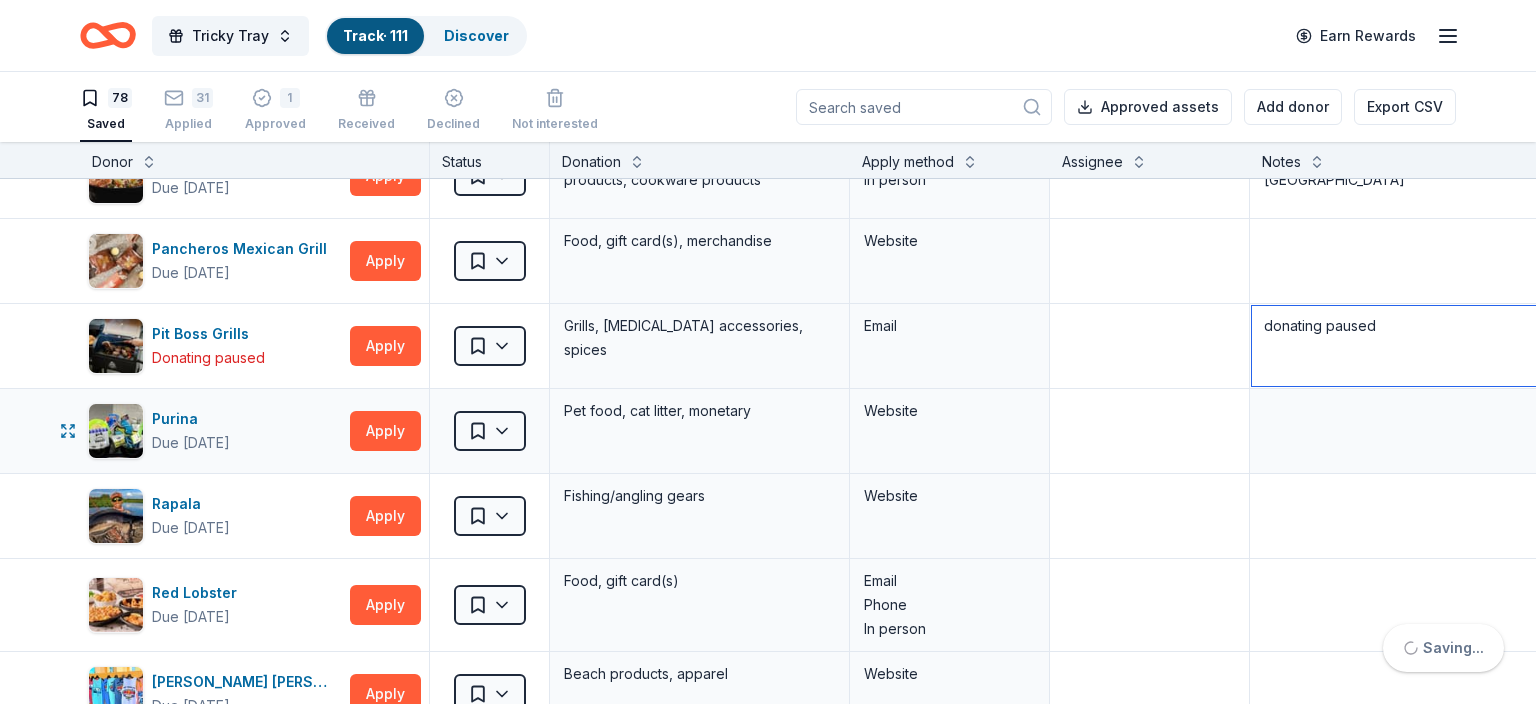 type on "donating paused" 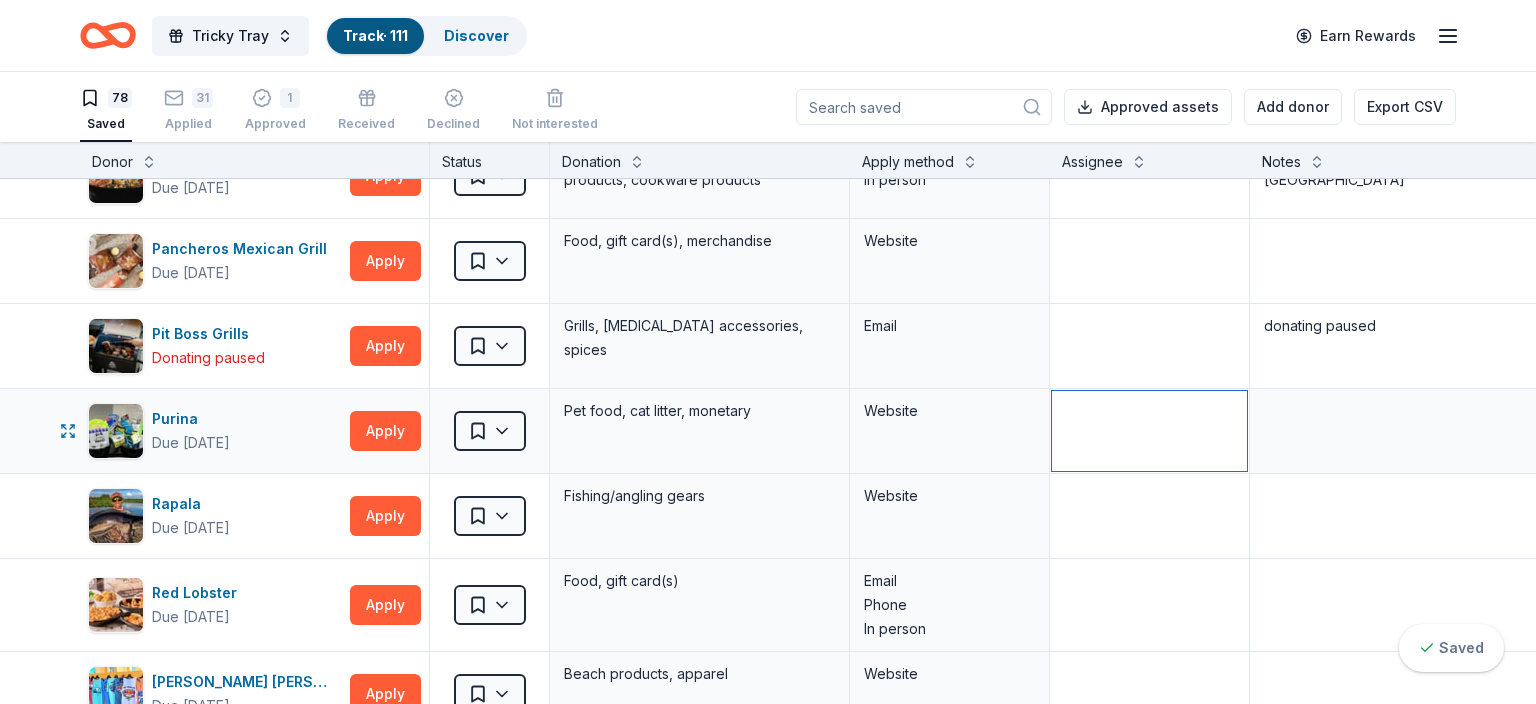 click at bounding box center [1149, 431] 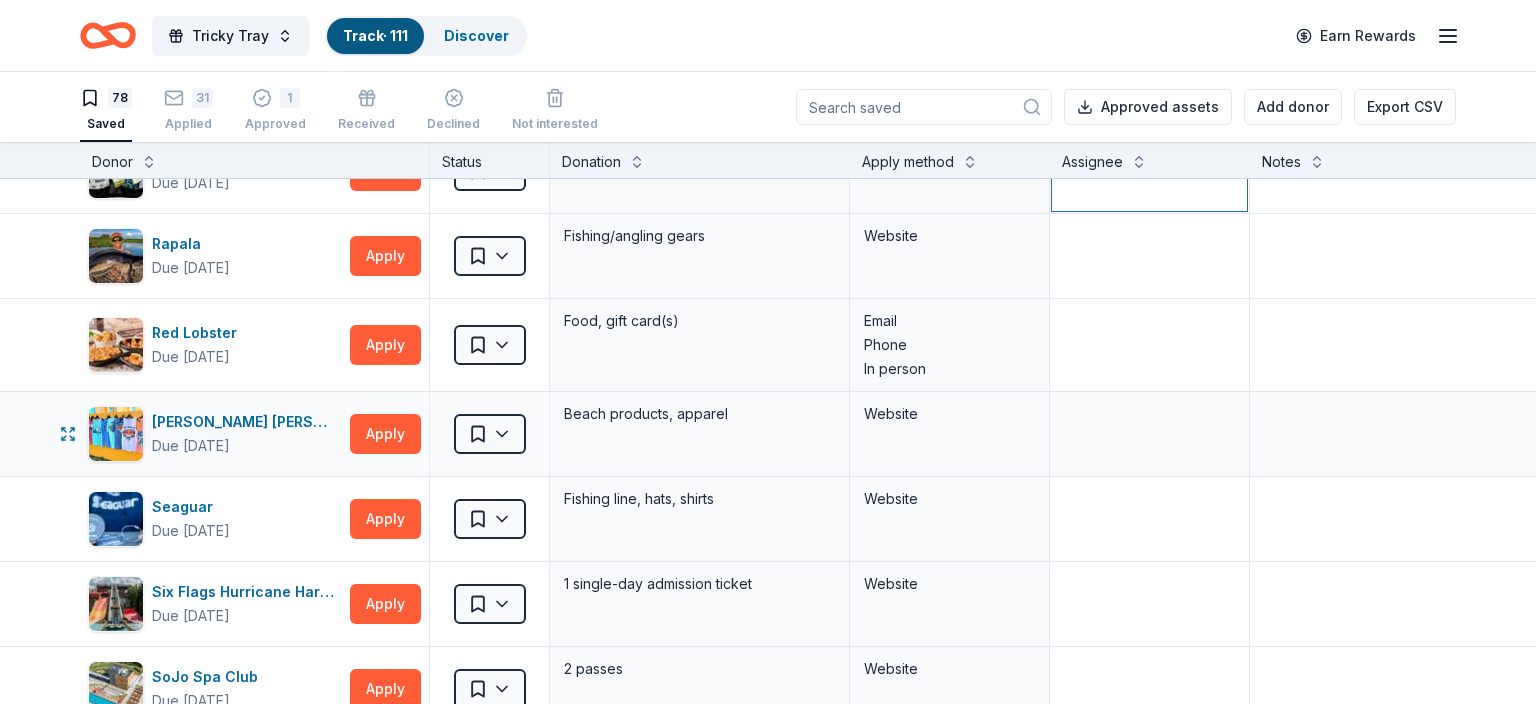 scroll, scrollTop: 3998, scrollLeft: 0, axis: vertical 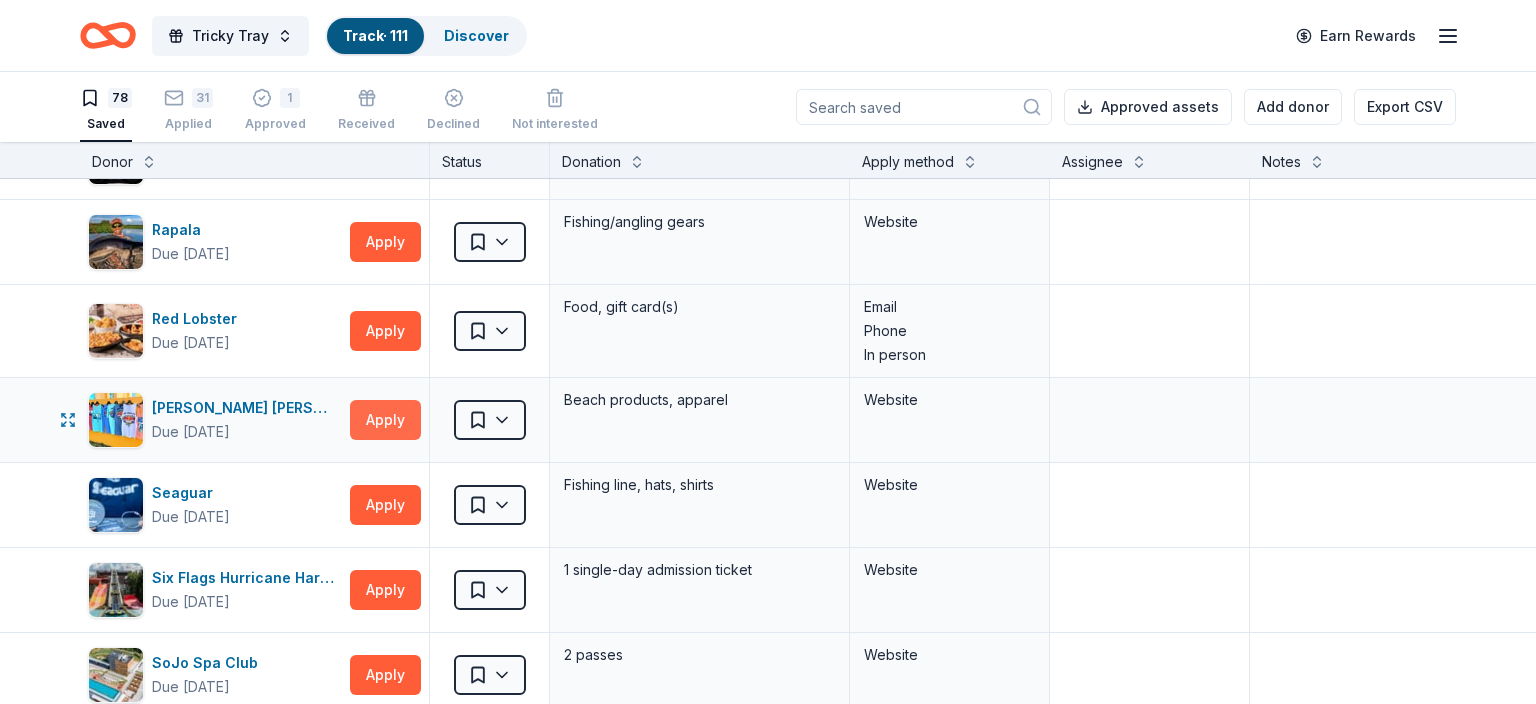 click on "Apply" at bounding box center (385, 420) 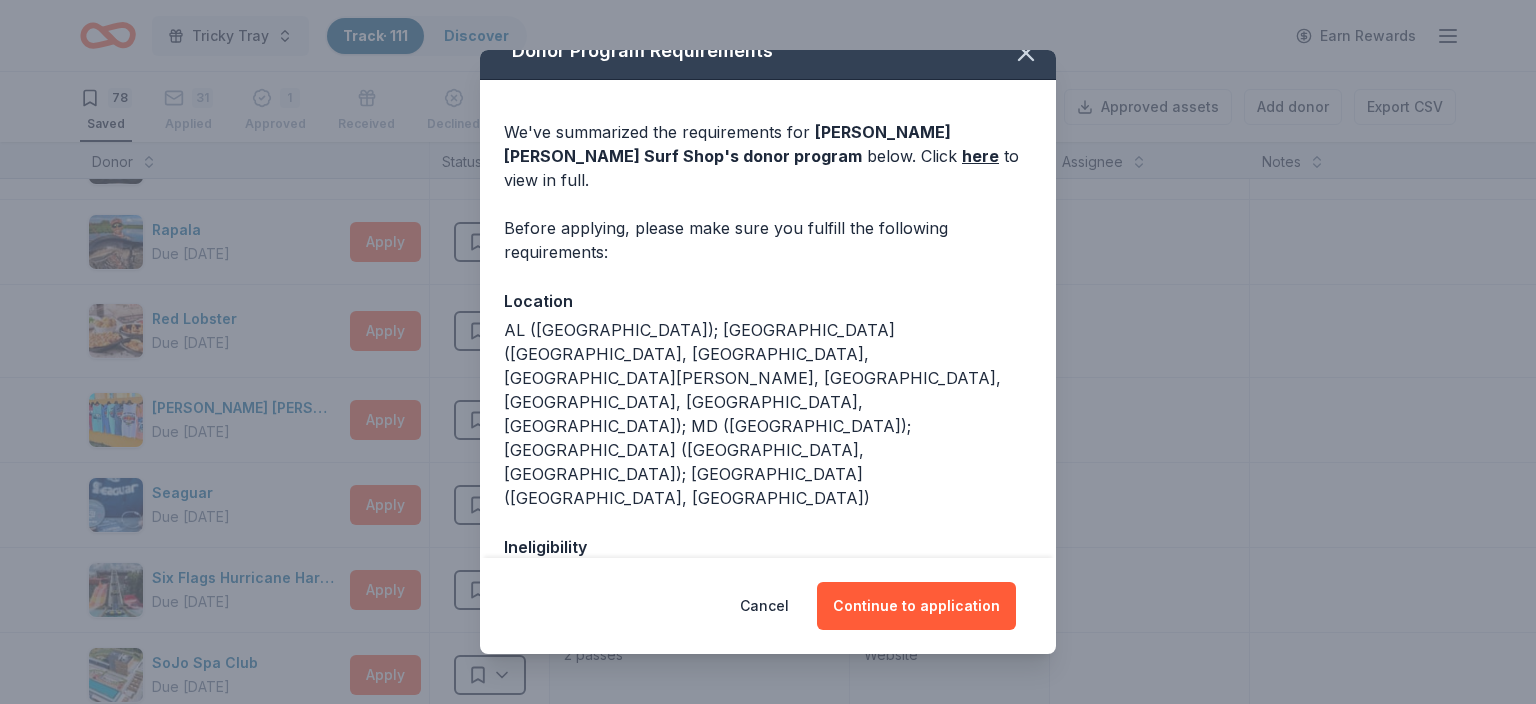 scroll, scrollTop: 39, scrollLeft: 0, axis: vertical 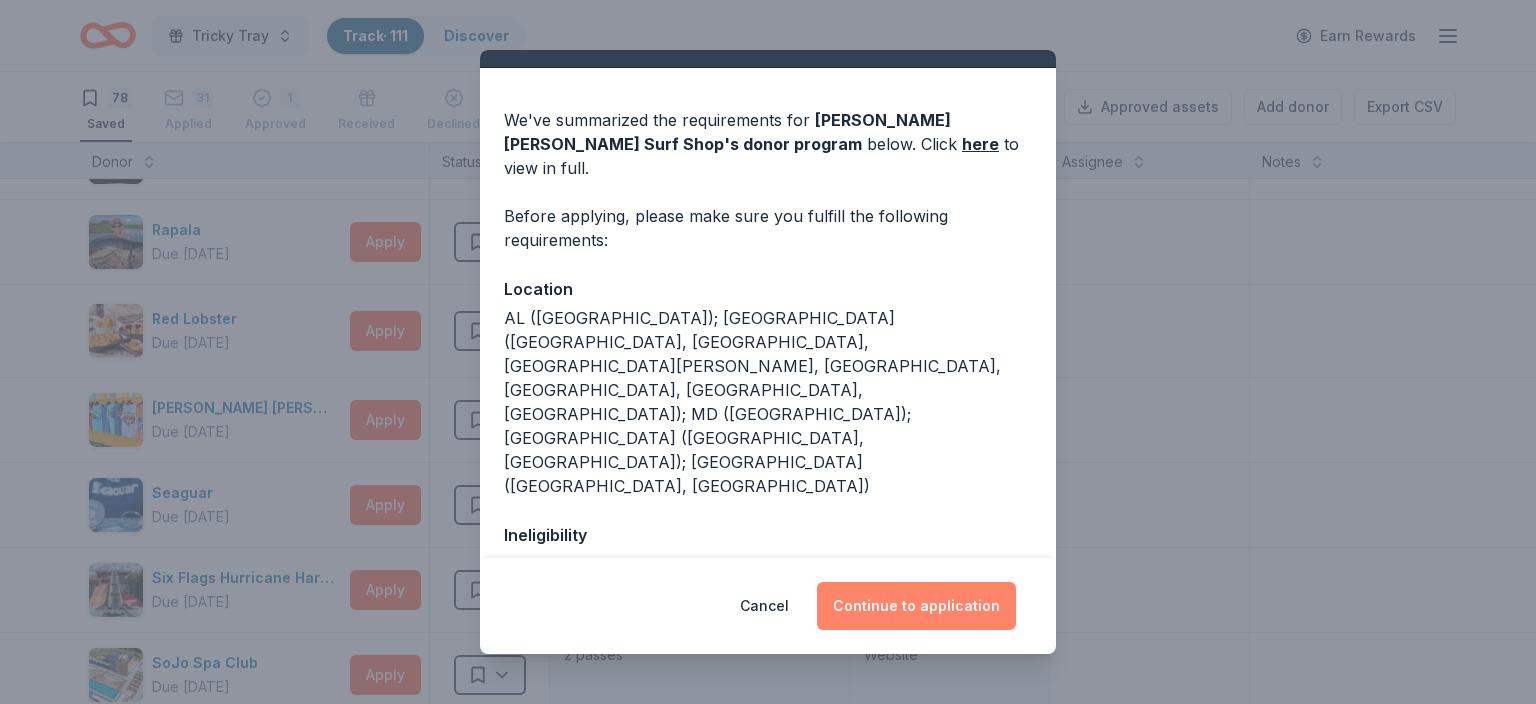 click on "Continue to application" at bounding box center [916, 606] 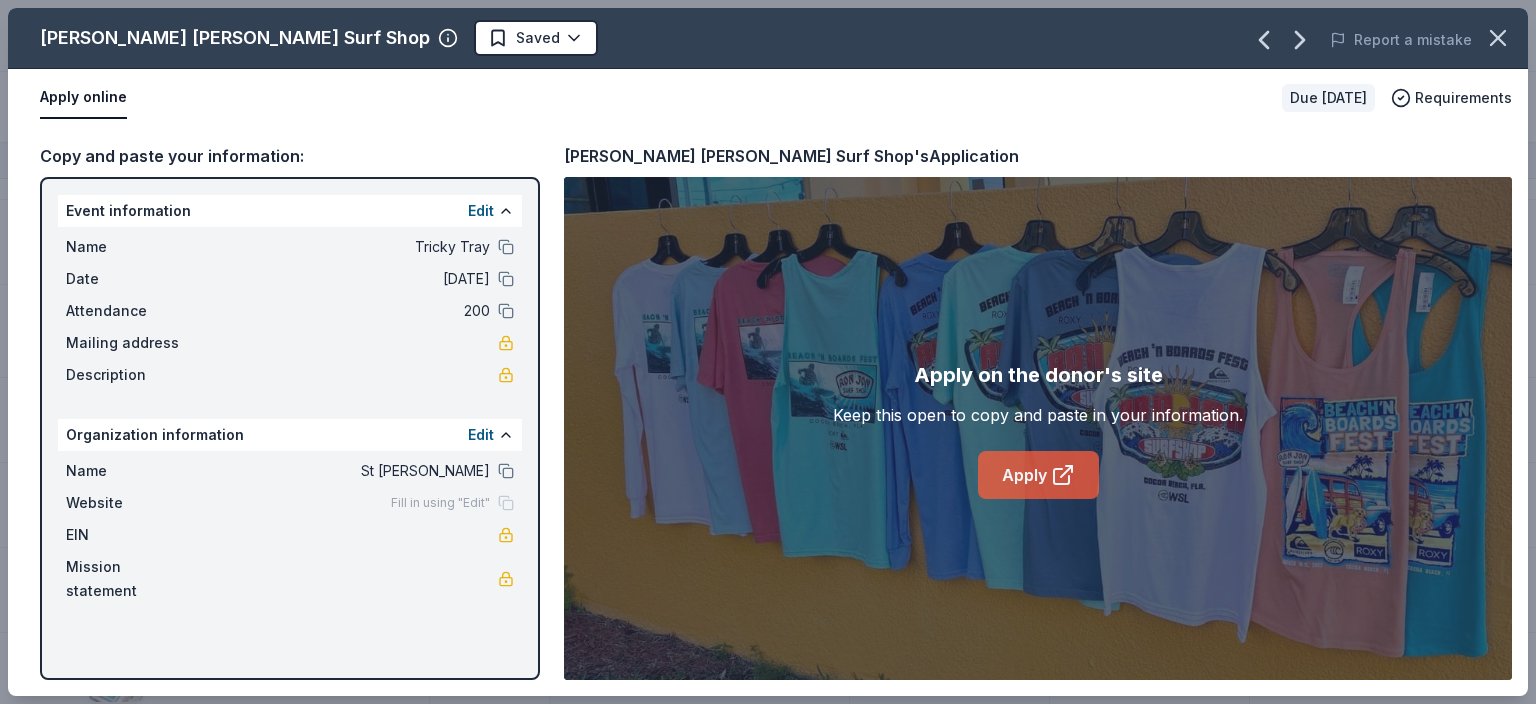 click on "Apply" at bounding box center [1038, 475] 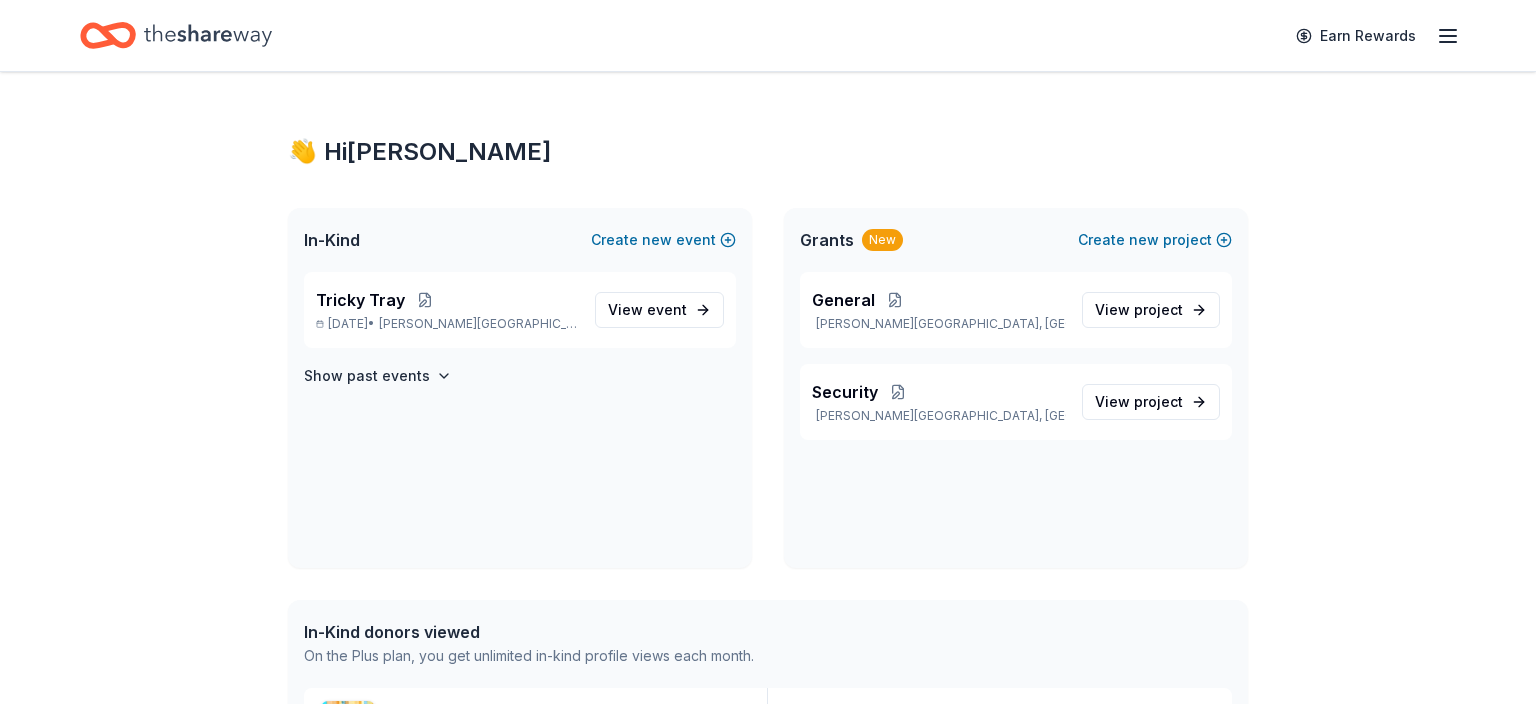 scroll, scrollTop: 0, scrollLeft: 0, axis: both 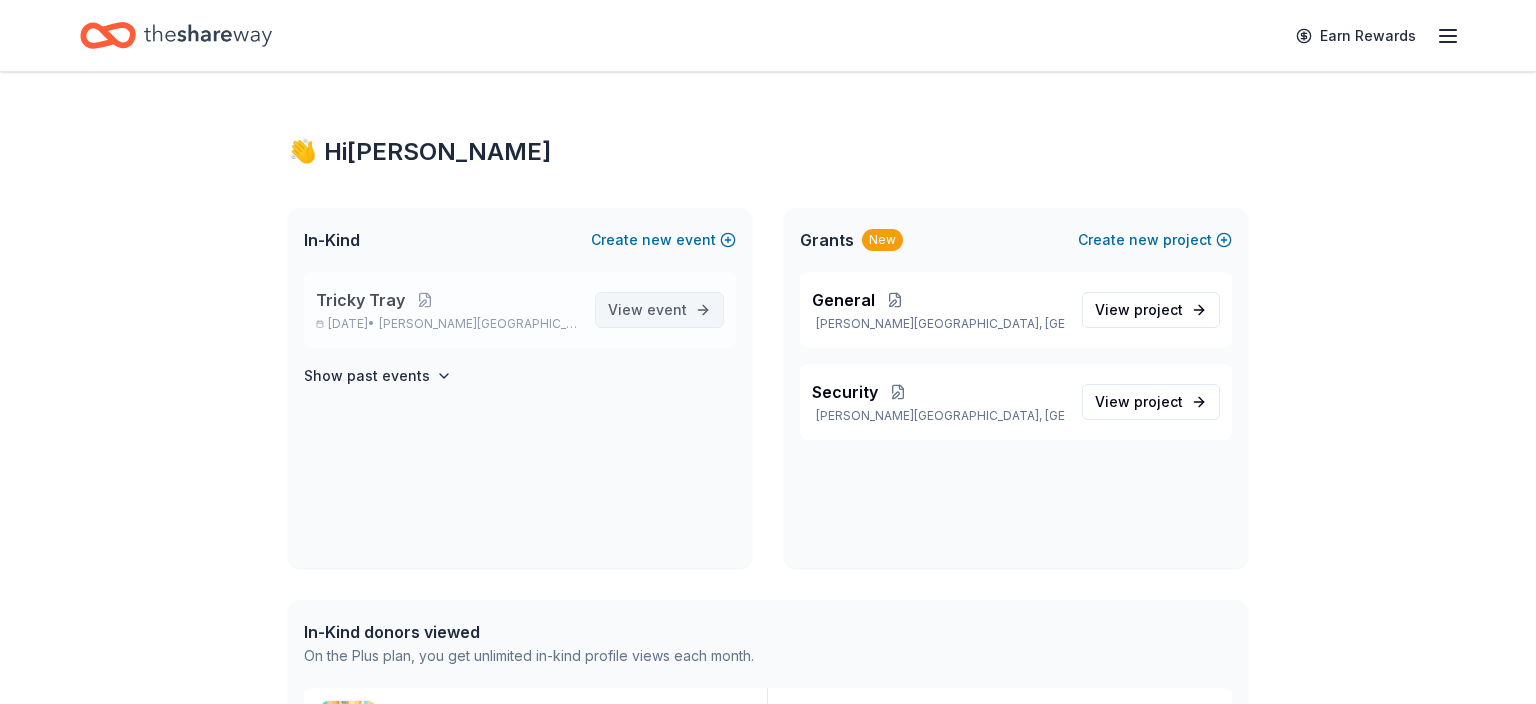 click on "View   event" at bounding box center (647, 310) 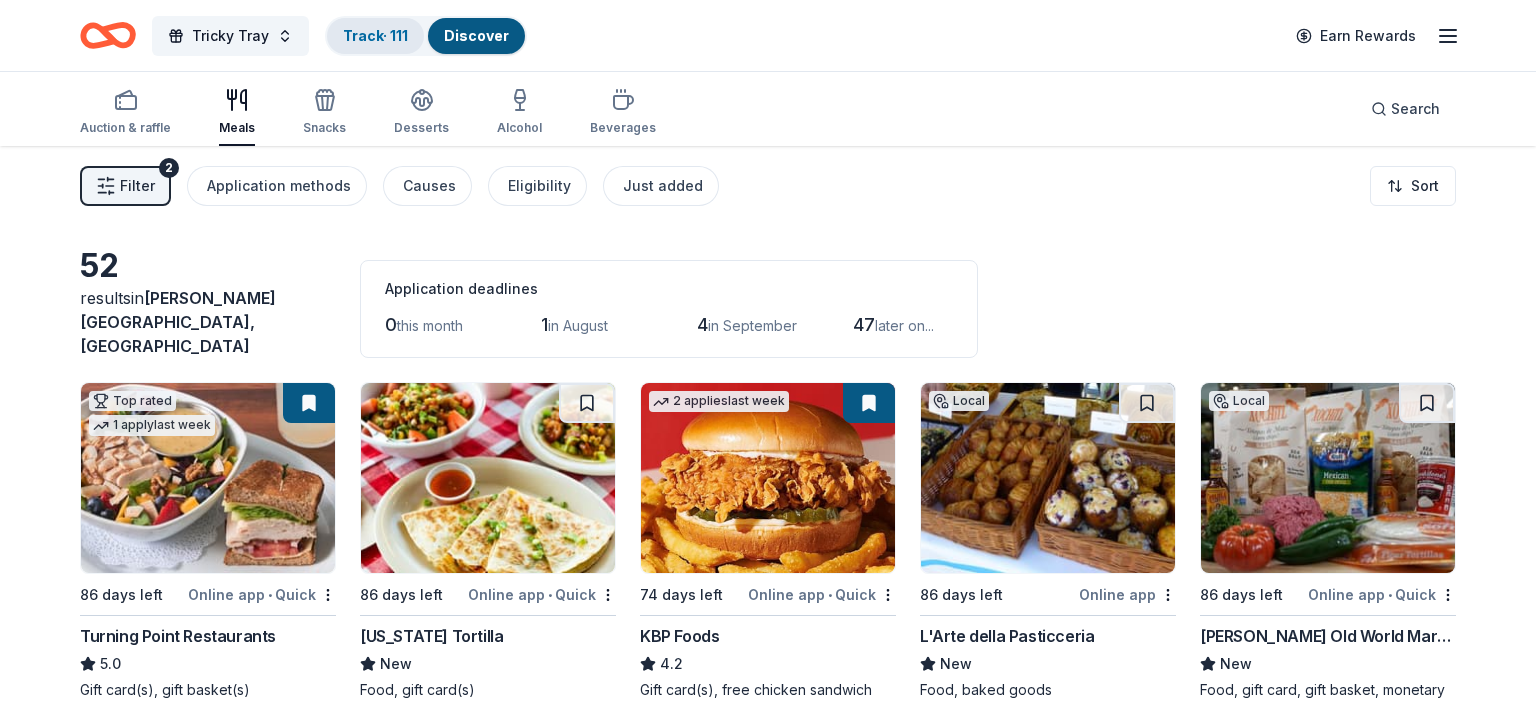 click on "Track  · 111" at bounding box center [375, 35] 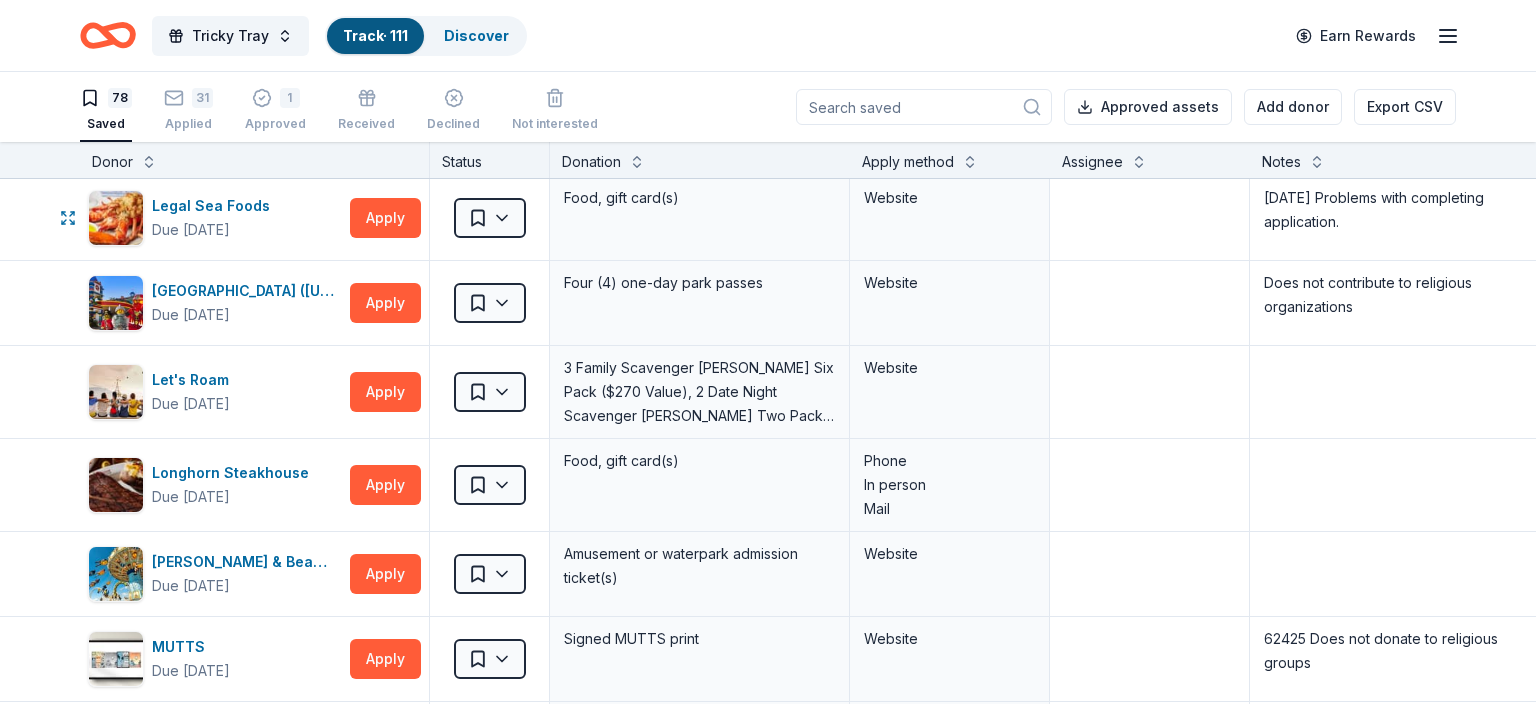 scroll, scrollTop: 2940, scrollLeft: 0, axis: vertical 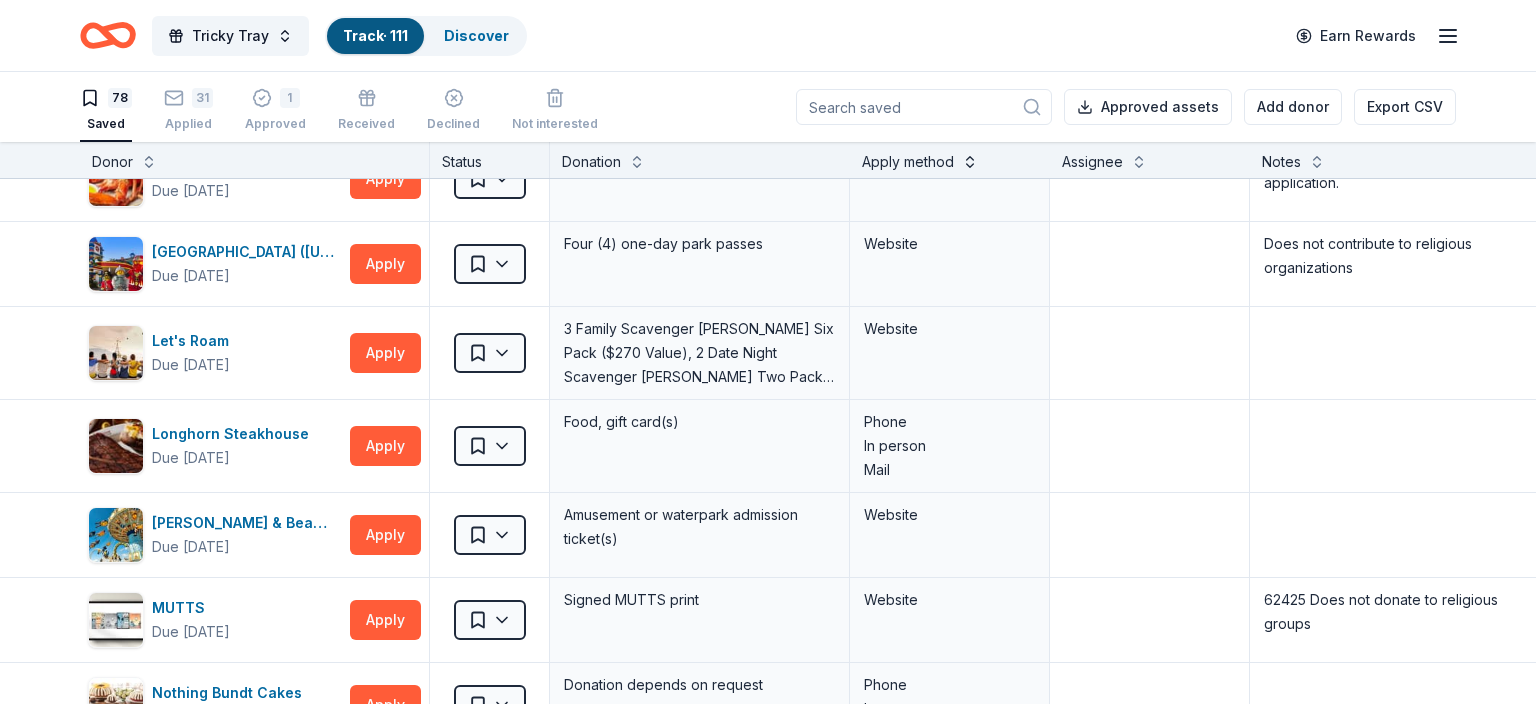 click at bounding box center [970, 160] 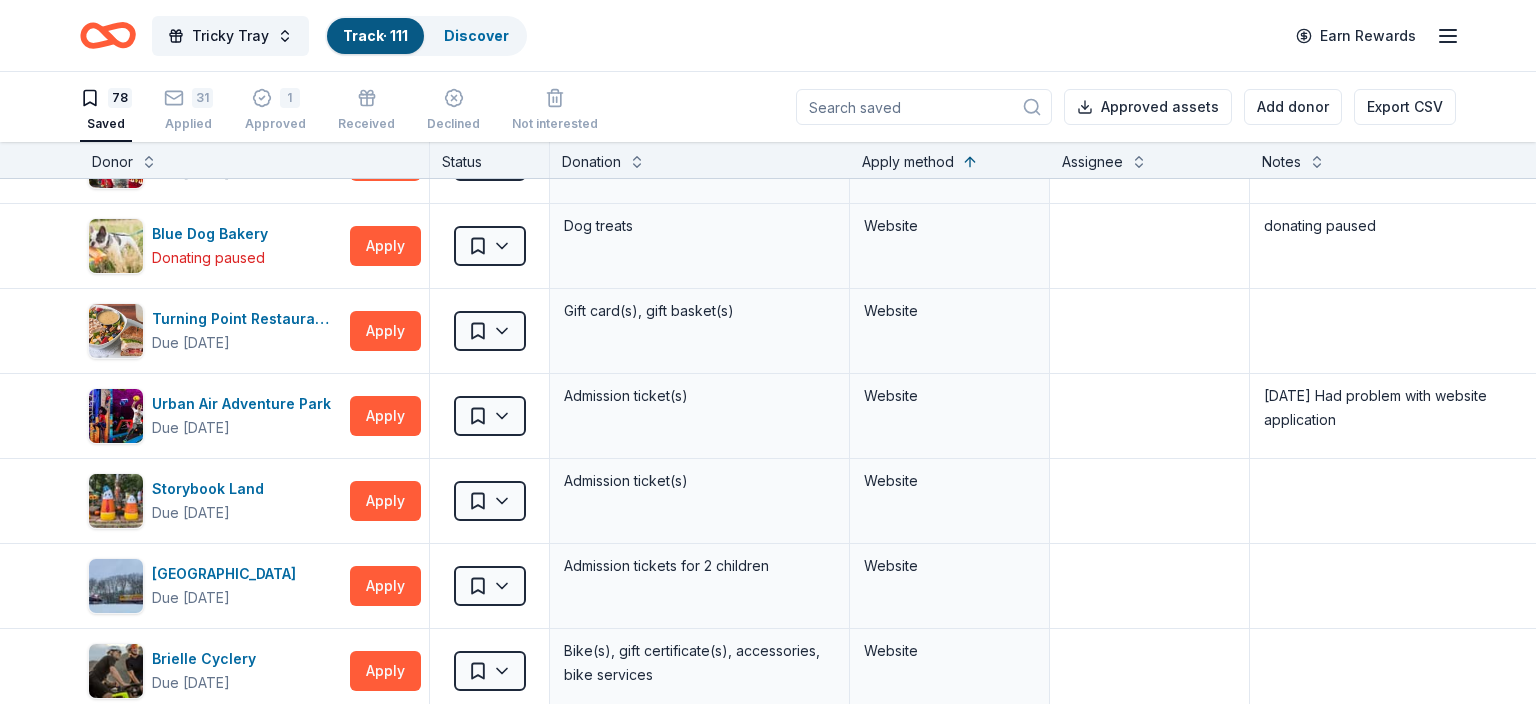 scroll, scrollTop: 4194, scrollLeft: 0, axis: vertical 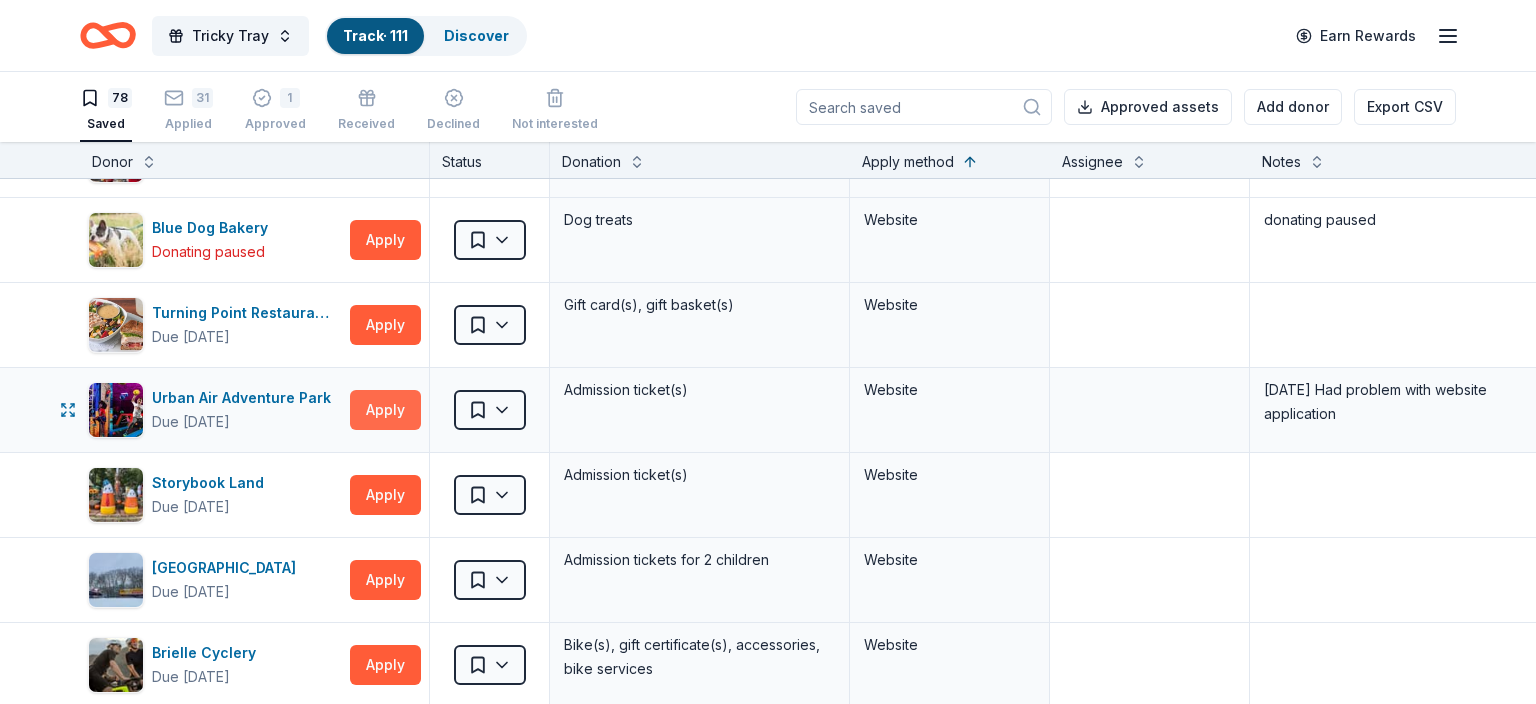 click on "Apply" at bounding box center [385, 410] 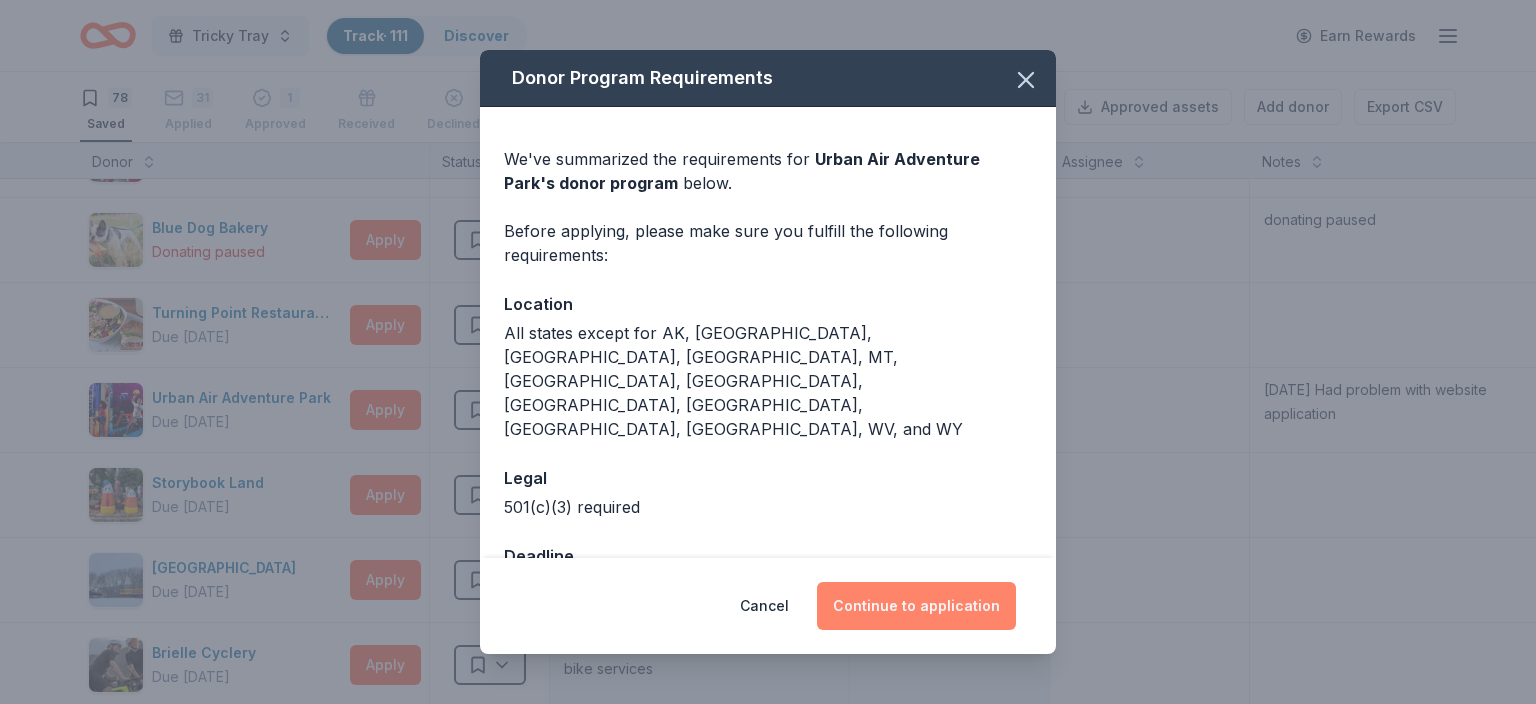 click on "Continue to application" at bounding box center [916, 606] 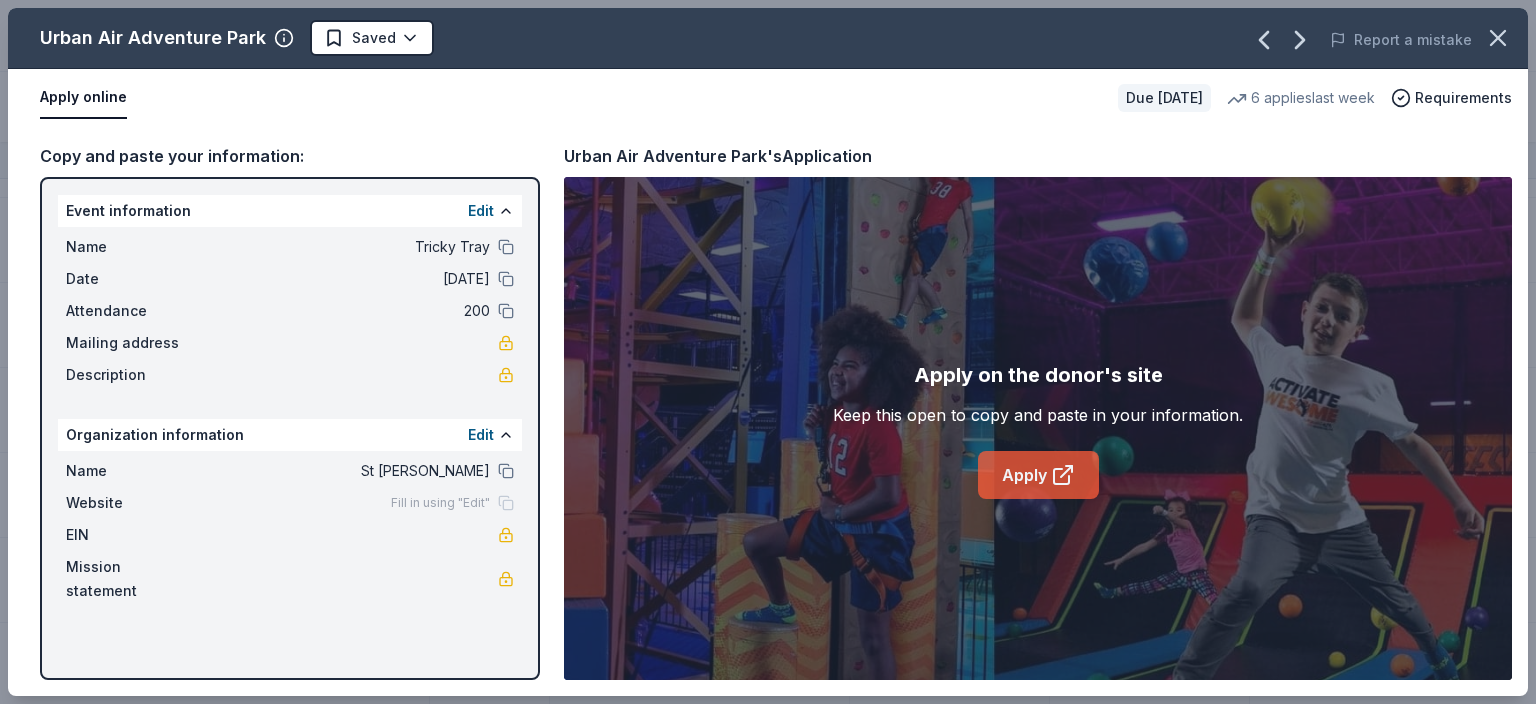 click on "Apply" at bounding box center (1038, 475) 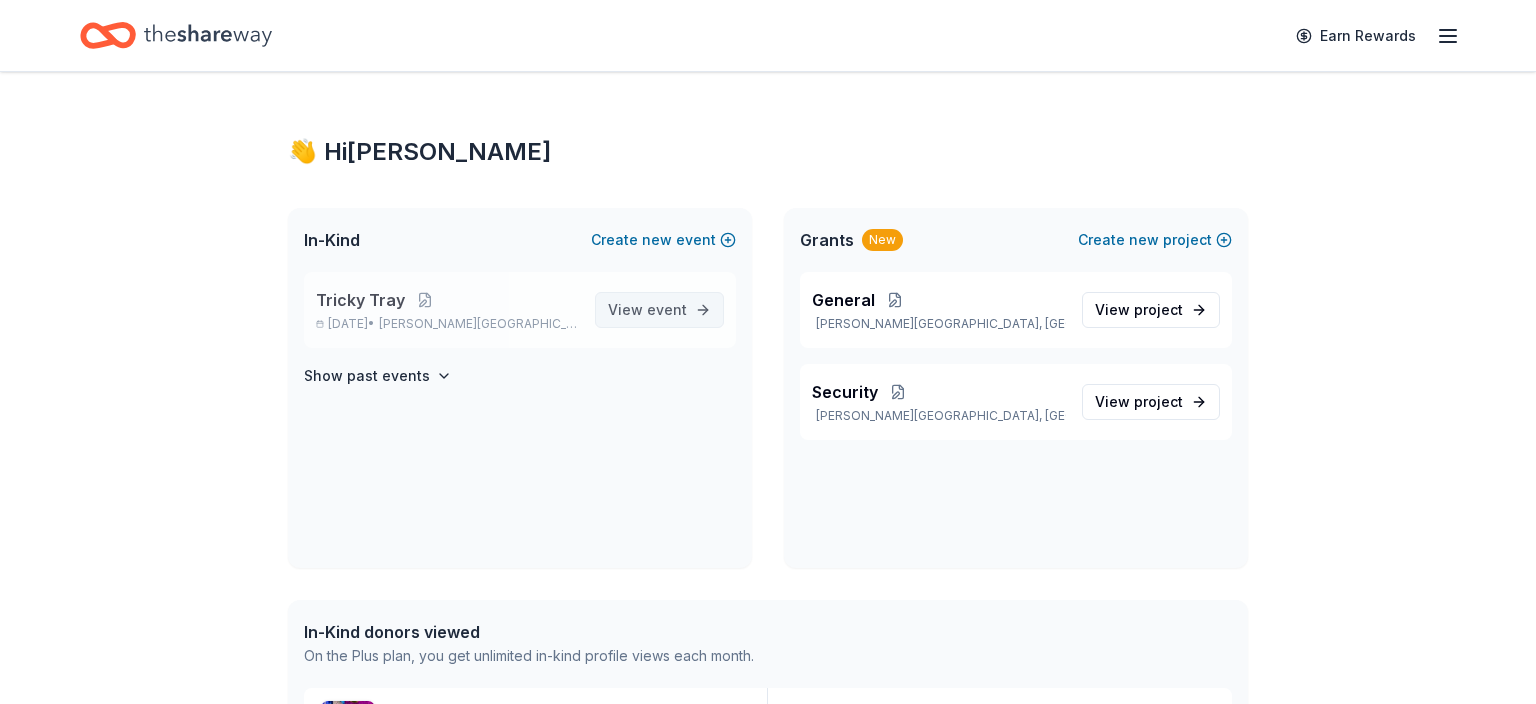 scroll, scrollTop: 0, scrollLeft: 0, axis: both 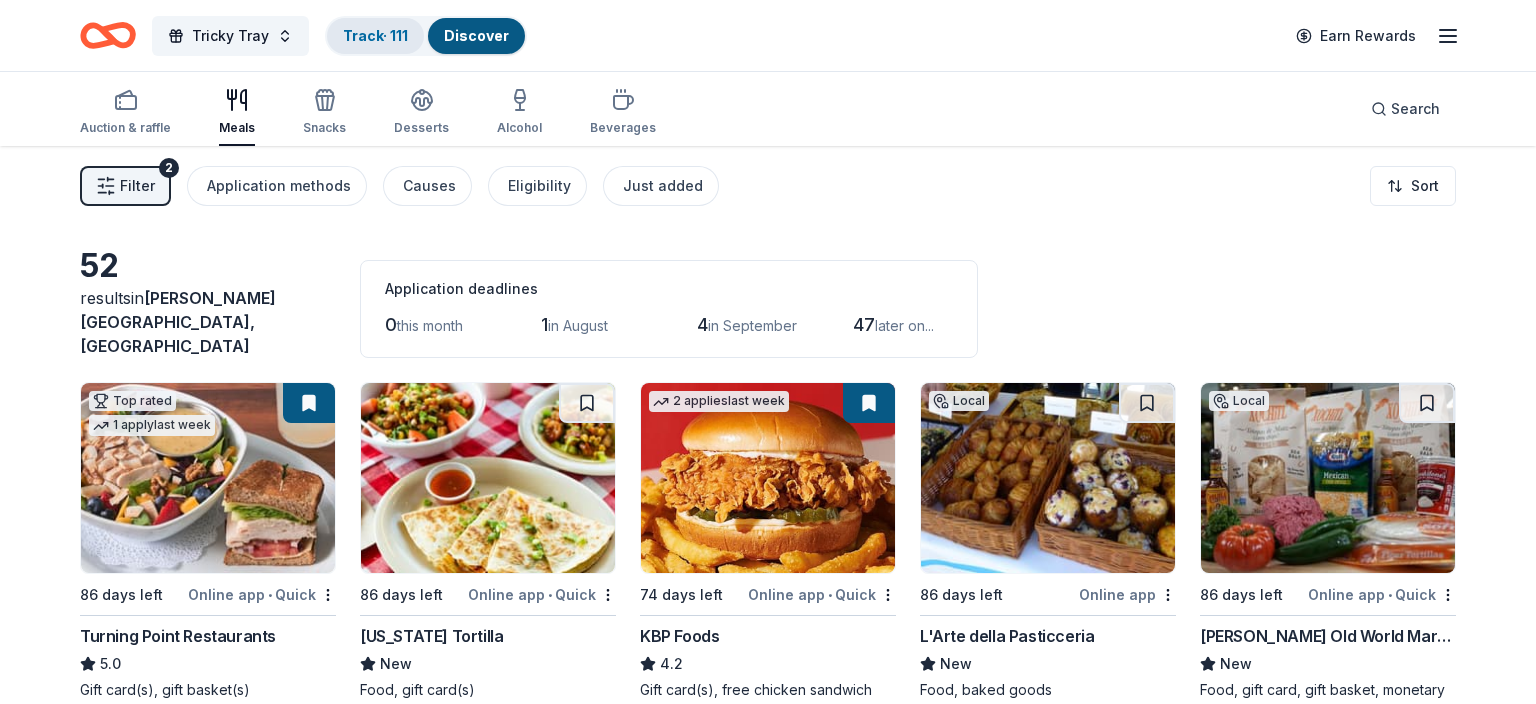 click on "Track  · 111" at bounding box center (375, 35) 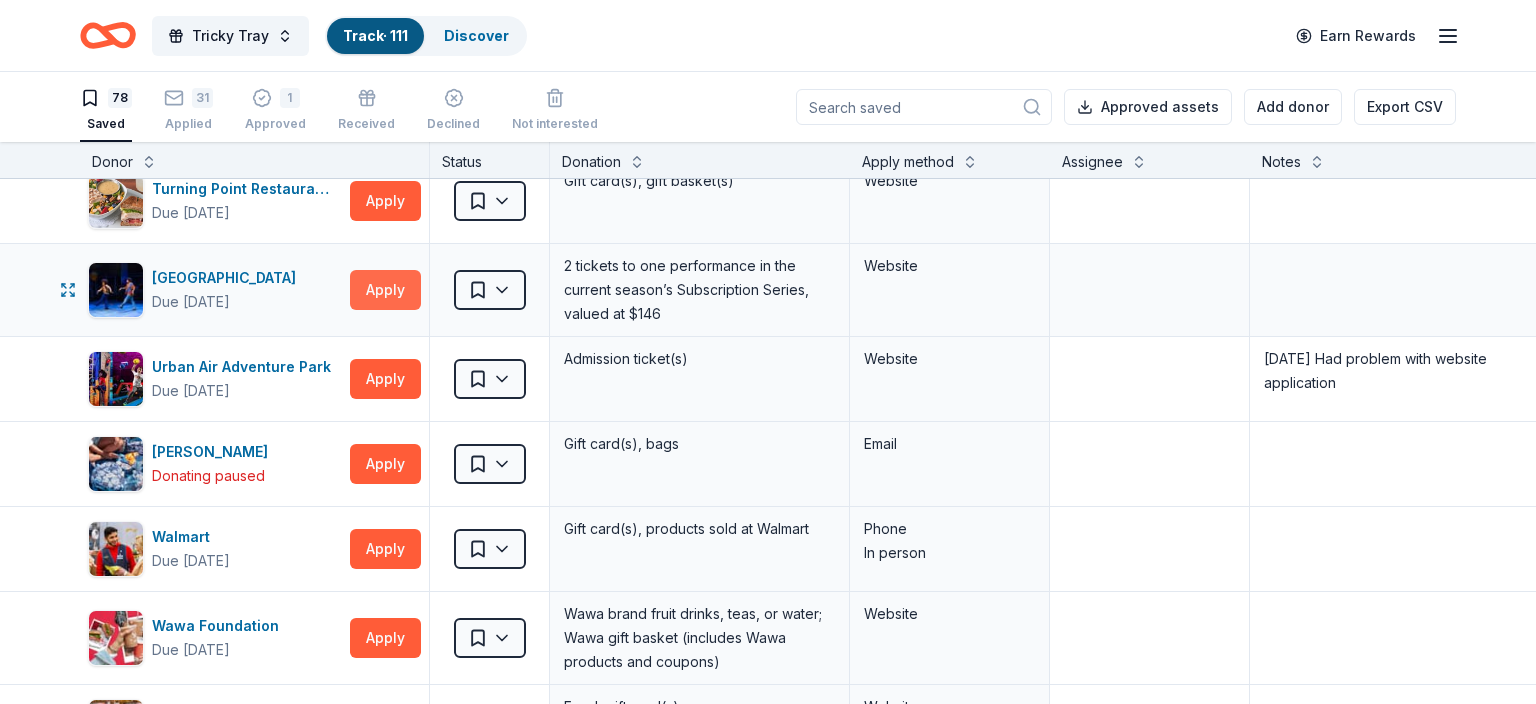 scroll, scrollTop: 5841, scrollLeft: 0, axis: vertical 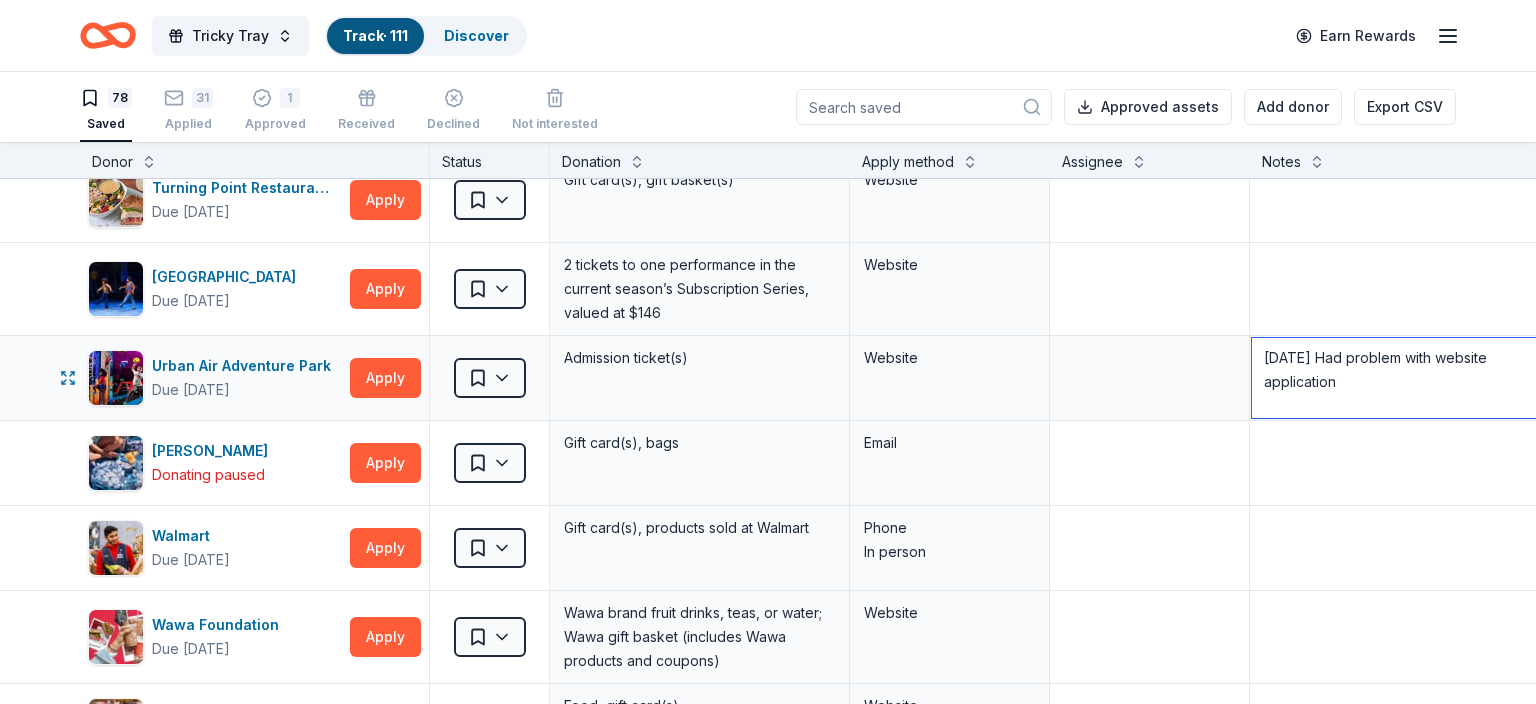 click on "[DATE] Had problem with website application" at bounding box center [1399, 378] 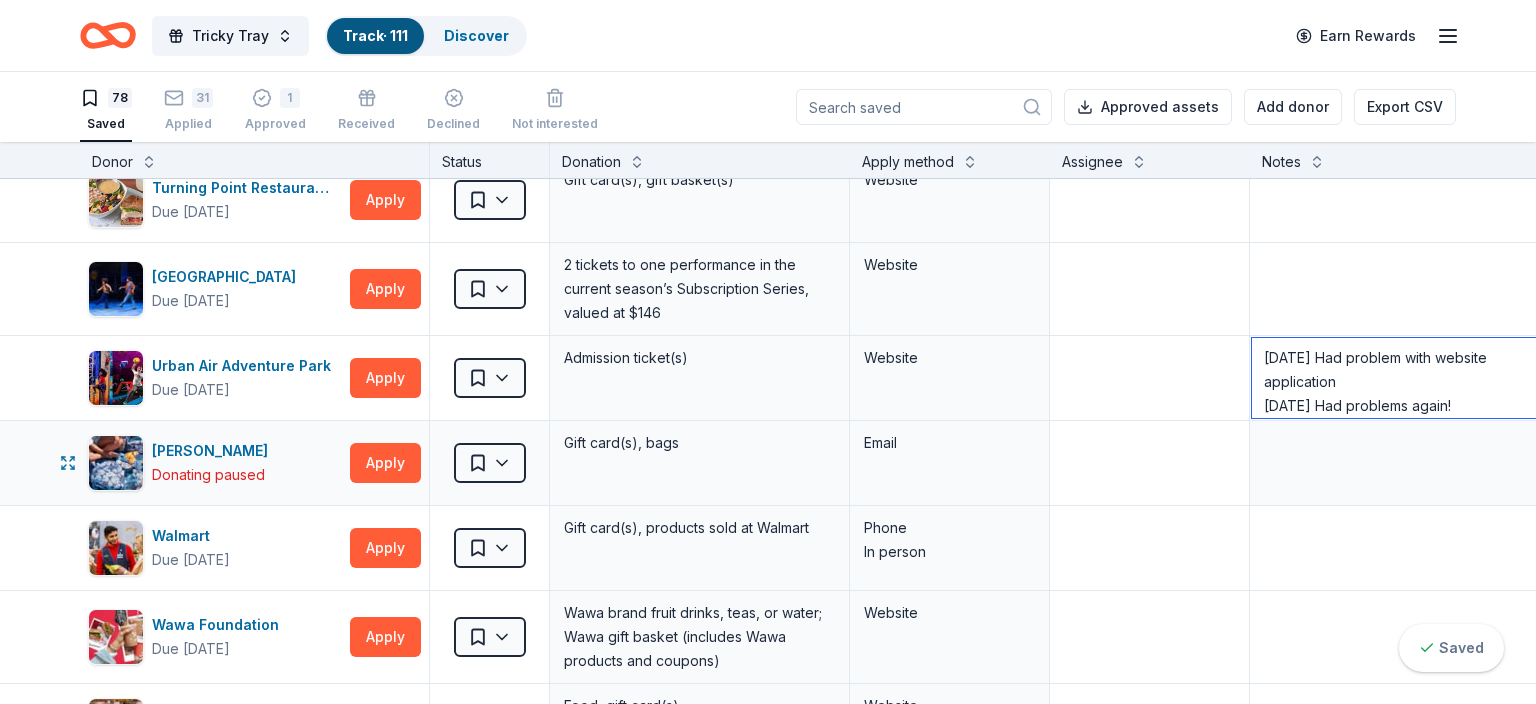 scroll, scrollTop: 5880, scrollLeft: 0, axis: vertical 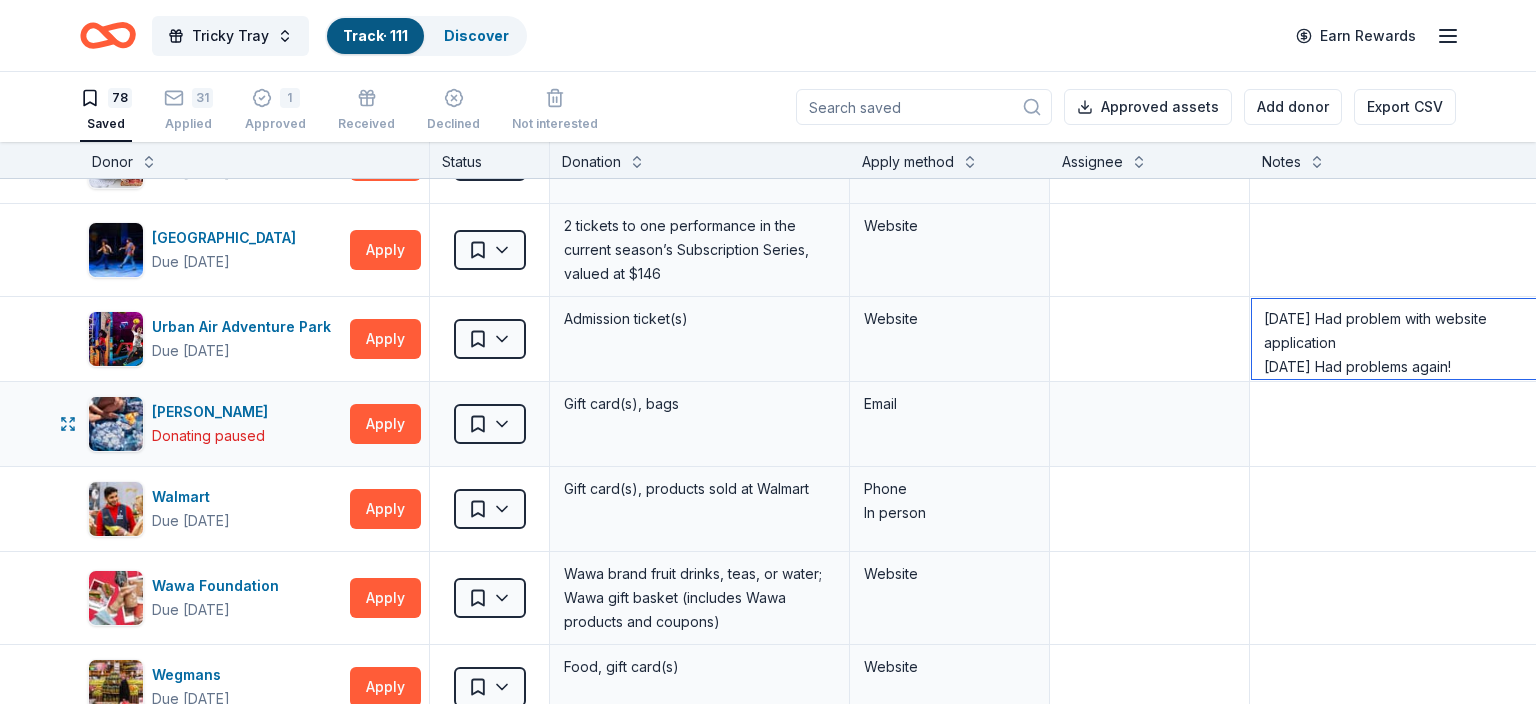 type on "6/24/25 Had problem with website application
7/14/25 Had problems again!" 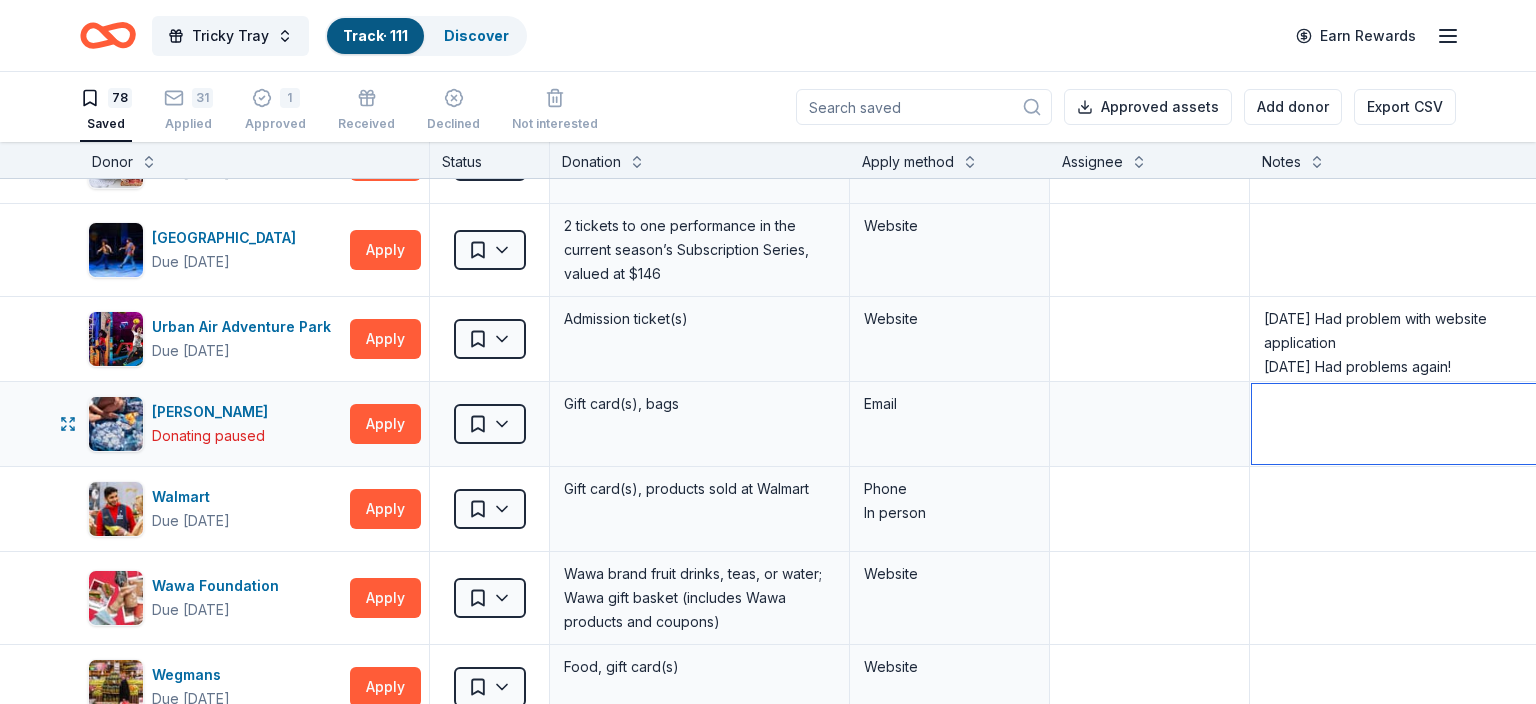 click at bounding box center [1399, 424] 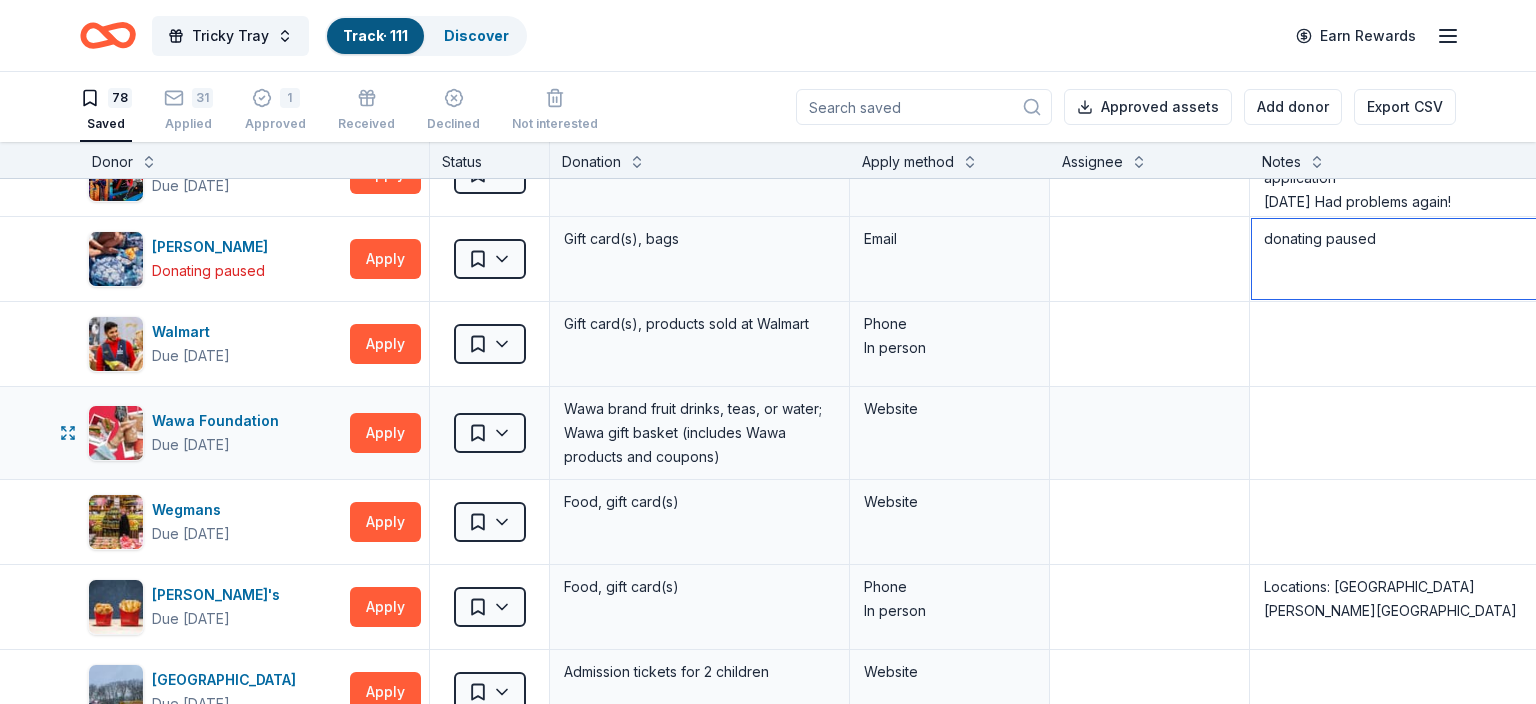 scroll, scrollTop: 6076, scrollLeft: 0, axis: vertical 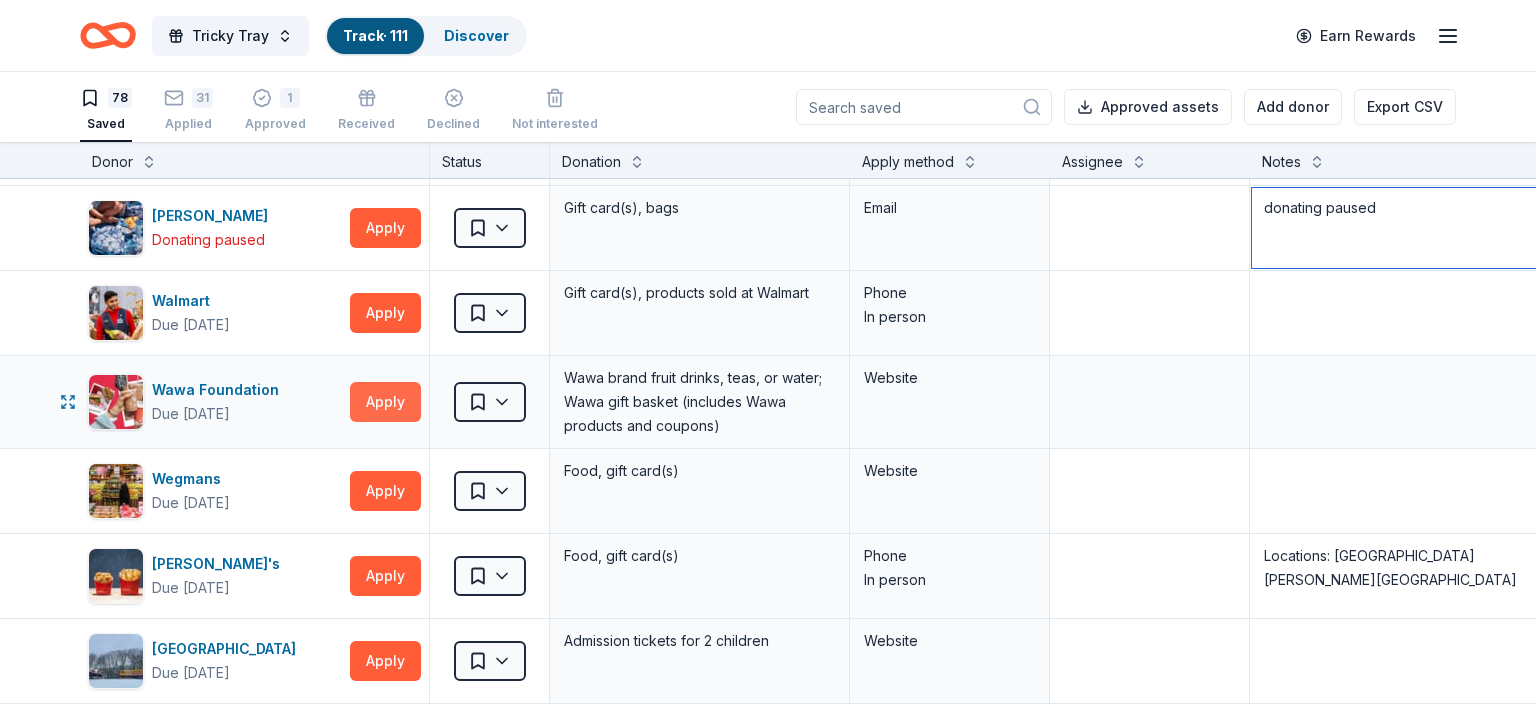 type on "donating paused" 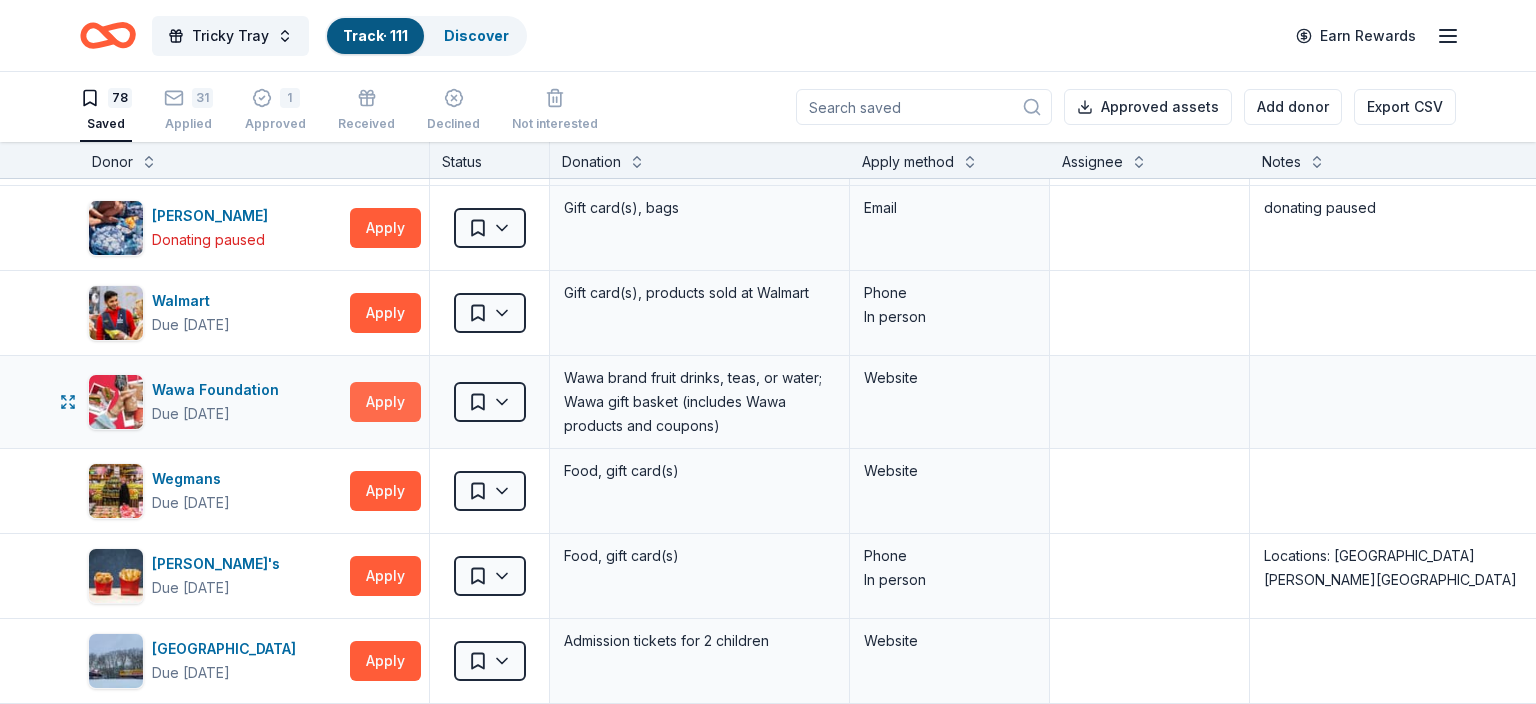 click on "Apply" at bounding box center (385, 402) 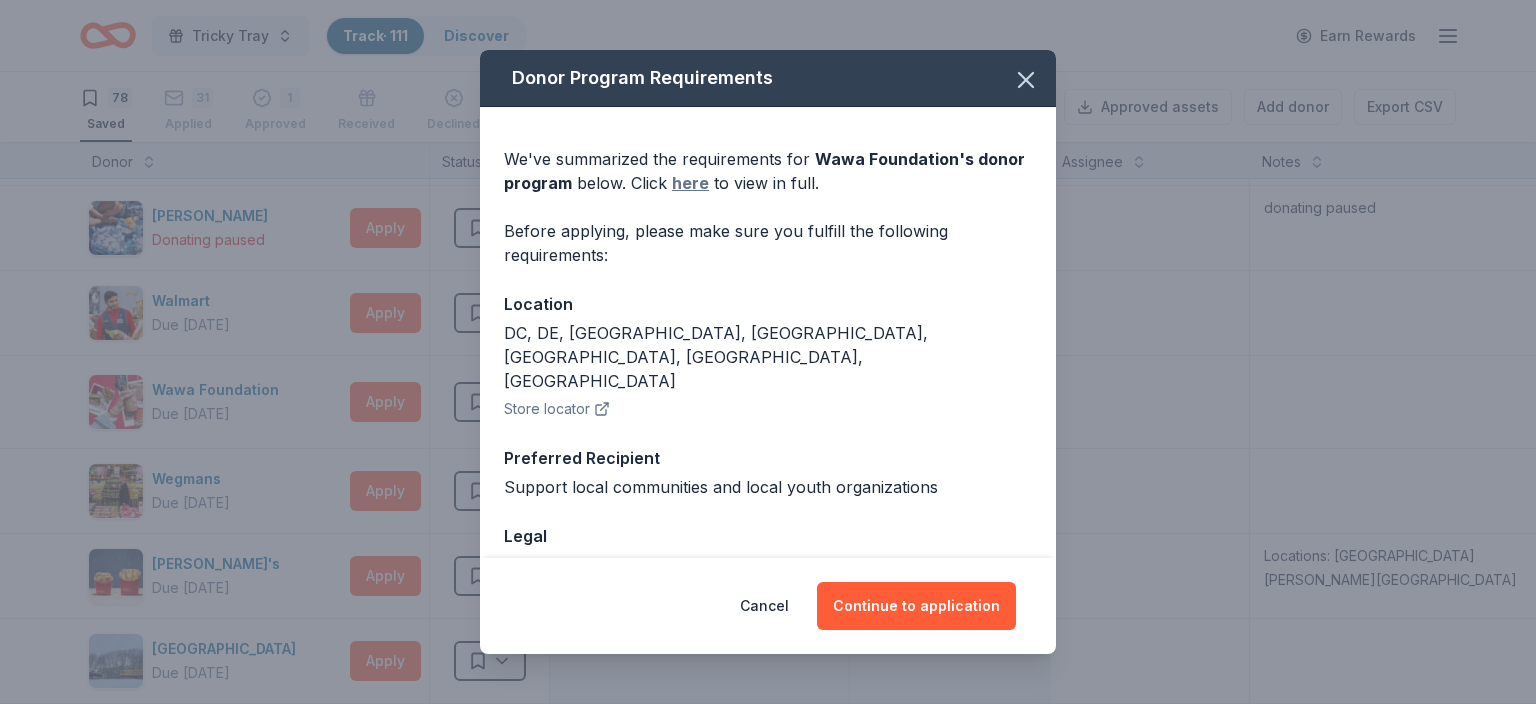 click on "here" at bounding box center [690, 183] 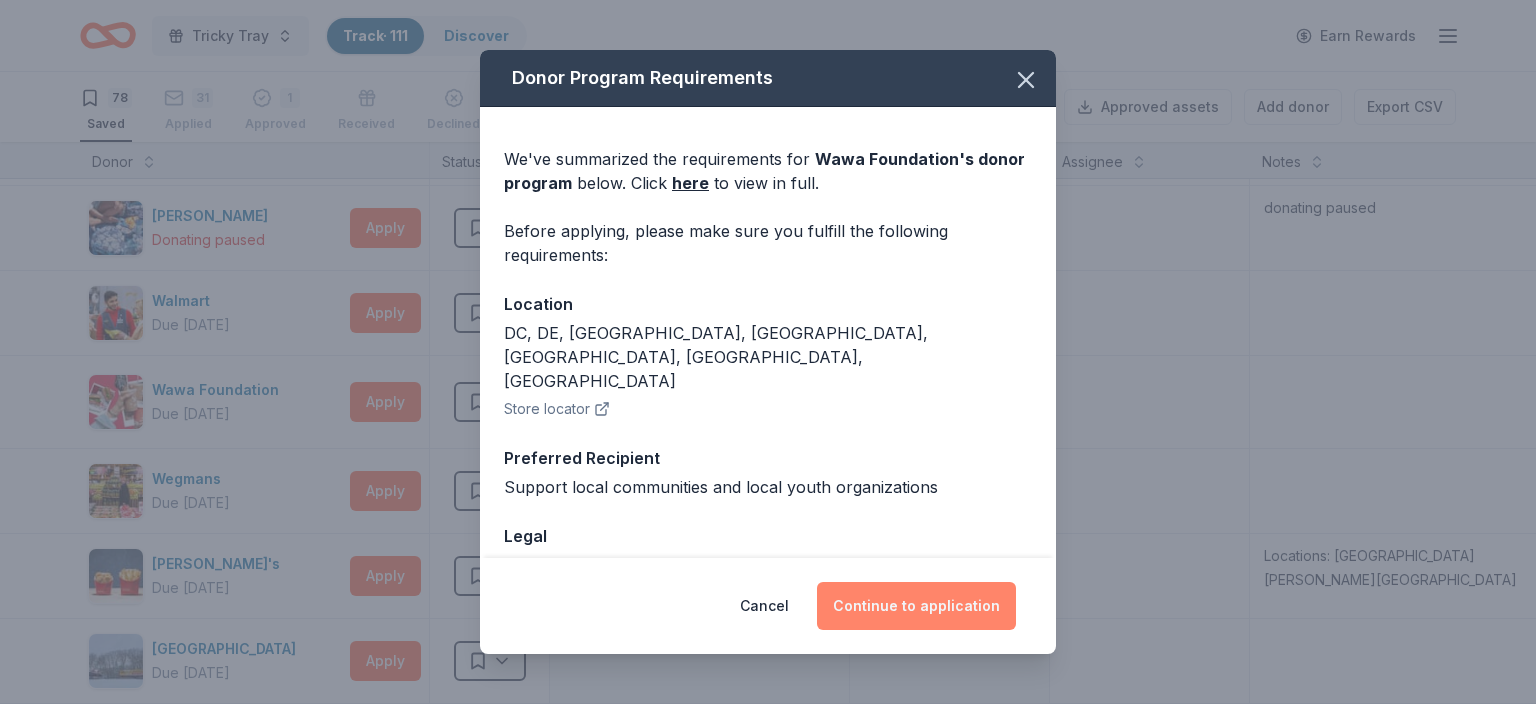 click on "Continue to application" at bounding box center (916, 606) 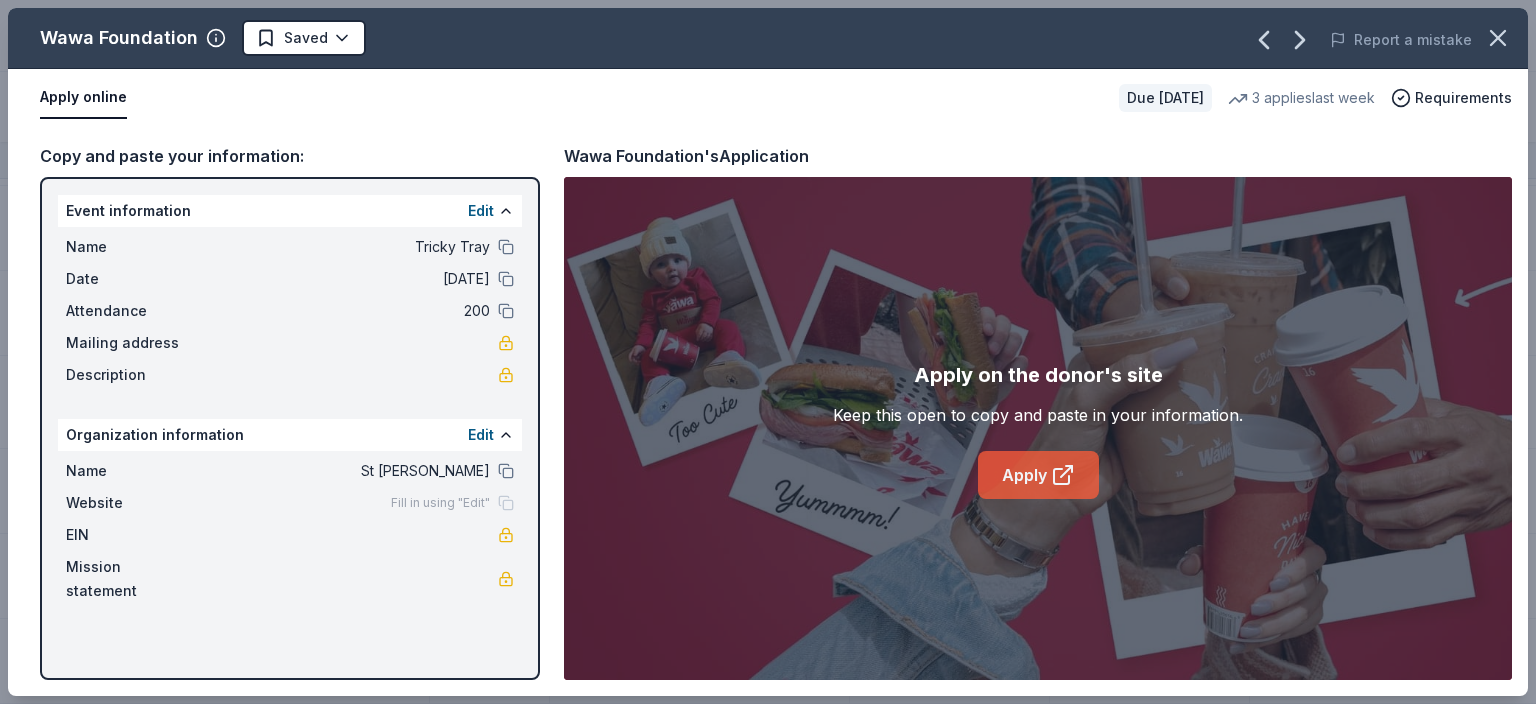 click on "Apply" at bounding box center (1038, 475) 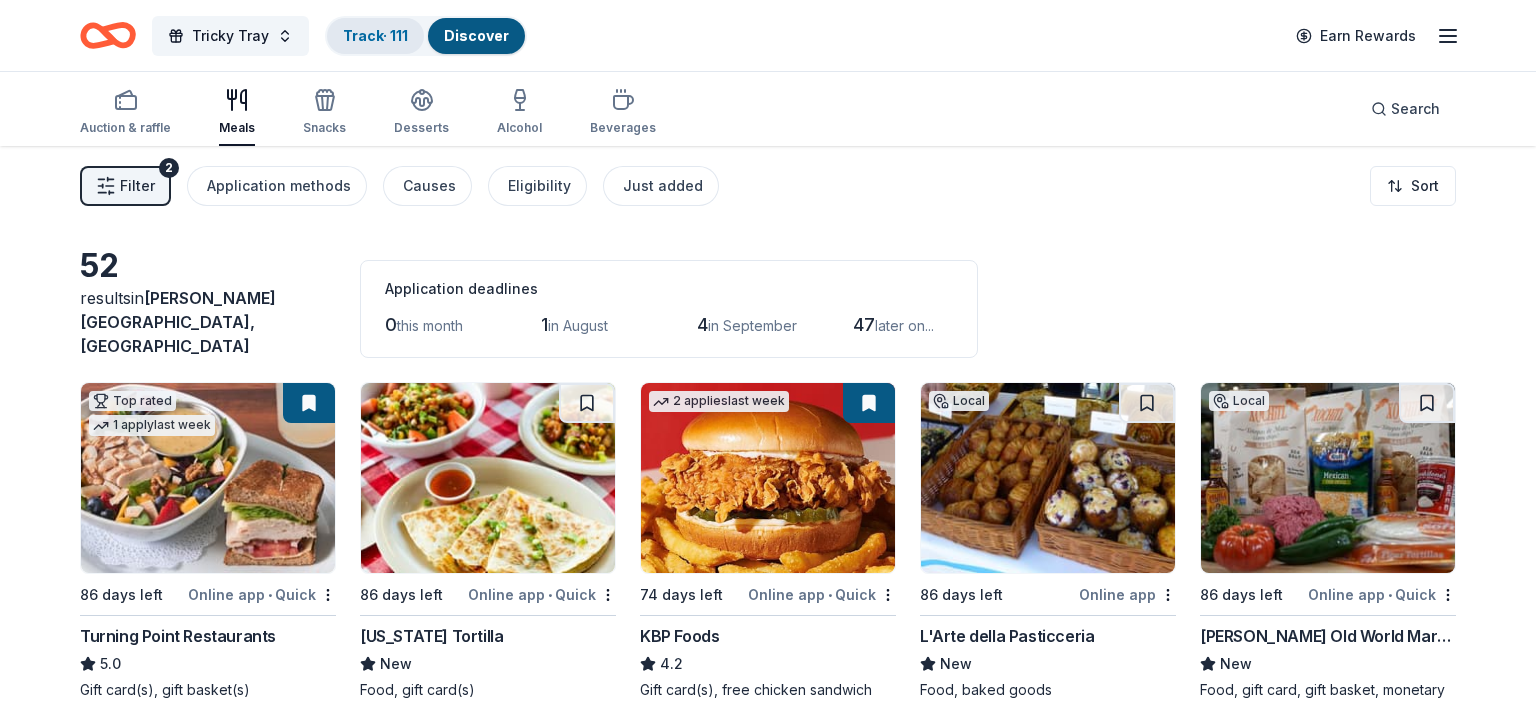 click on "Track  · 111" at bounding box center [375, 35] 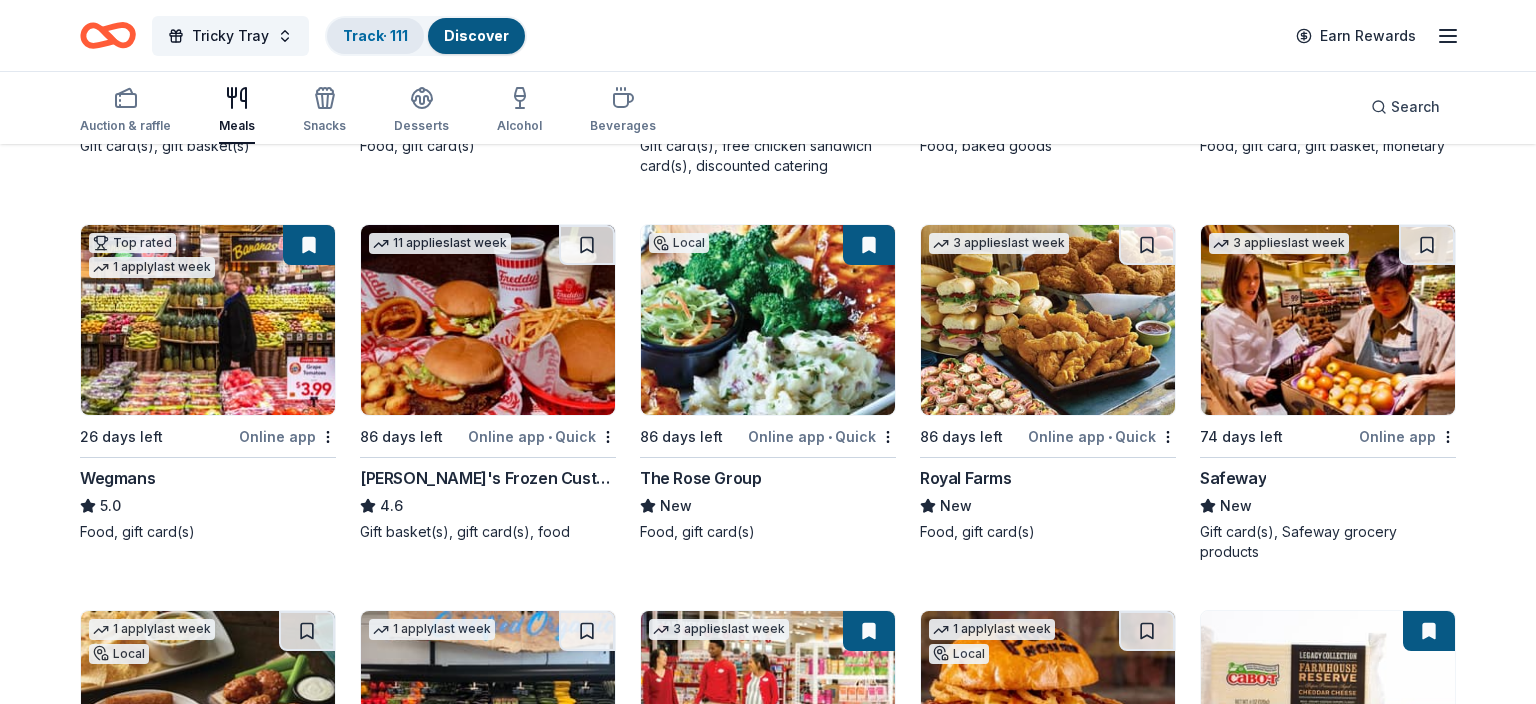 scroll, scrollTop: 648, scrollLeft: 0, axis: vertical 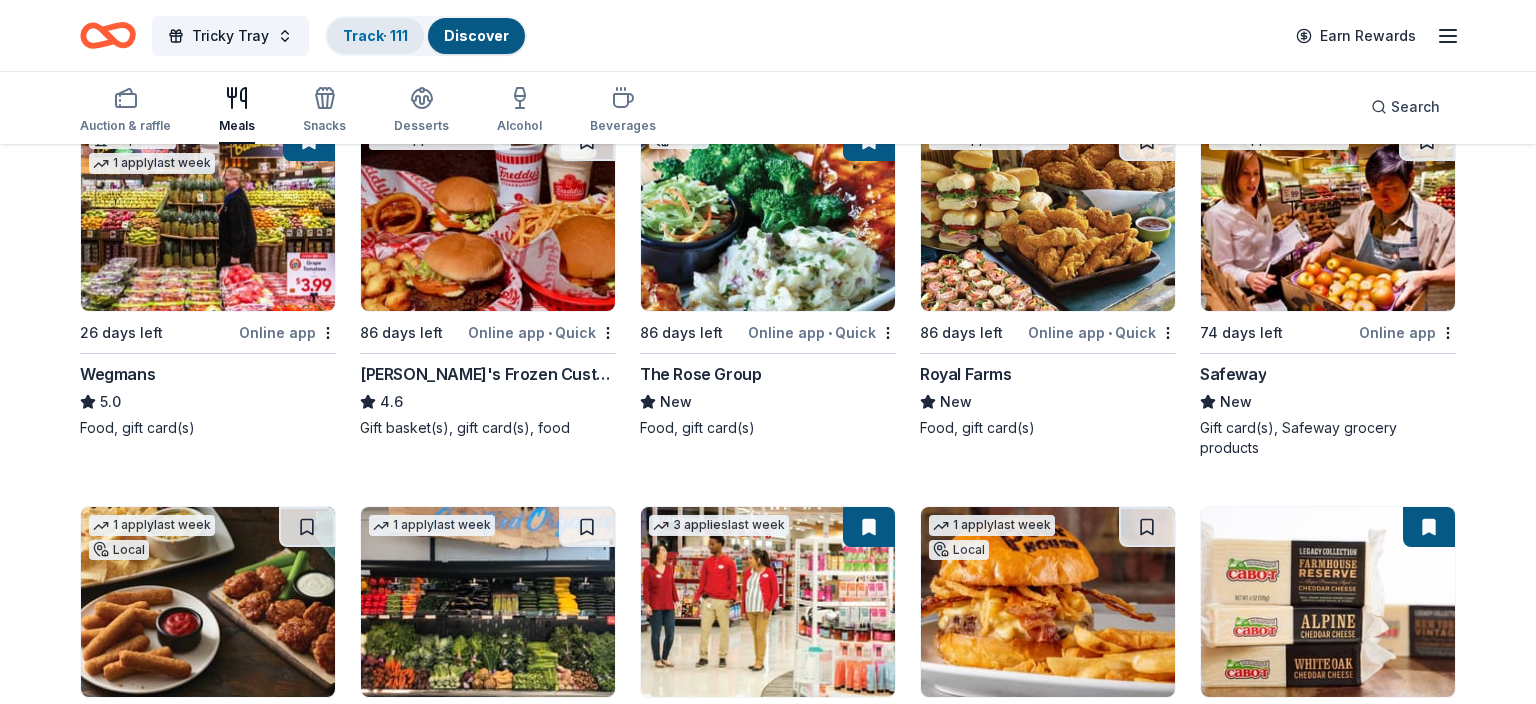 click on "Track  · 111" at bounding box center (375, 36) 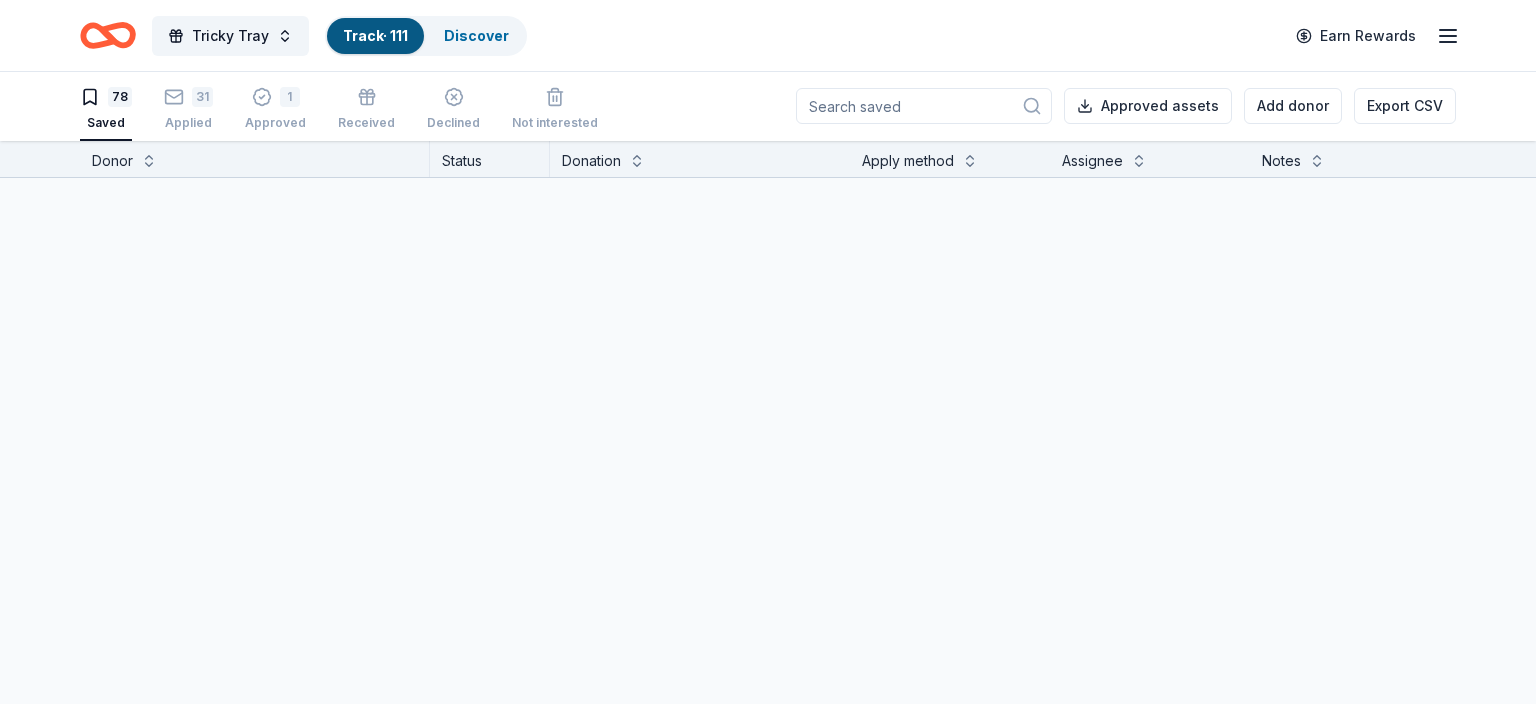 scroll, scrollTop: 0, scrollLeft: 0, axis: both 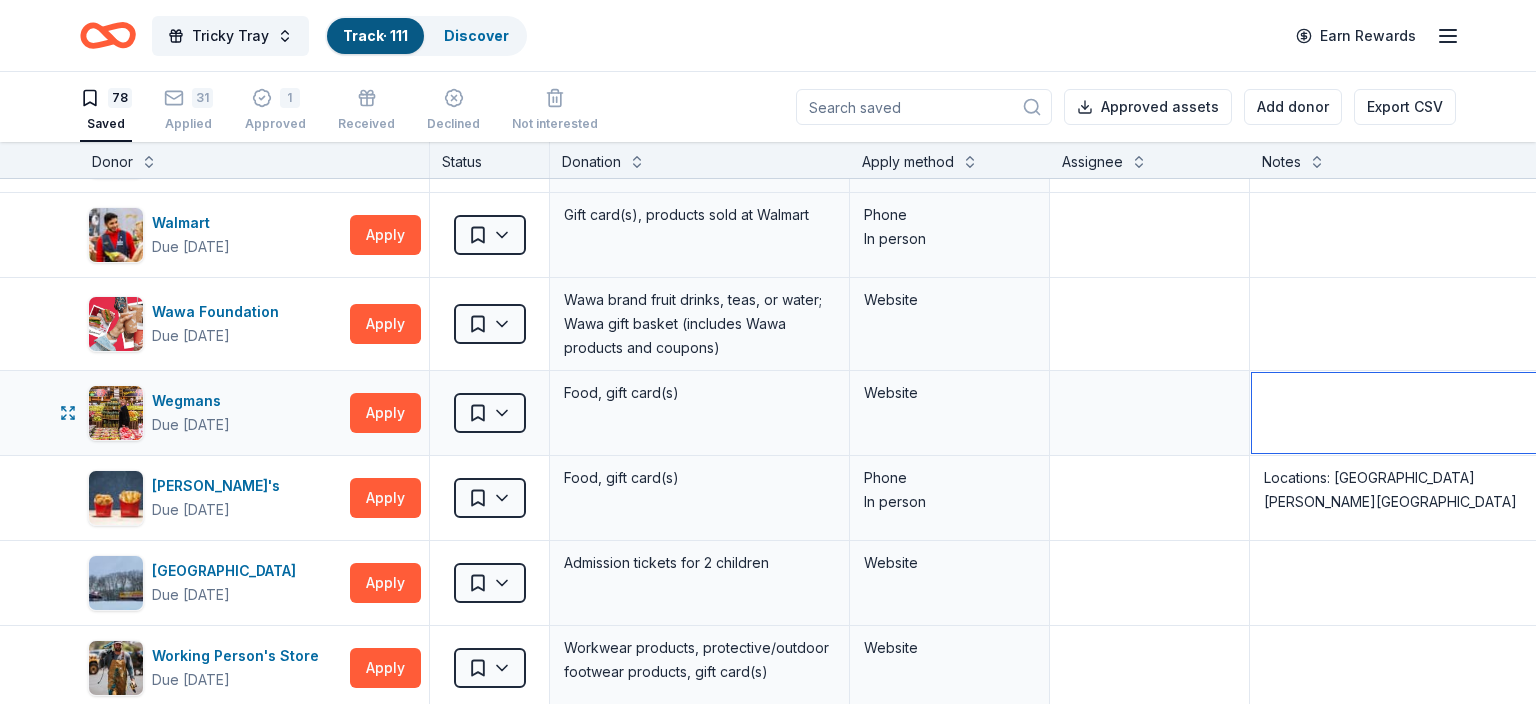 click at bounding box center (1399, 413) 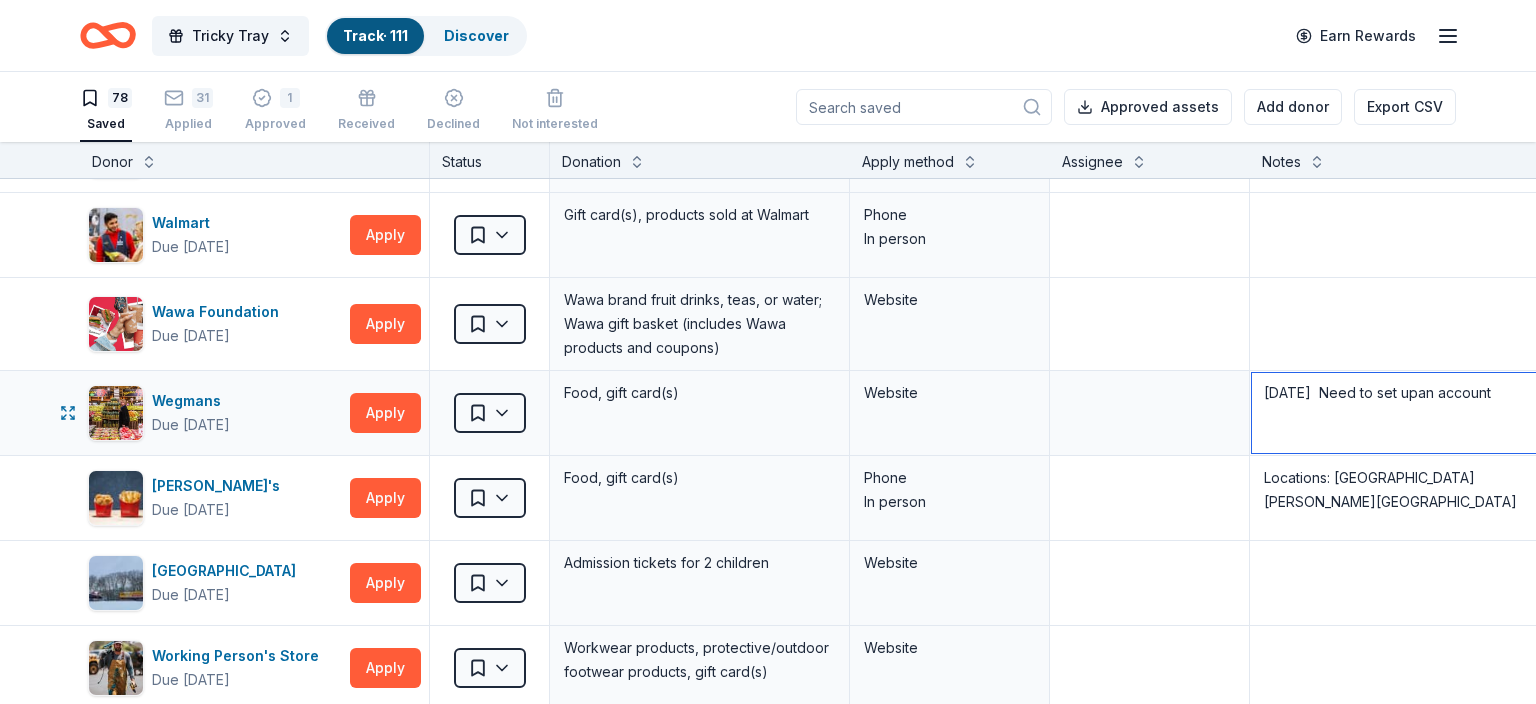 click on "7/14/25  Need to set upan account" at bounding box center [1399, 413] 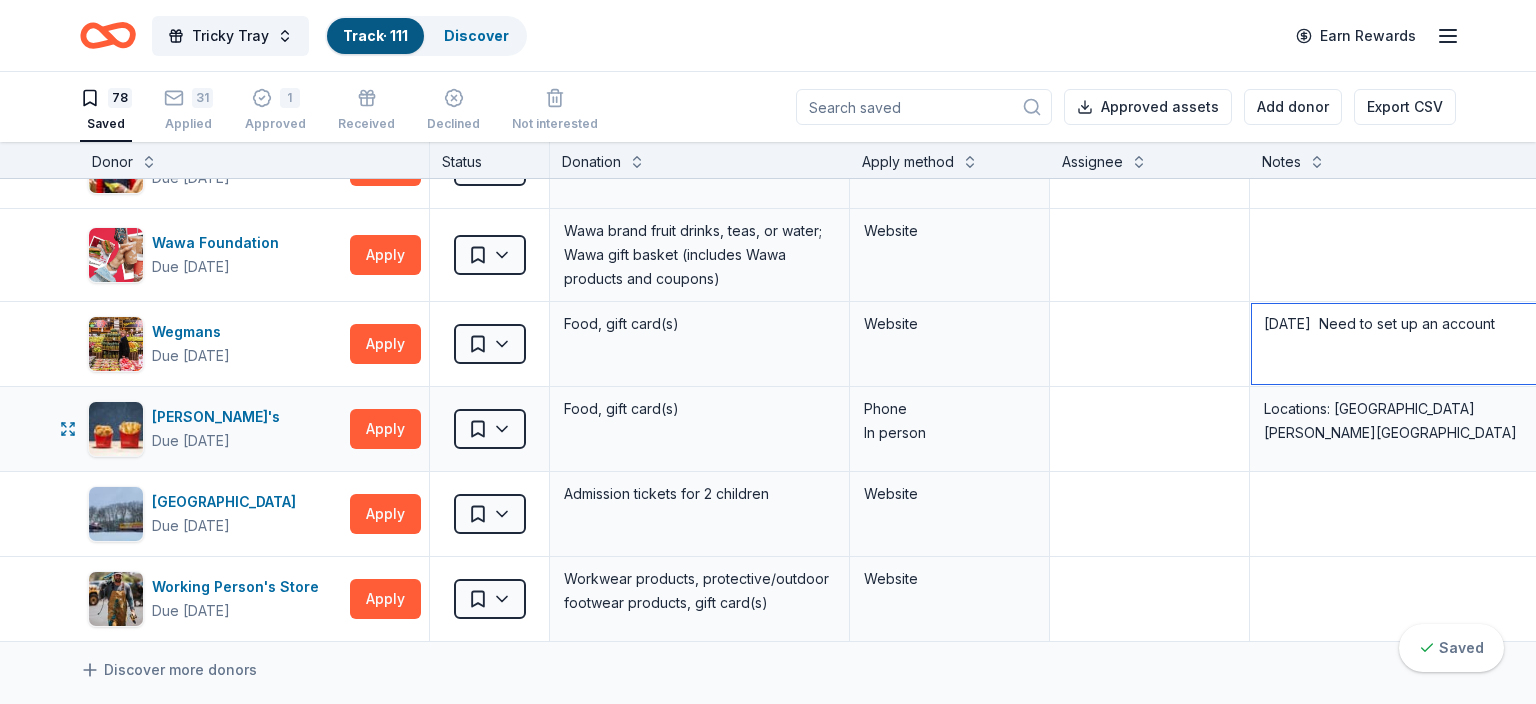 scroll, scrollTop: 6233, scrollLeft: 0, axis: vertical 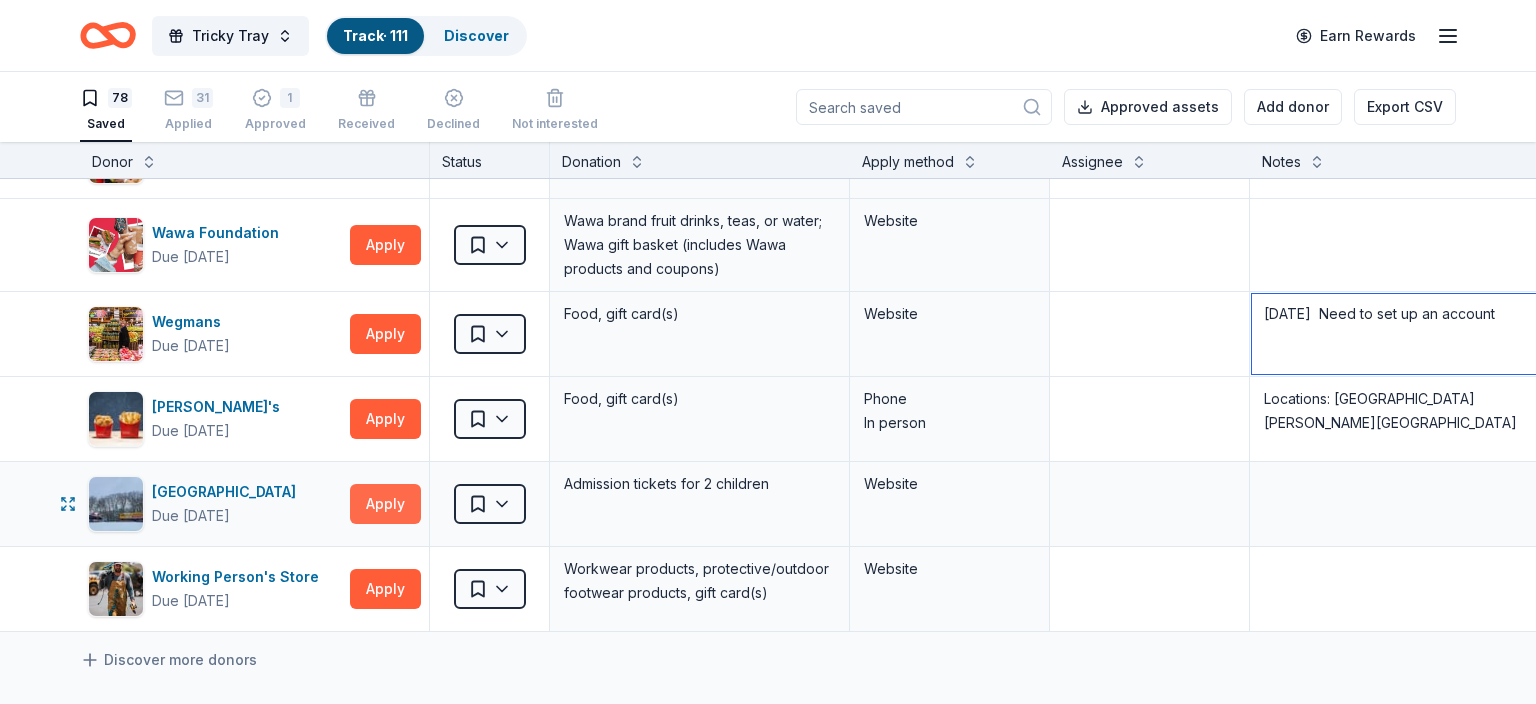 type on "7/14/25  Need to set up an account" 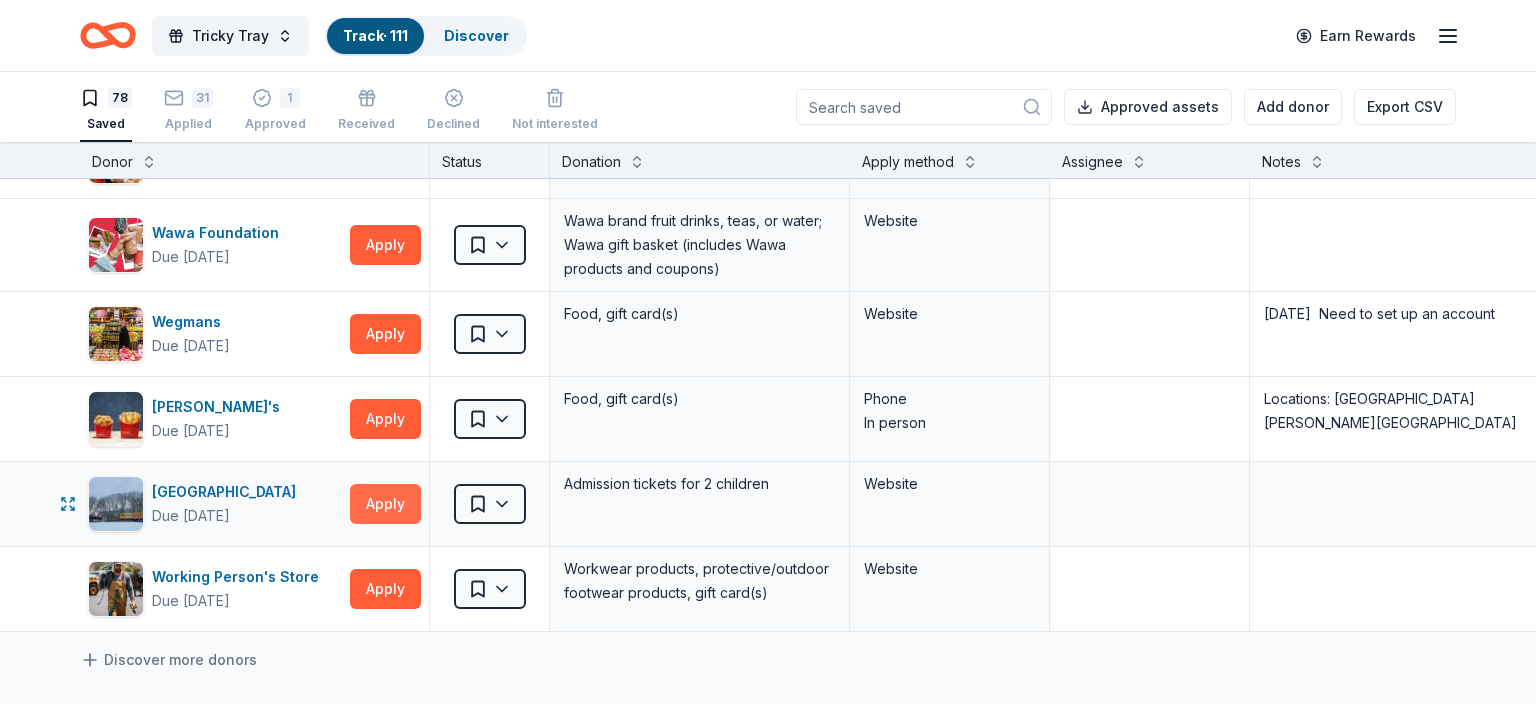 click on "Apply" at bounding box center (385, 504) 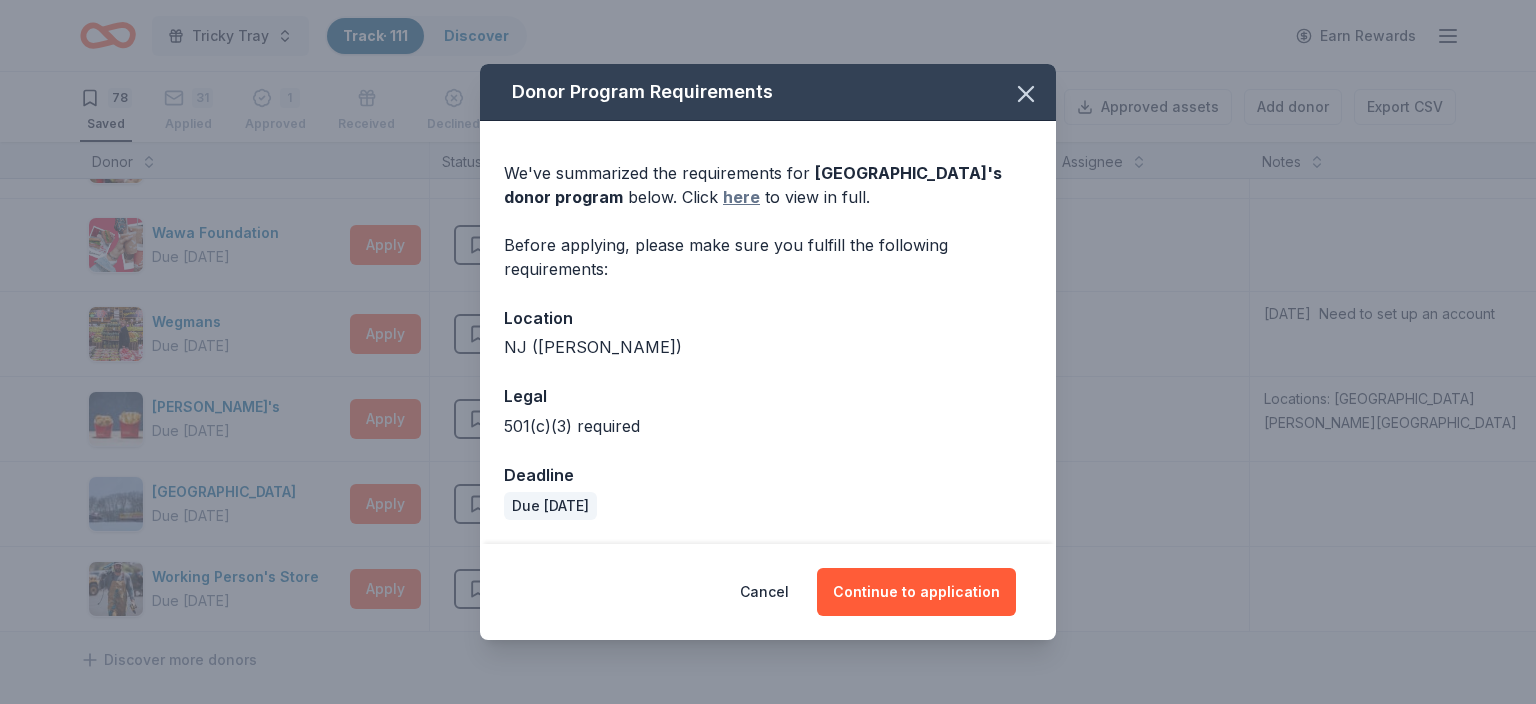 click on "here" at bounding box center (741, 197) 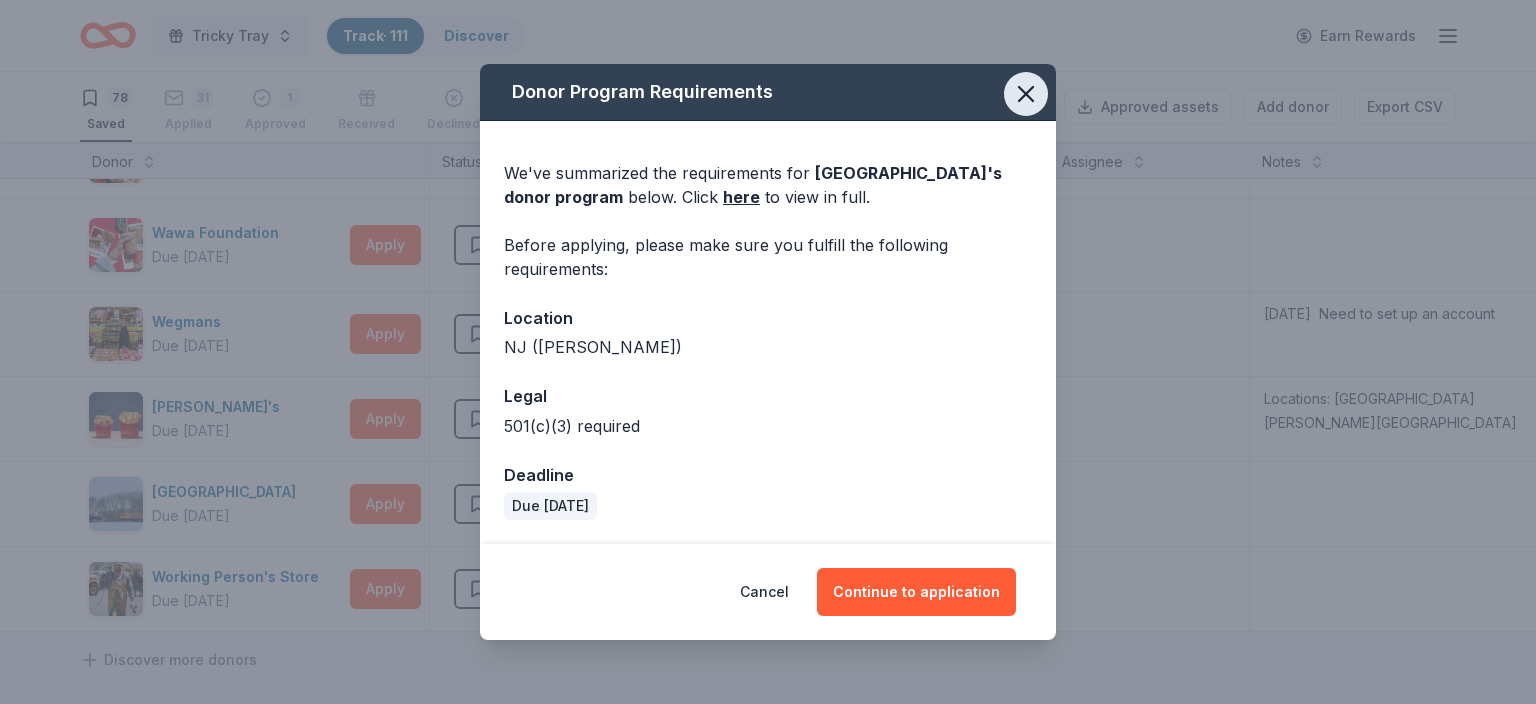 click 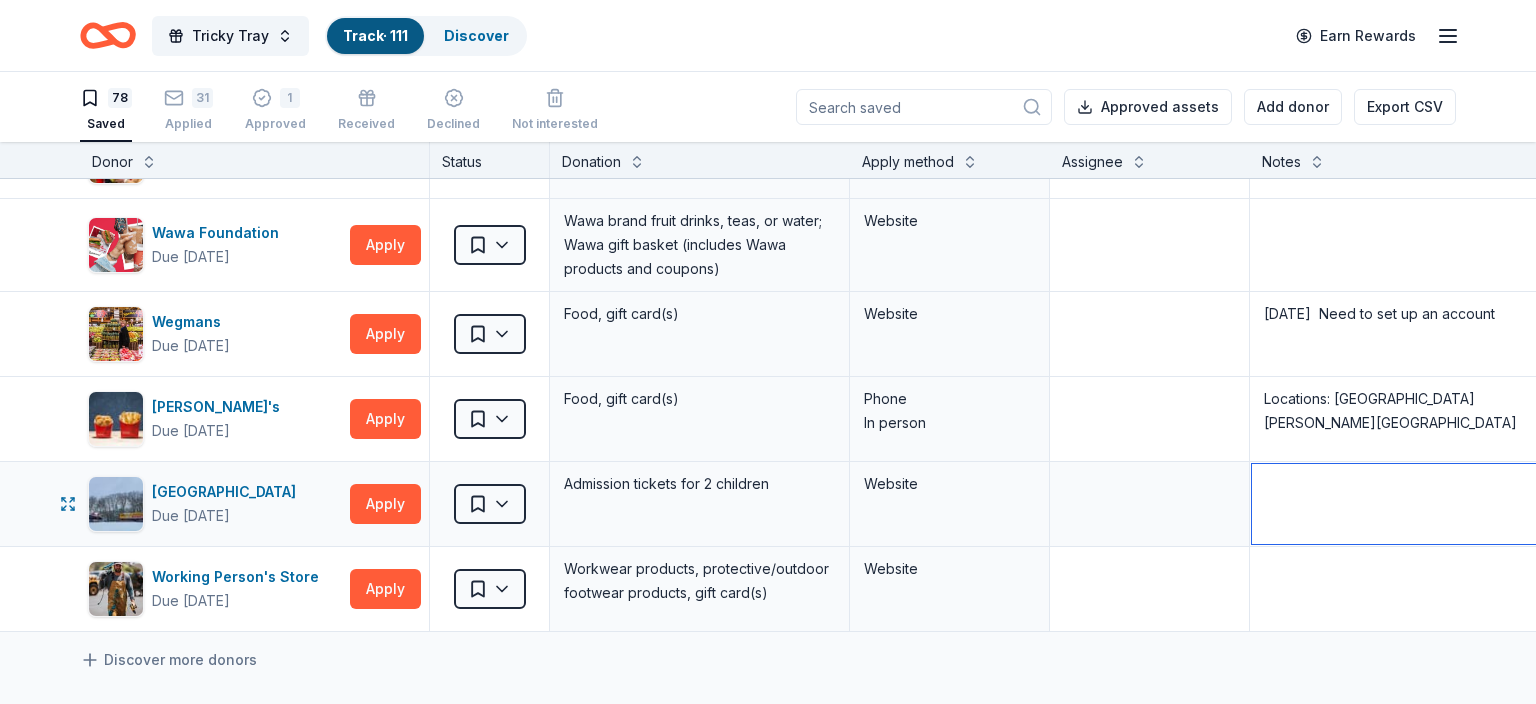 click at bounding box center [1399, 504] 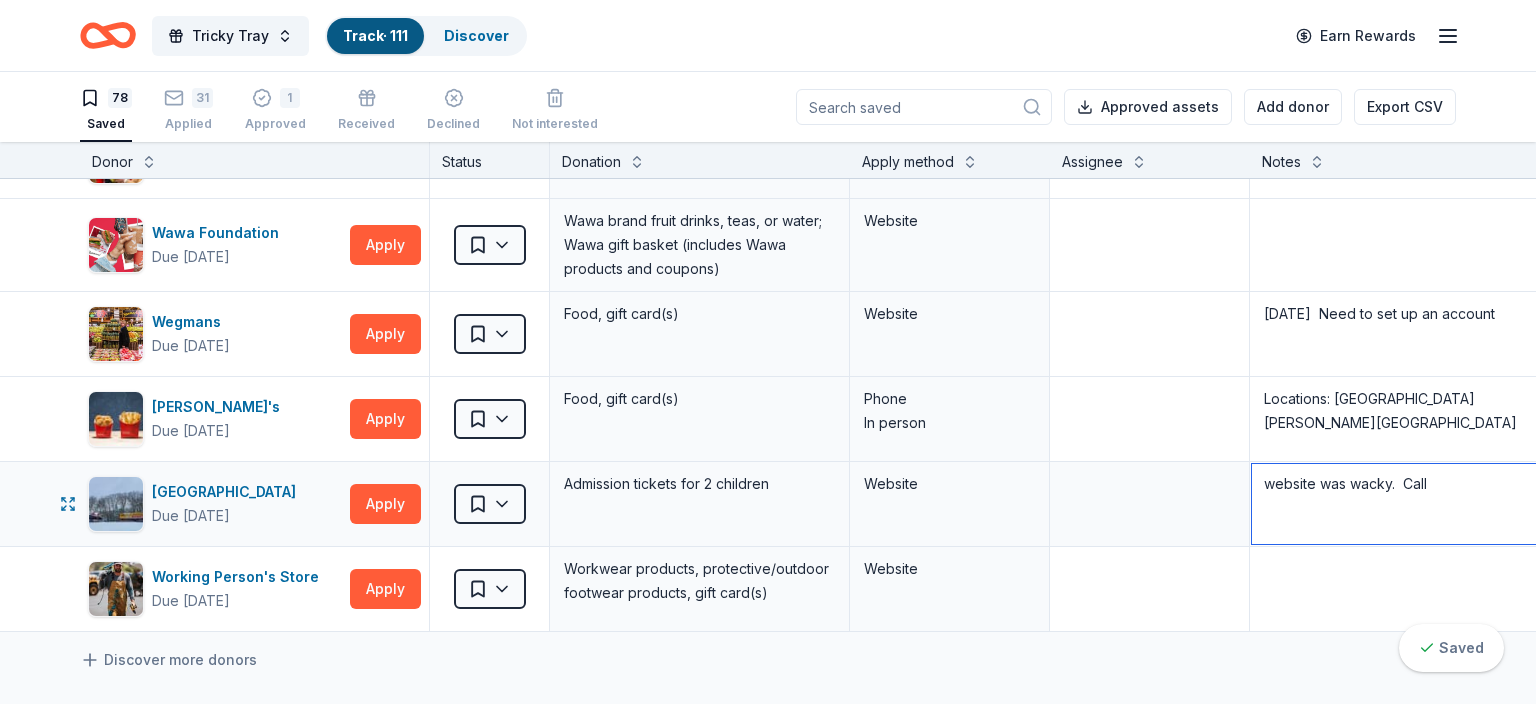 paste on "973-347-8900" 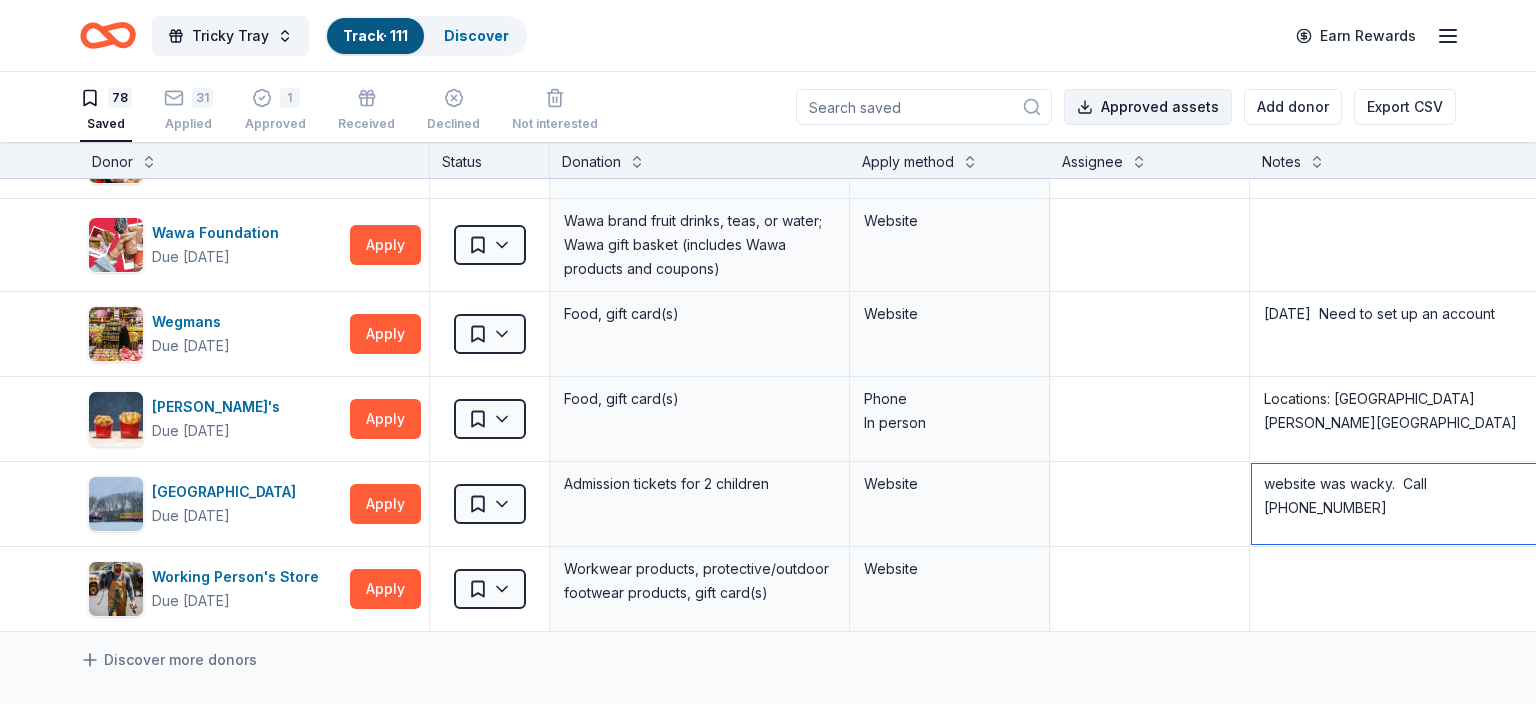 scroll, scrollTop: 0, scrollLeft: 0, axis: both 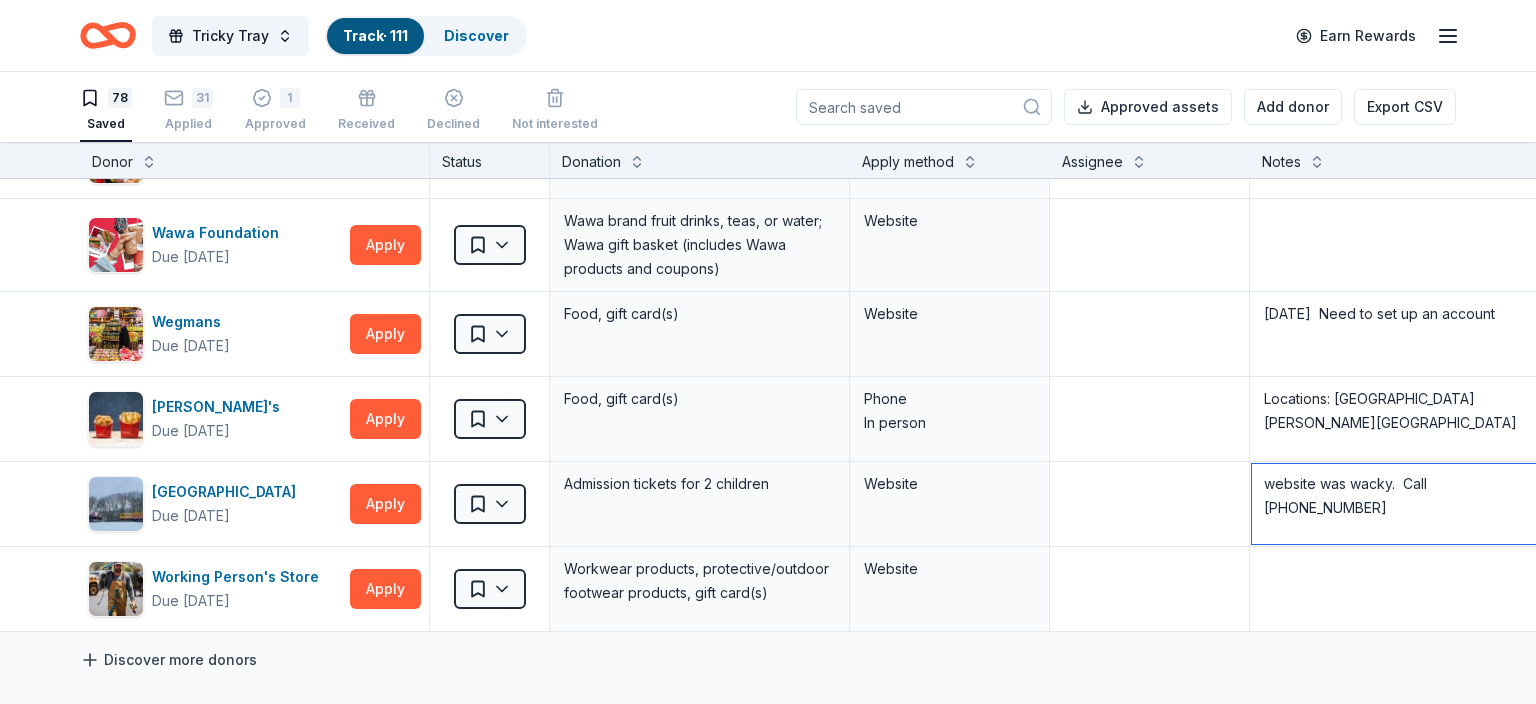 type on "website was wacky.  Call 973-347-8900" 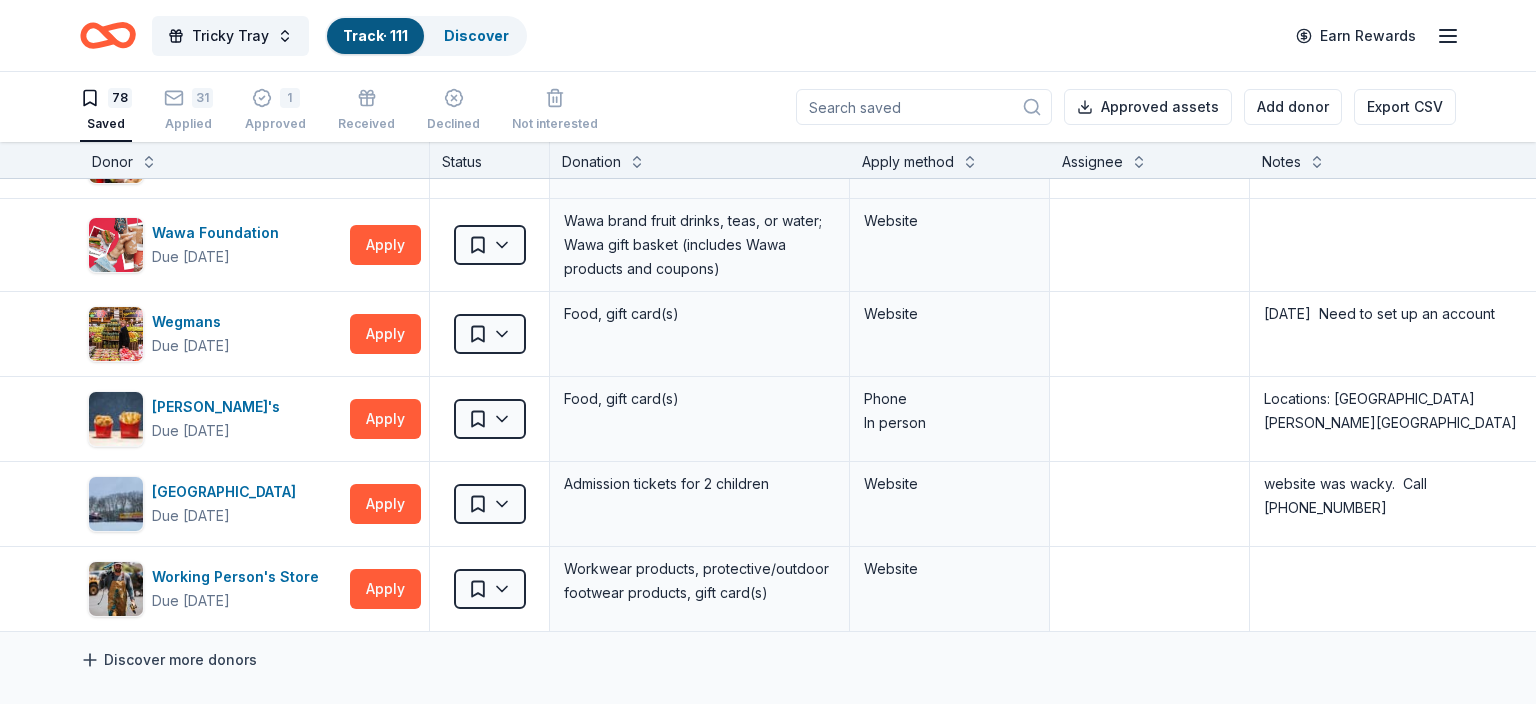 click on "Discover more donors" at bounding box center (168, 660) 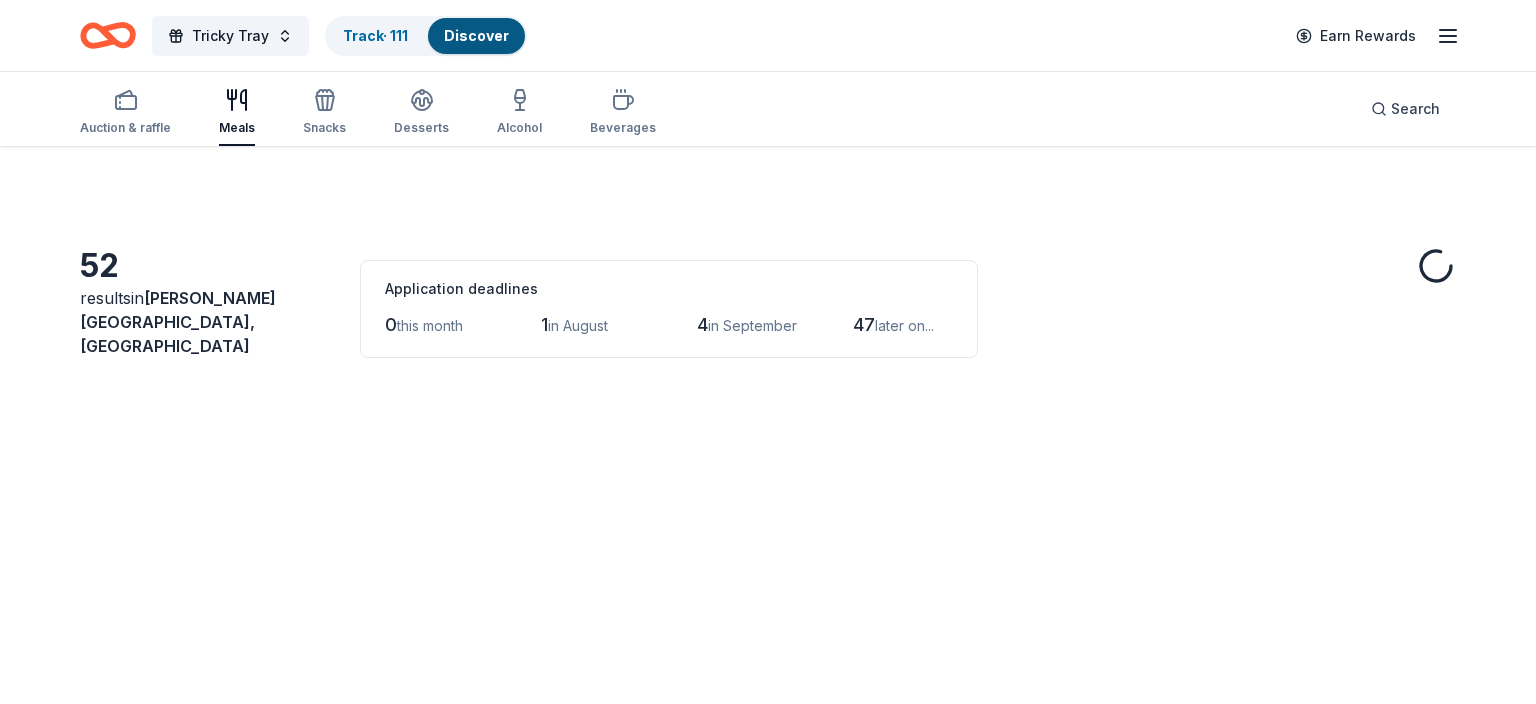 click on "5.0" at bounding box center [208, 664] 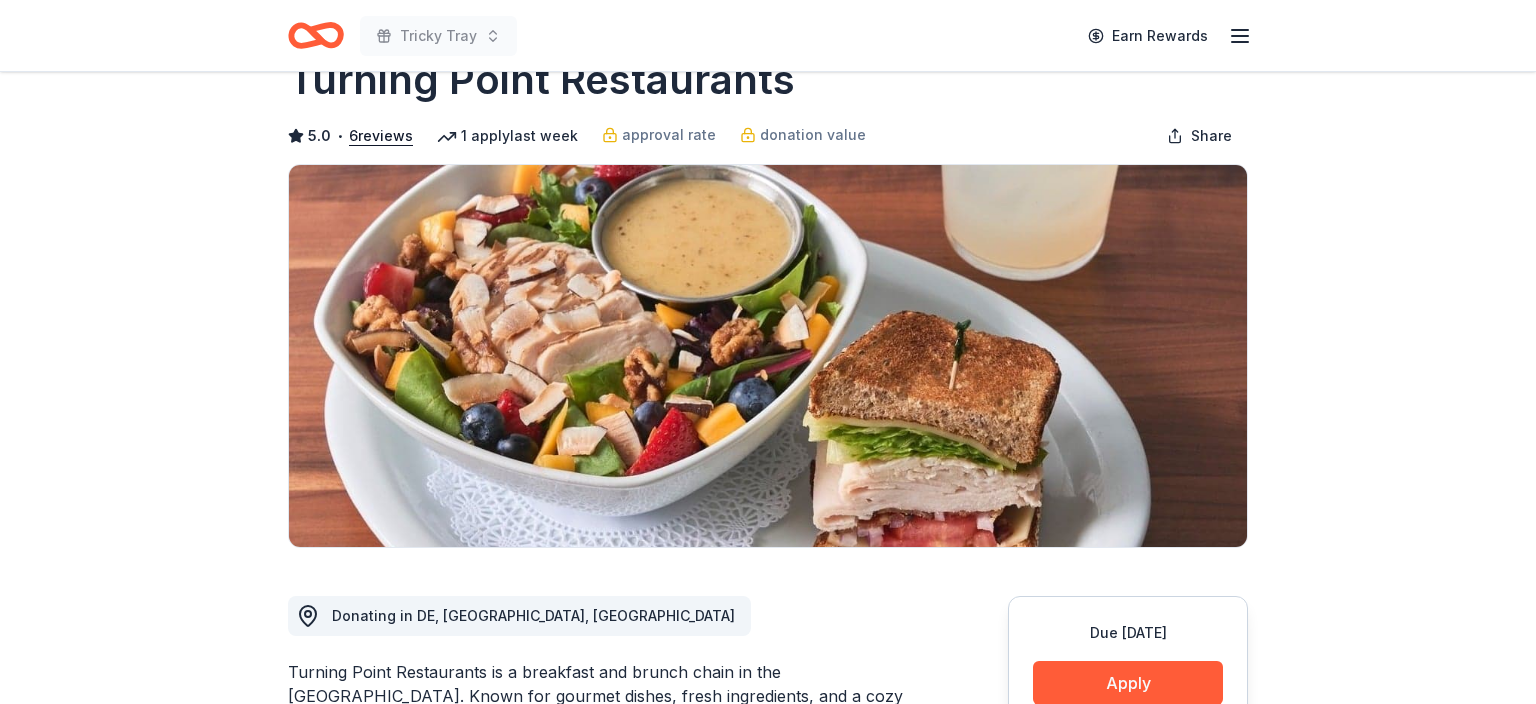 scroll, scrollTop: 0, scrollLeft: 0, axis: both 